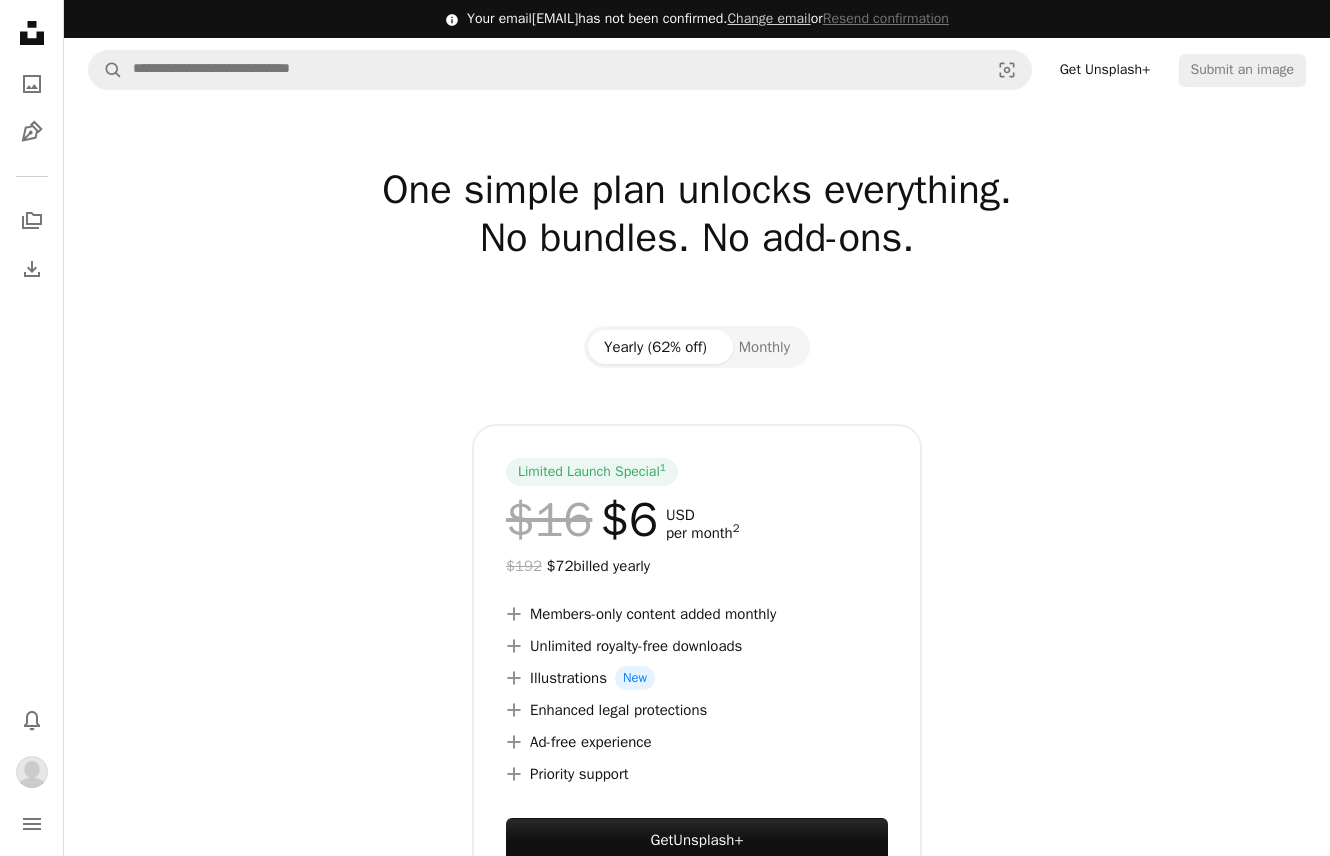 scroll, scrollTop: 0, scrollLeft: 0, axis: both 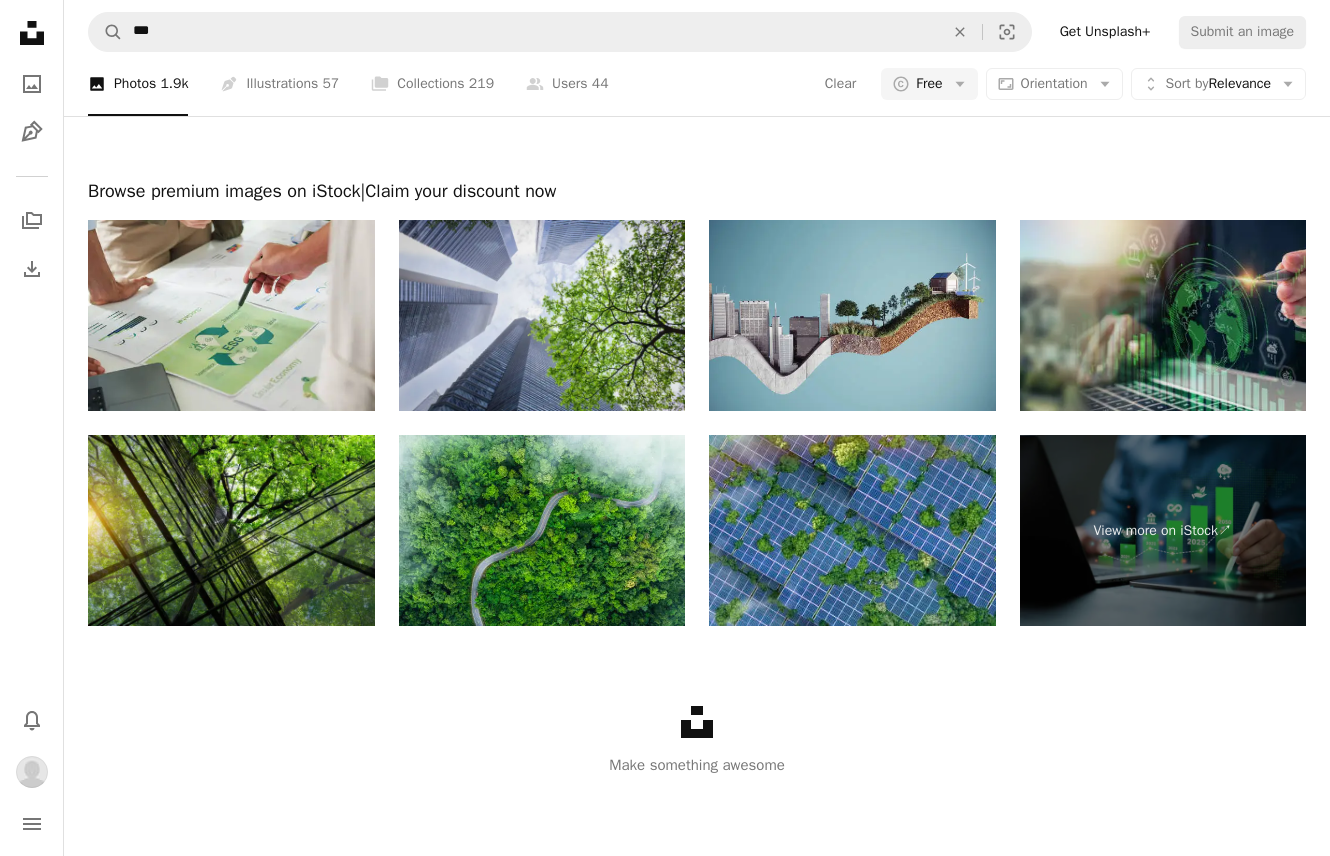 click at bounding box center [1163, 315] 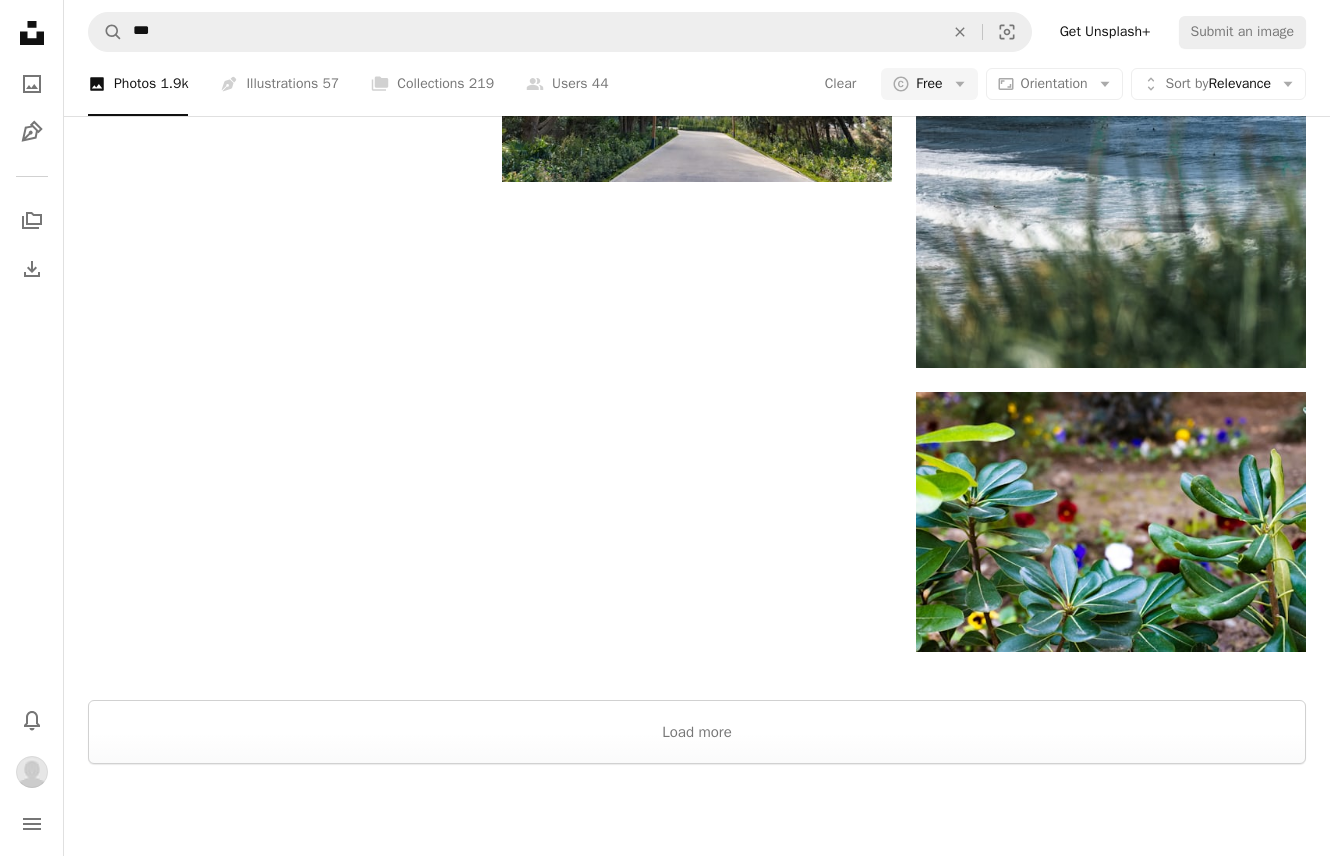 scroll, scrollTop: 3152, scrollLeft: 0, axis: vertical 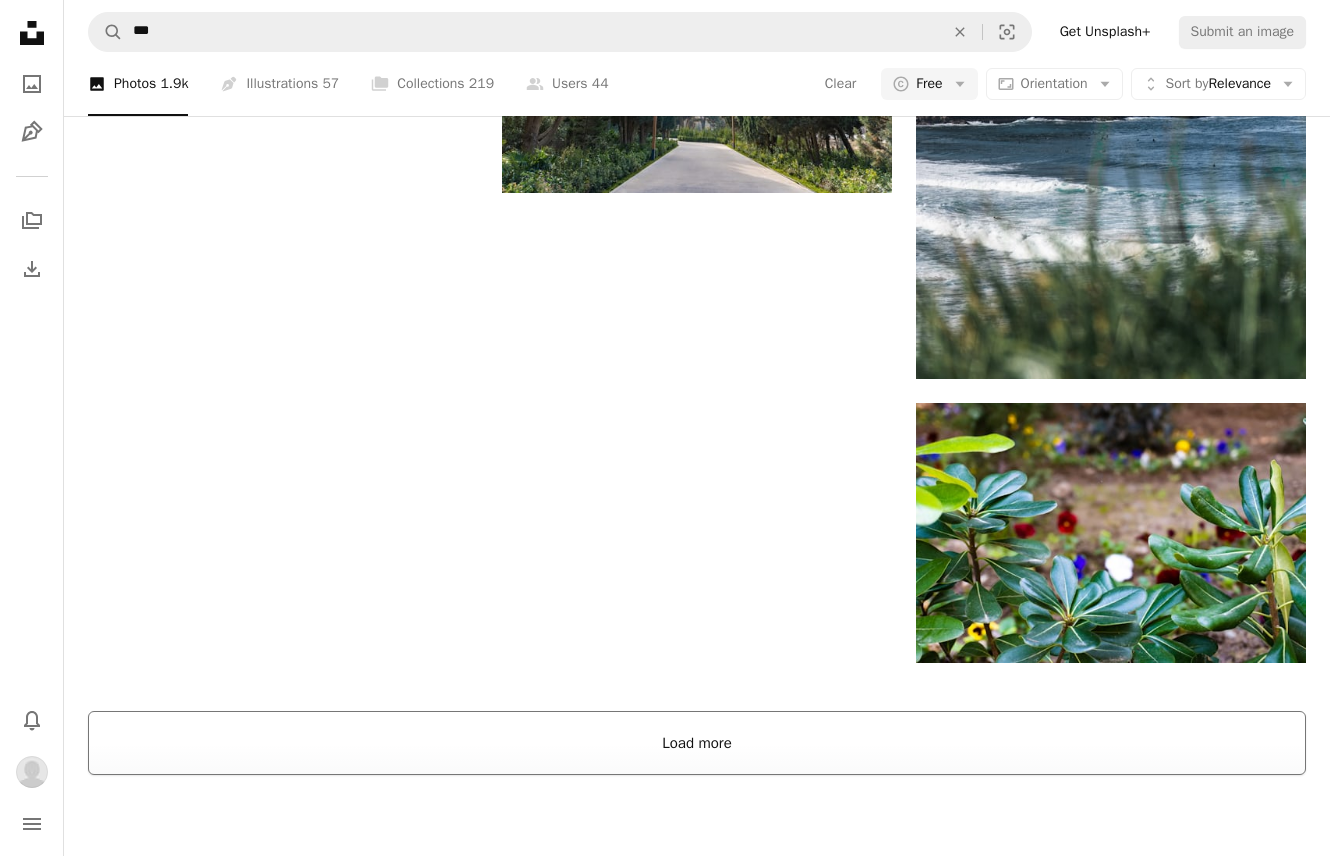 click on "Load more" at bounding box center (697, 743) 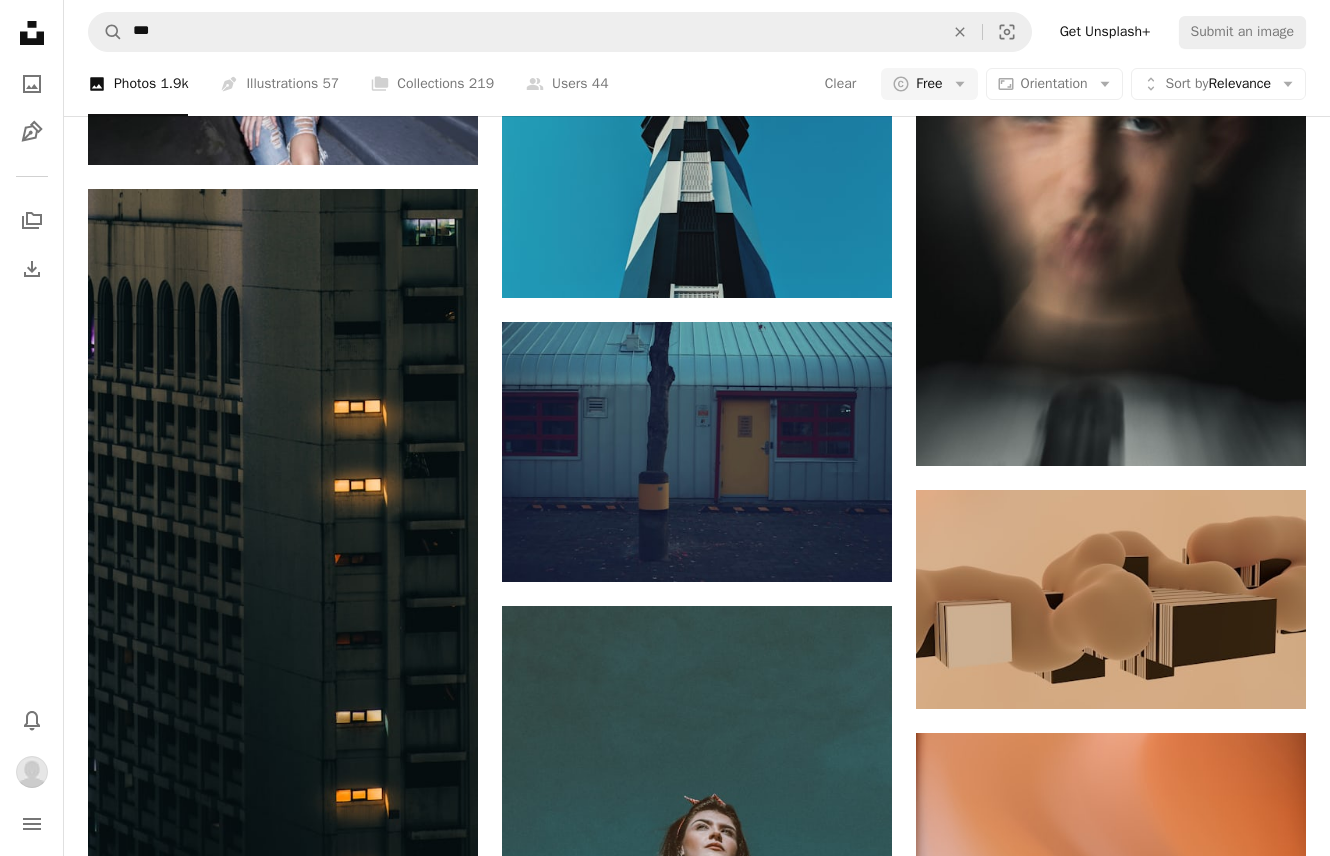 scroll, scrollTop: 19852, scrollLeft: 0, axis: vertical 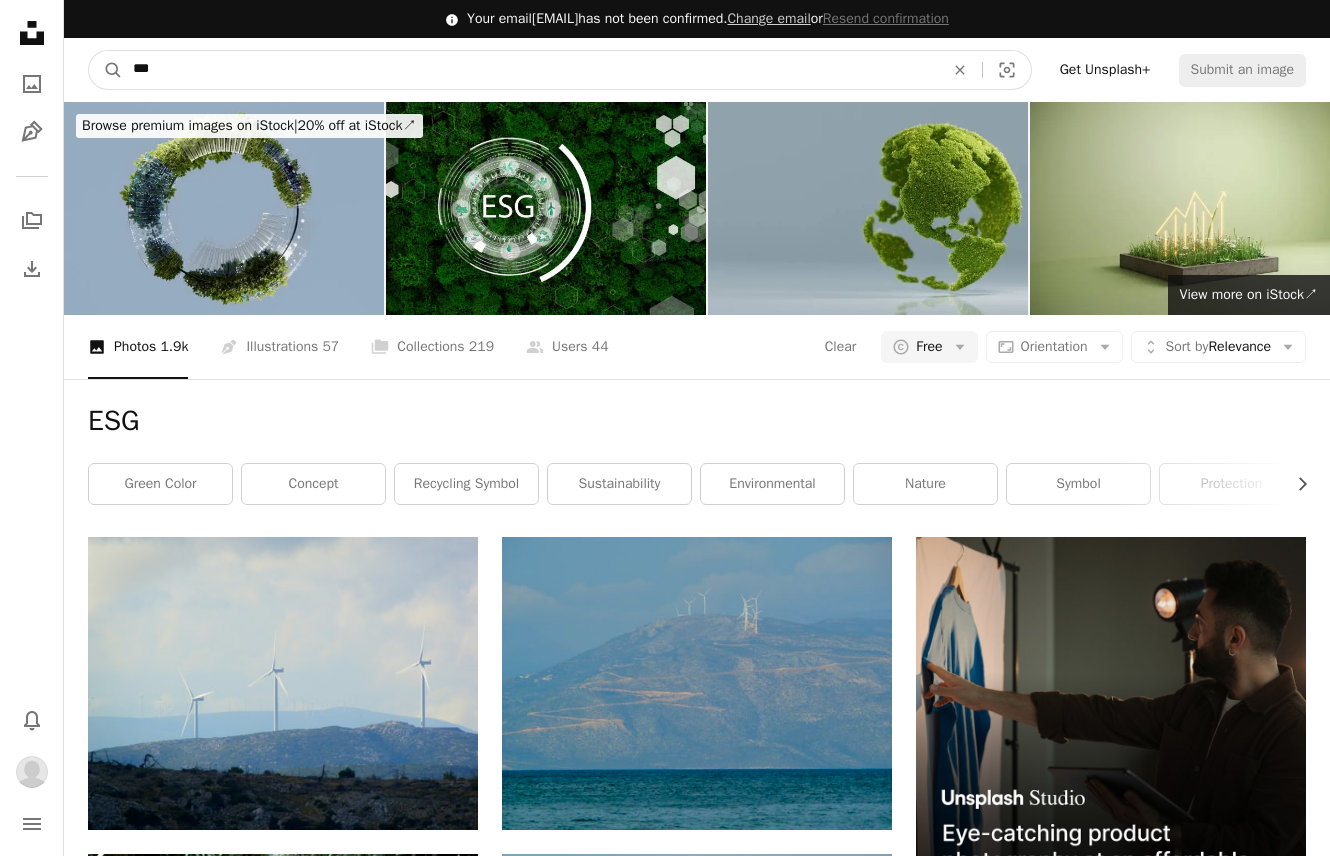 click on "***" at bounding box center [530, 70] 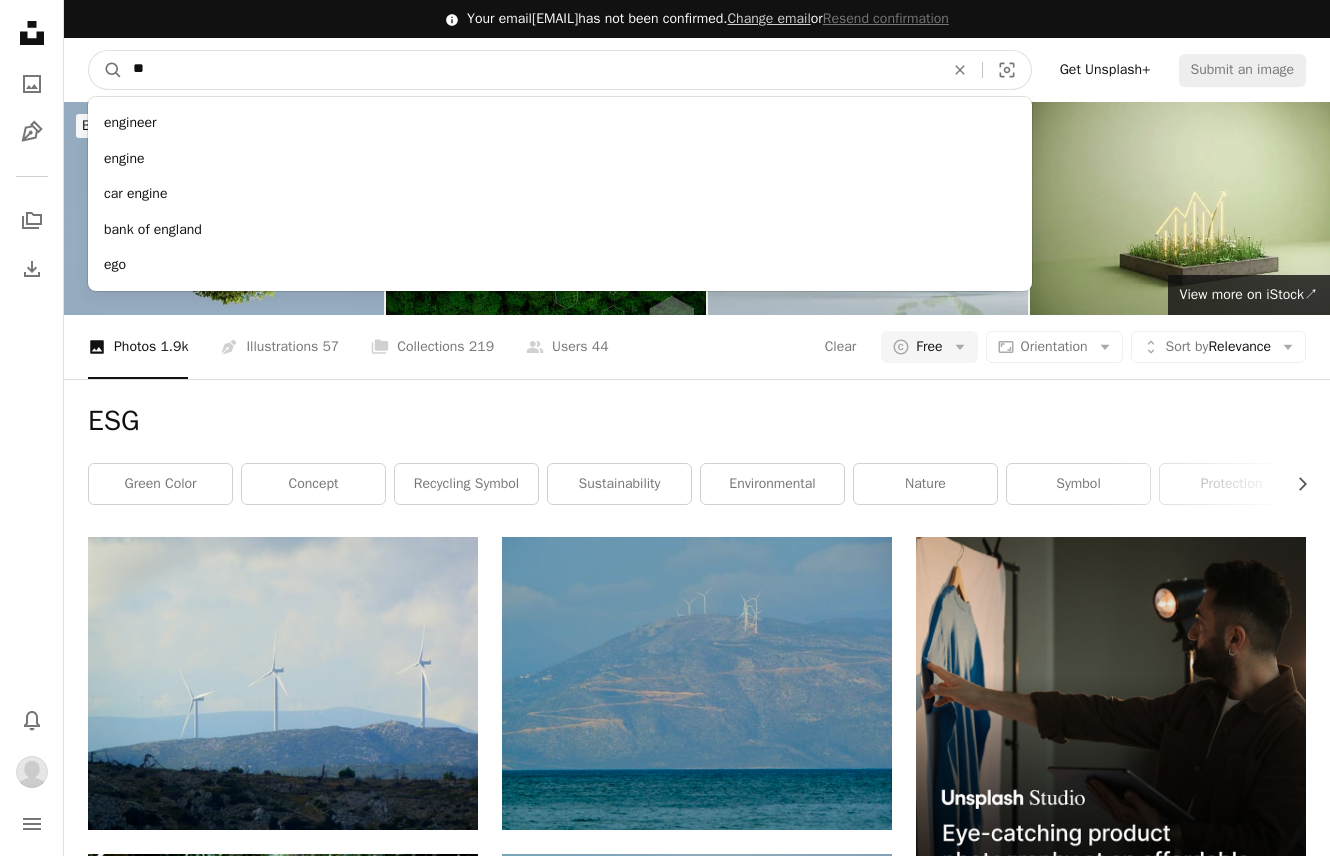 type on "*" 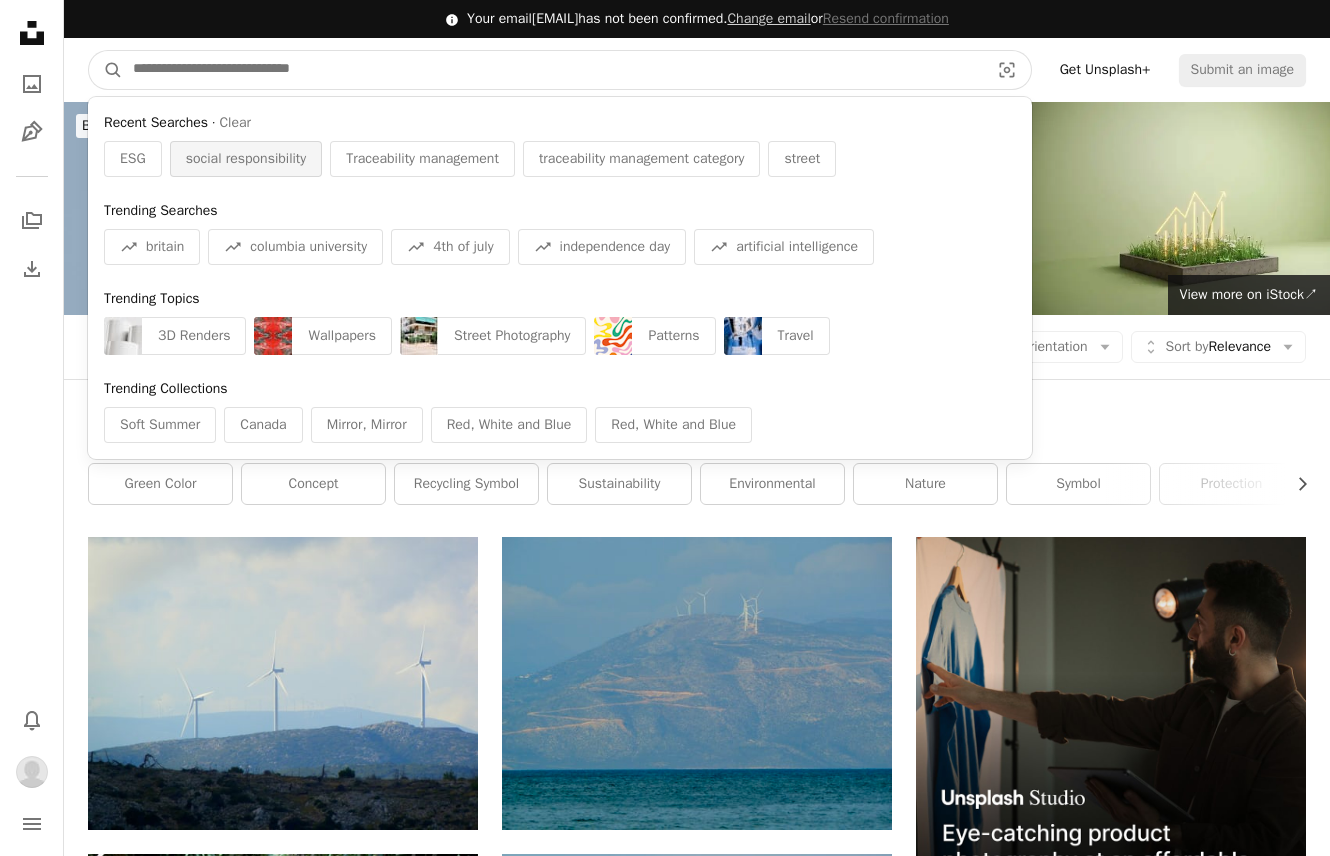 type 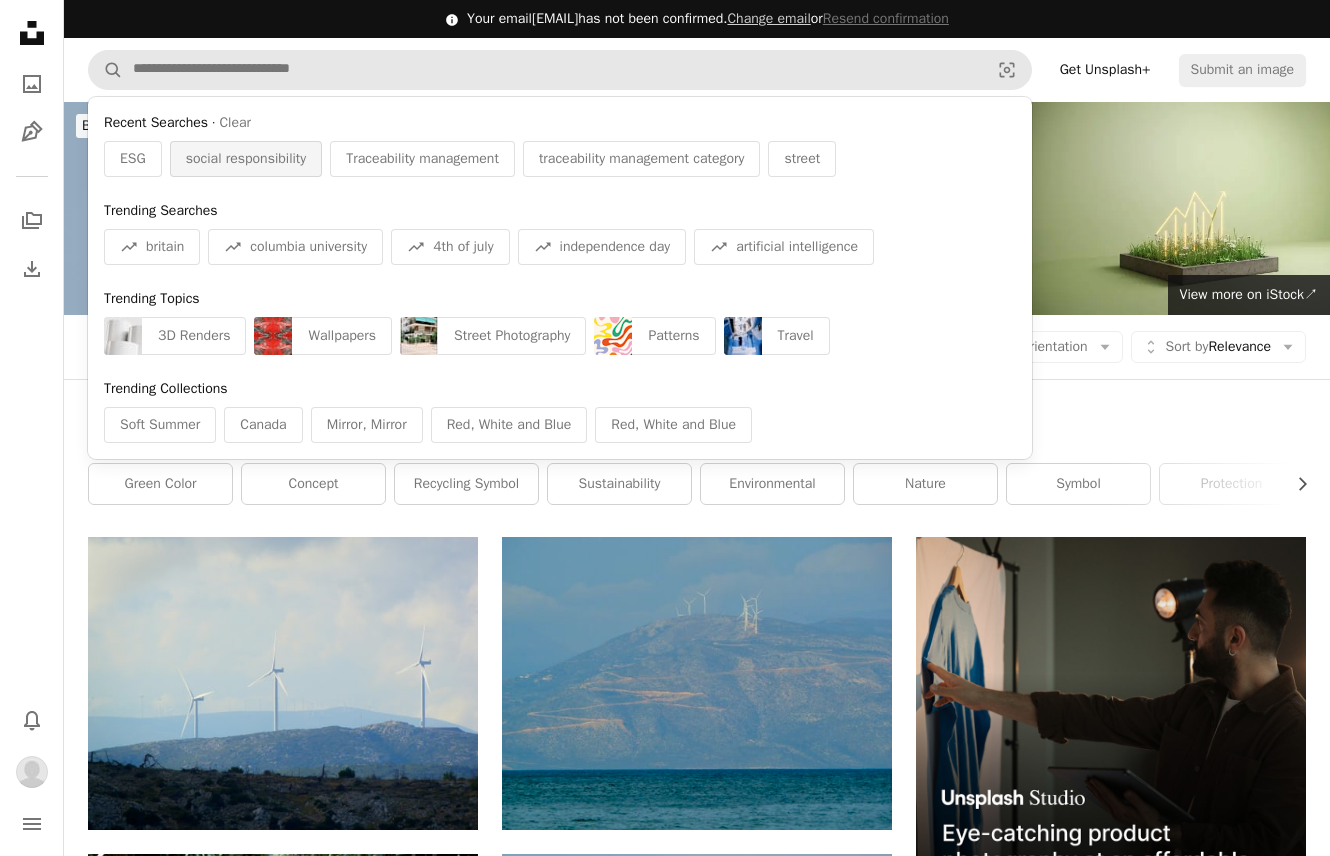 click on "social responsibility" at bounding box center (246, 159) 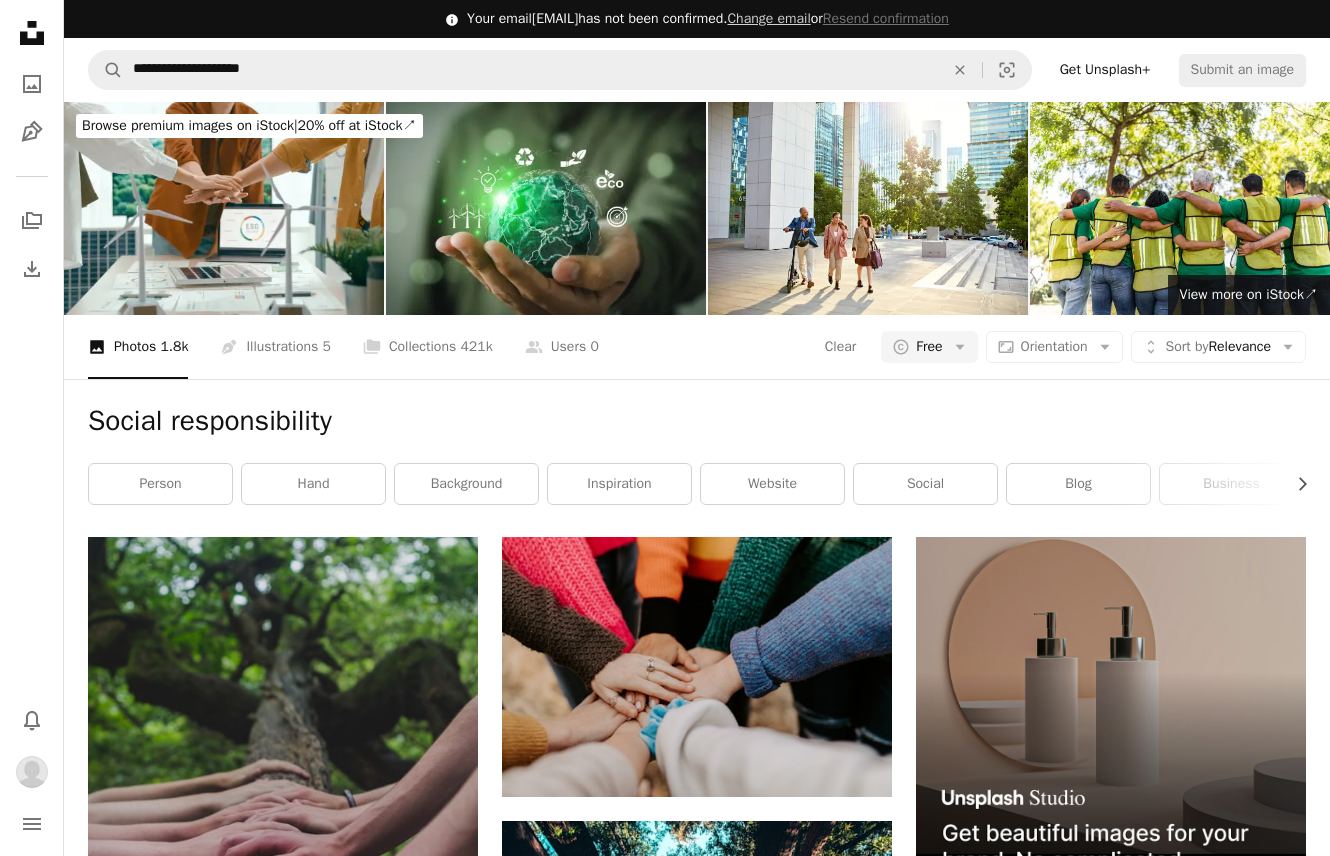 click on "Browse premium images on iStock  |  20% off at iStock  ↗" at bounding box center [249, 125] 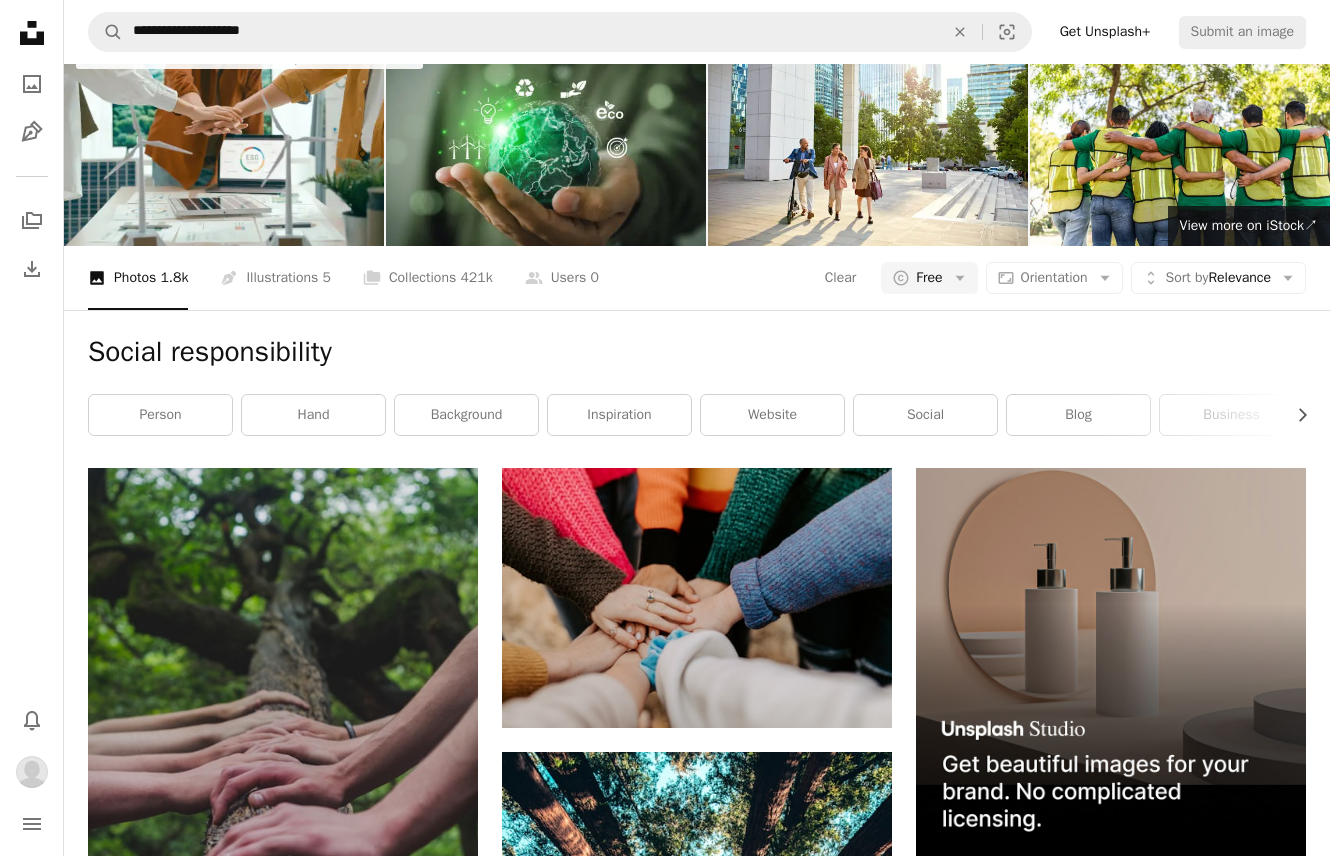 scroll, scrollTop: 0, scrollLeft: 0, axis: both 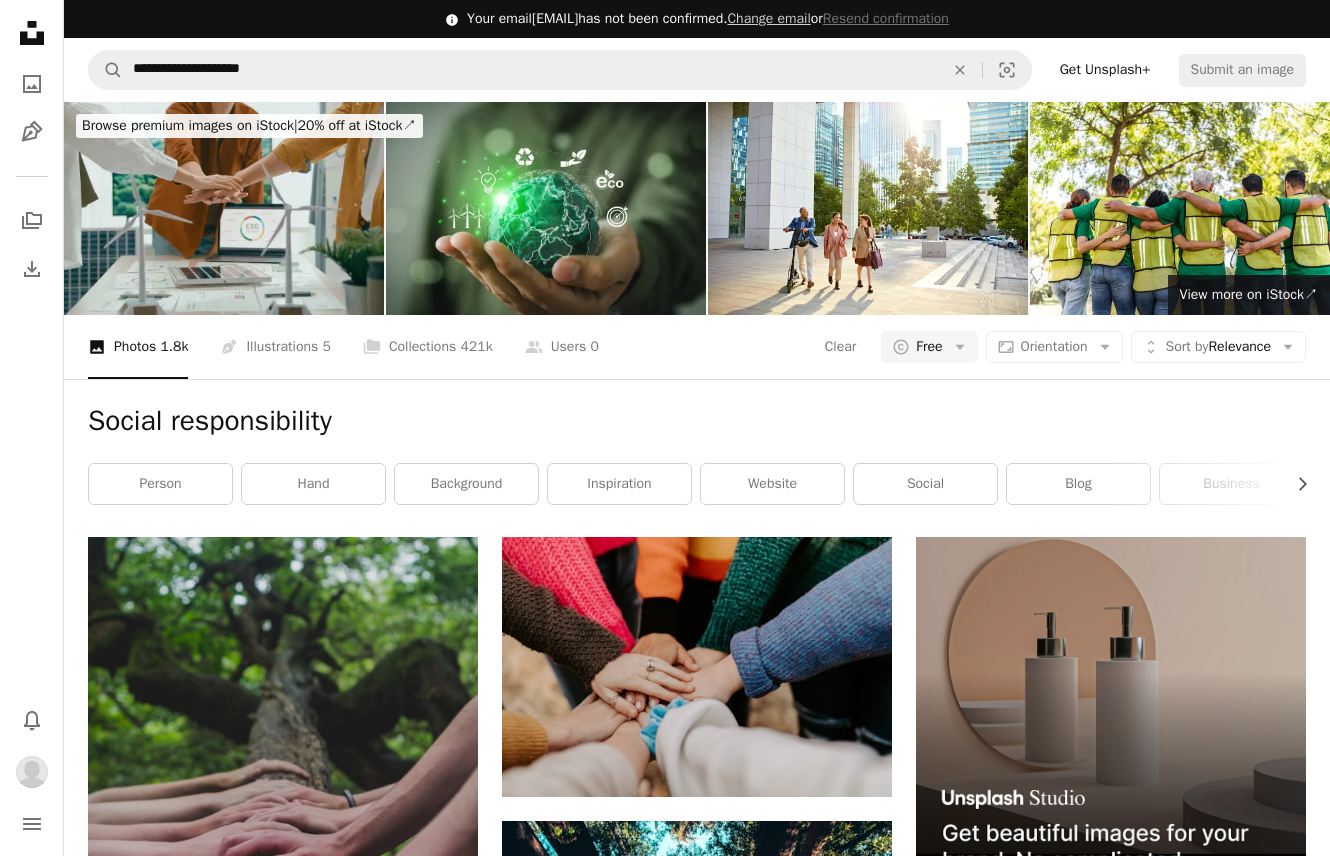 click at bounding box center (224, 208) 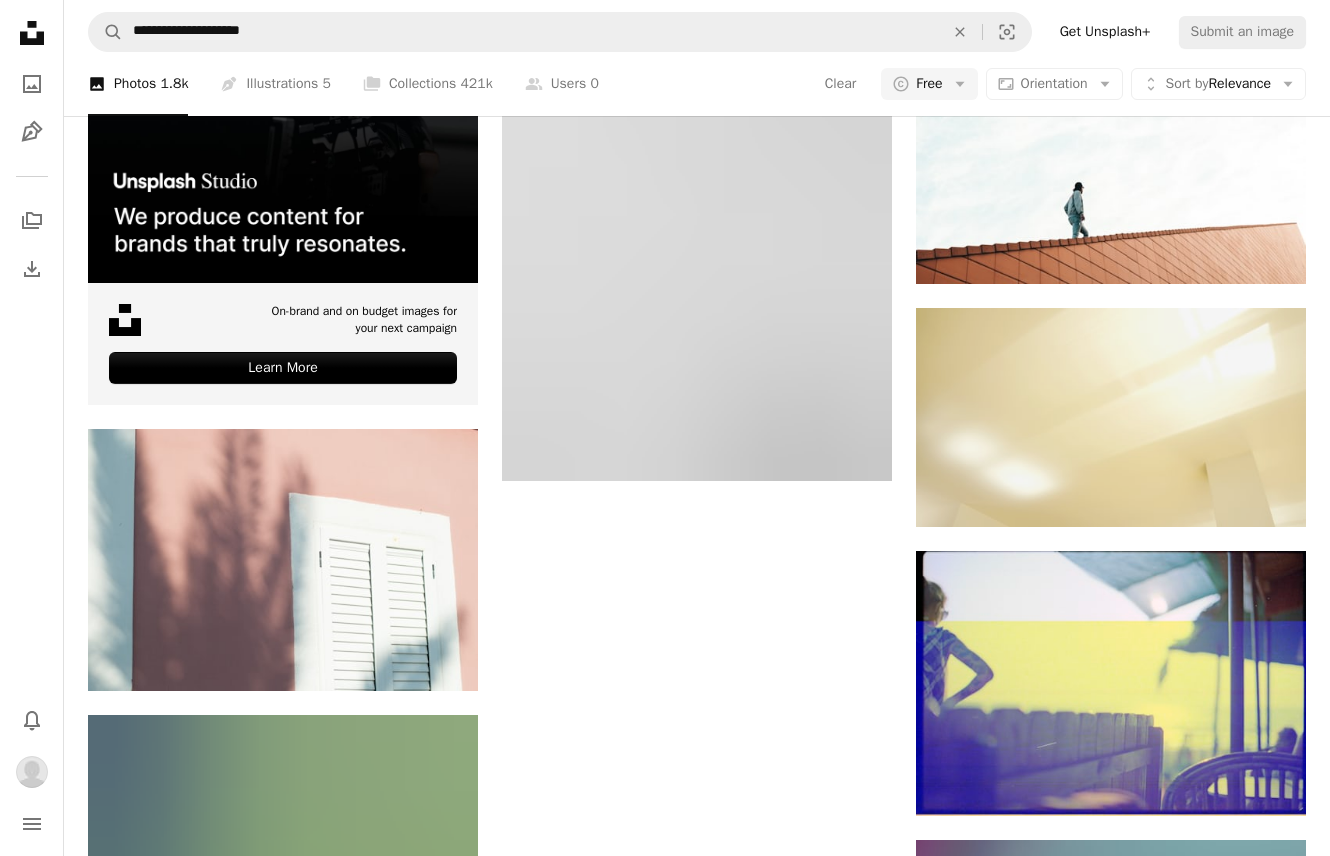scroll, scrollTop: 5900, scrollLeft: 0, axis: vertical 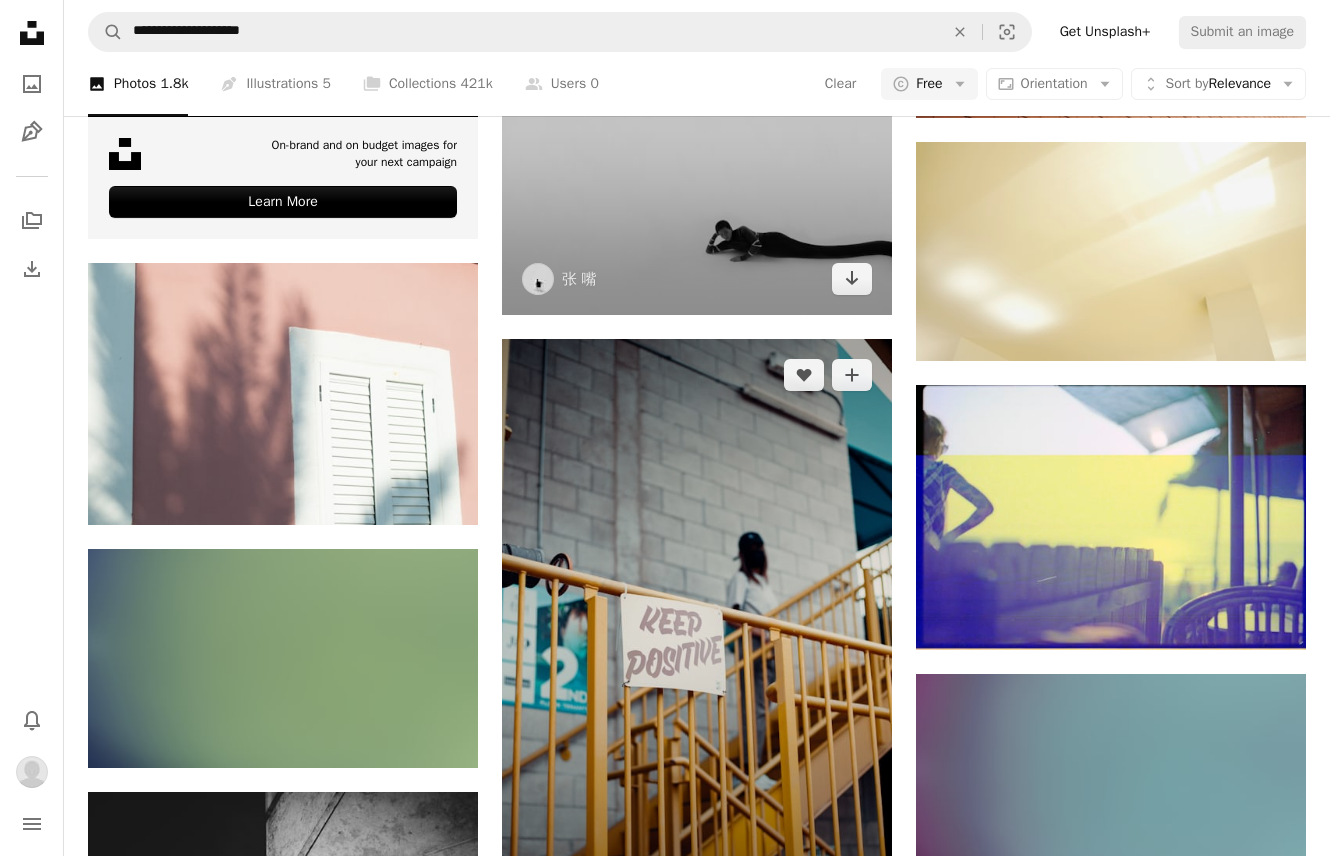 drag, startPoint x: 813, startPoint y: 526, endPoint x: 793, endPoint y: 494, distance: 37.735924 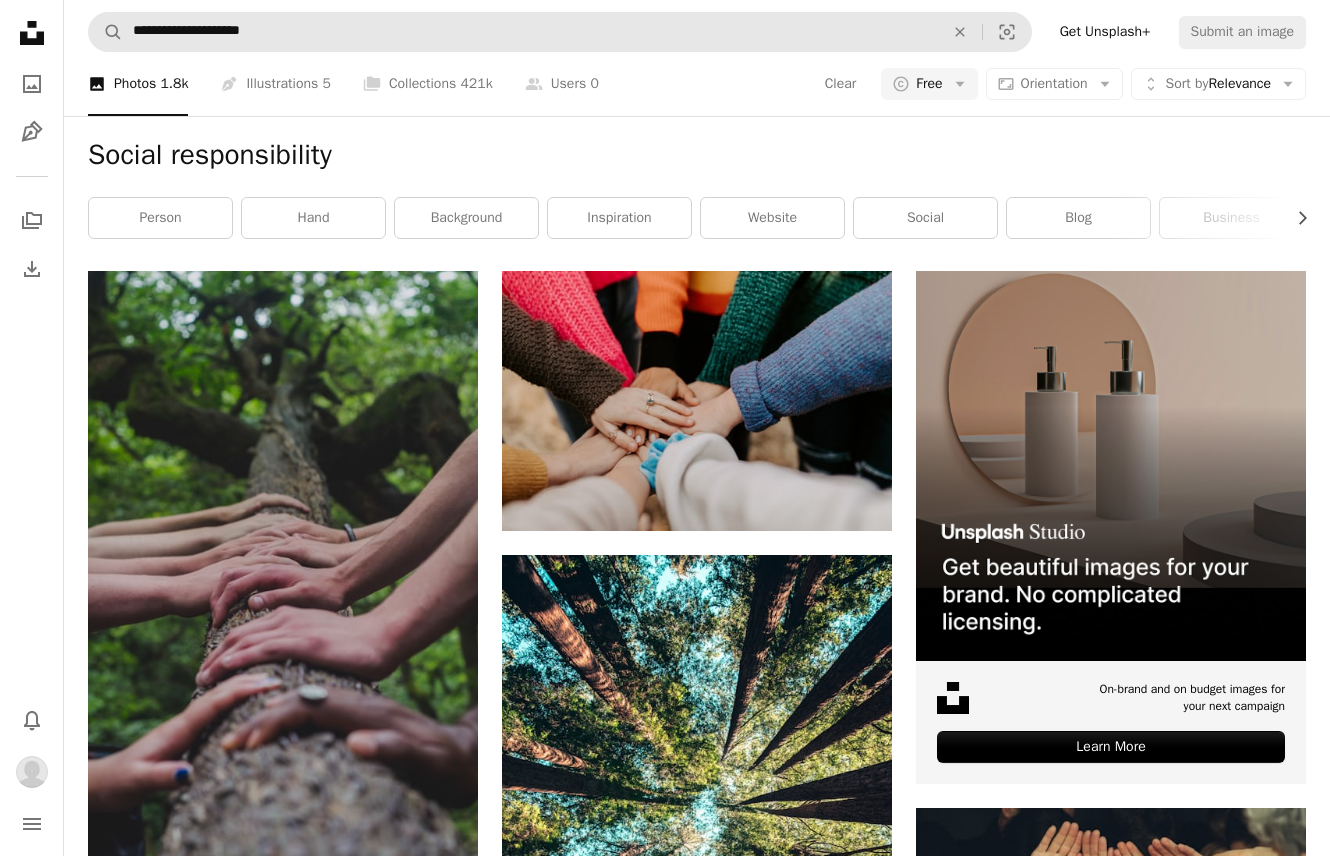 scroll, scrollTop: 110, scrollLeft: 0, axis: vertical 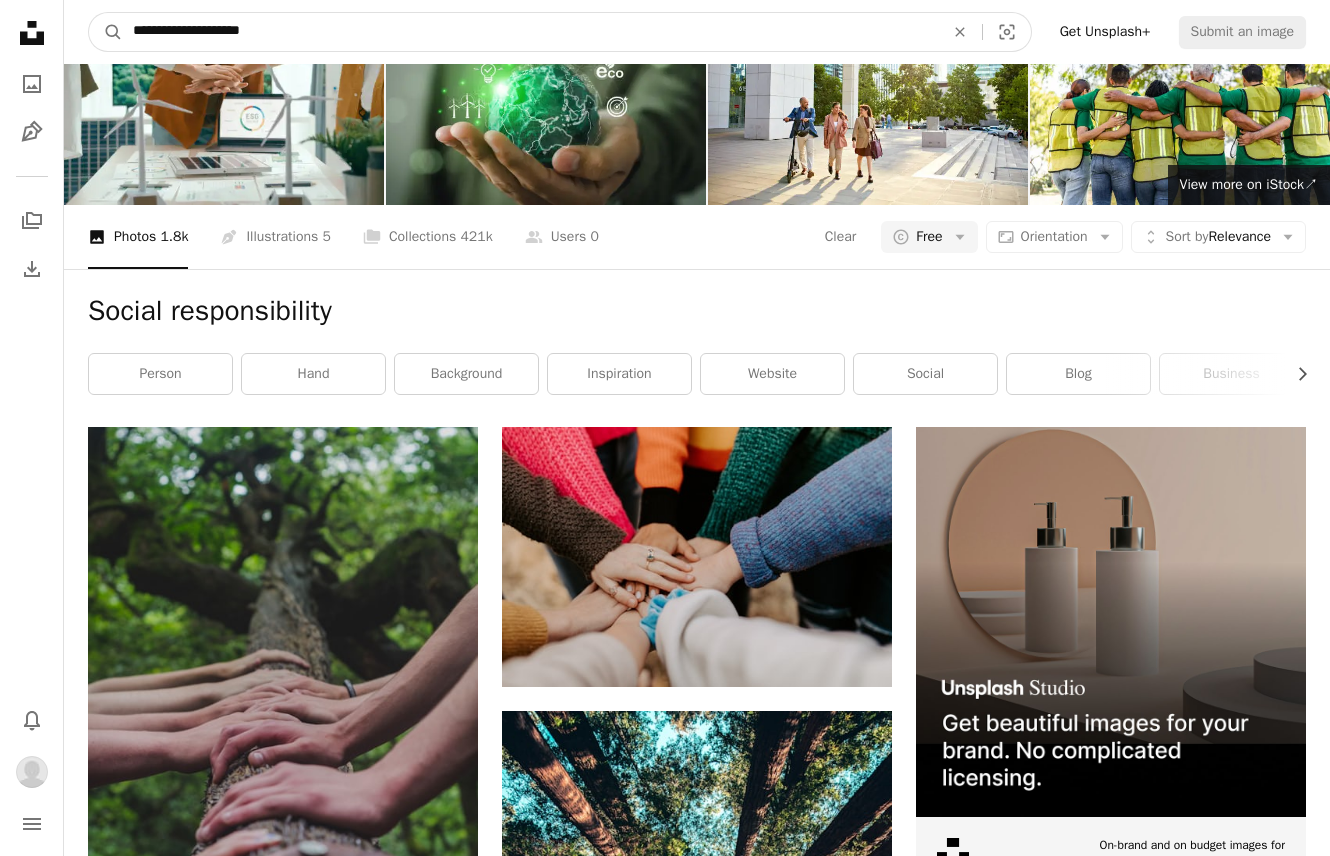 click on "**********" at bounding box center (530, 32) 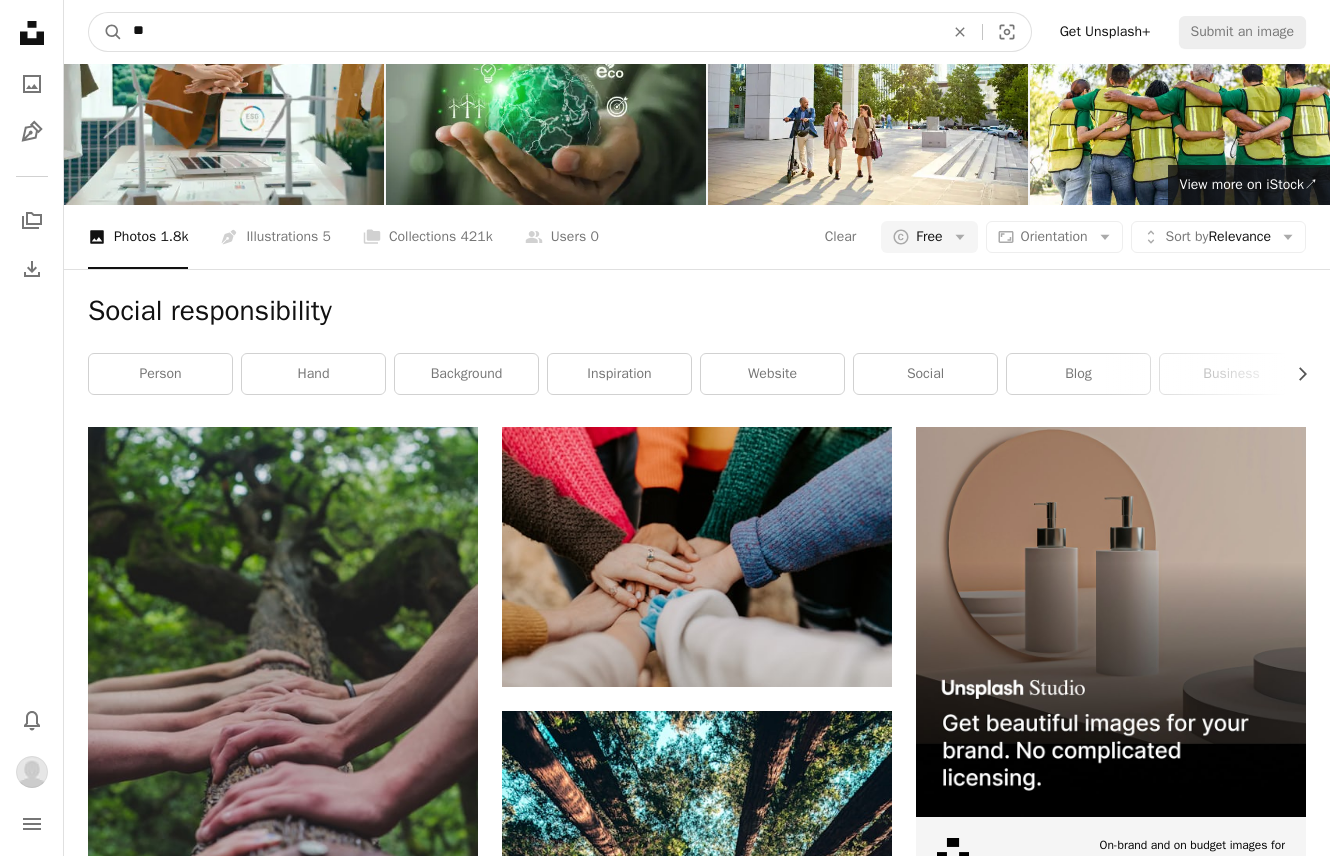type on "*" 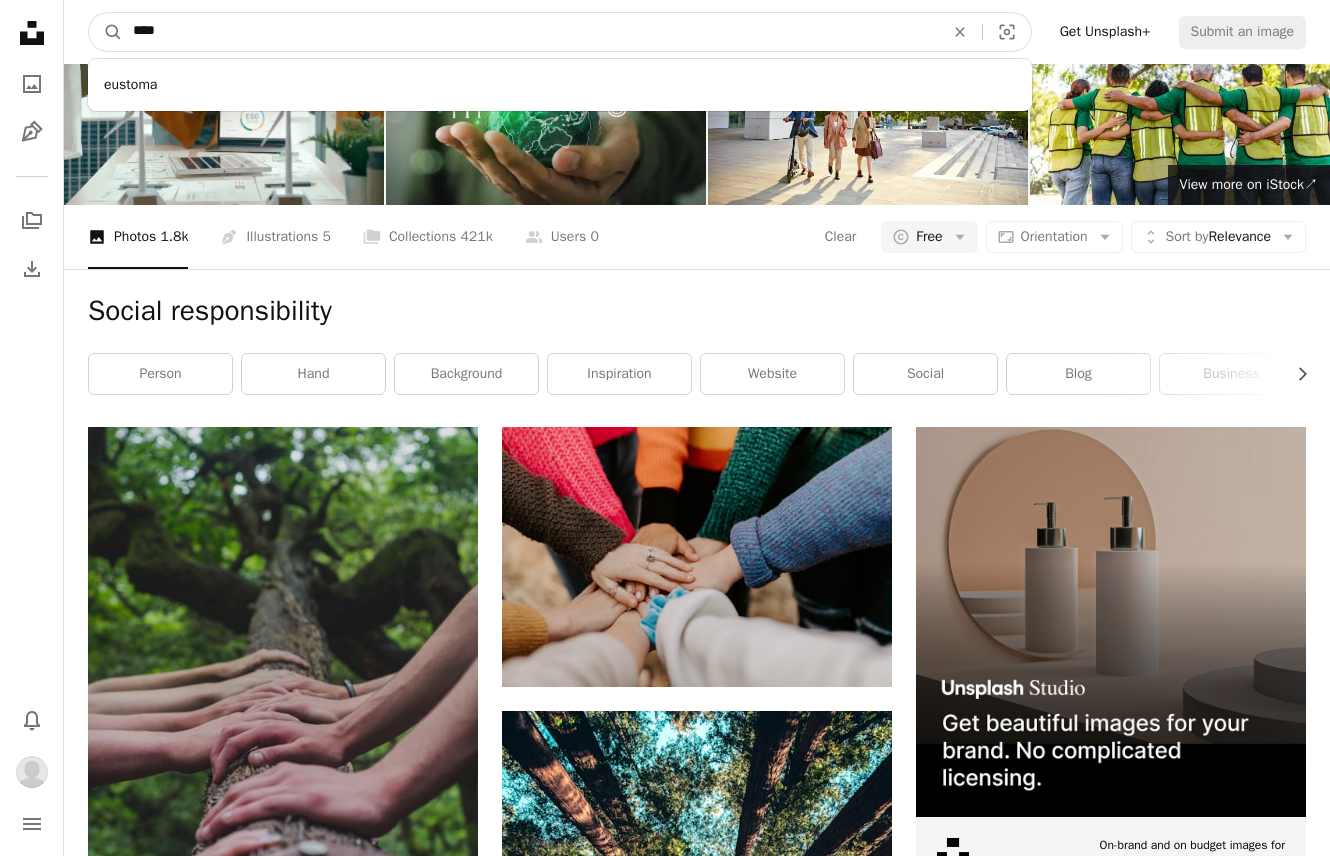 type on "*****" 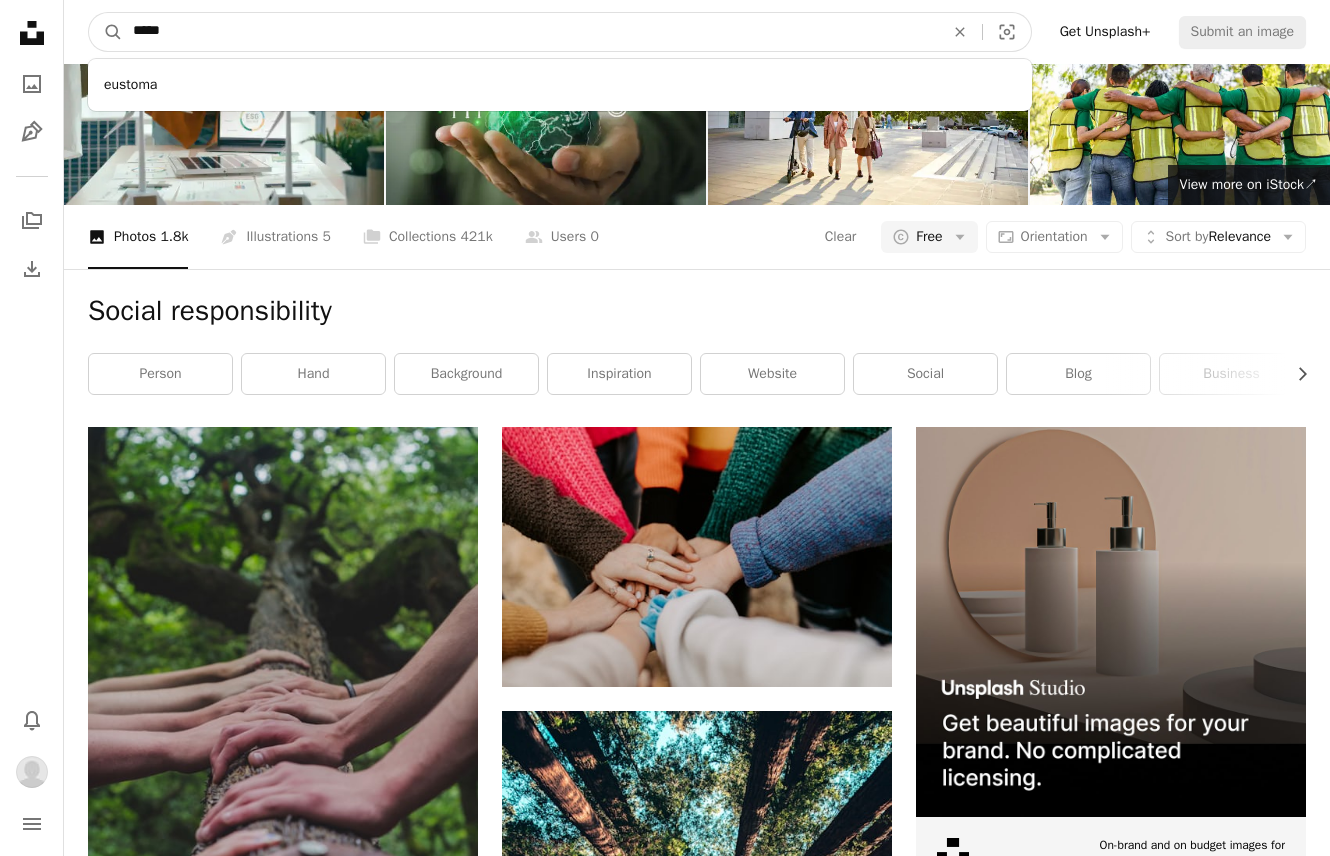 click on "A magnifying glass" at bounding box center (106, 32) 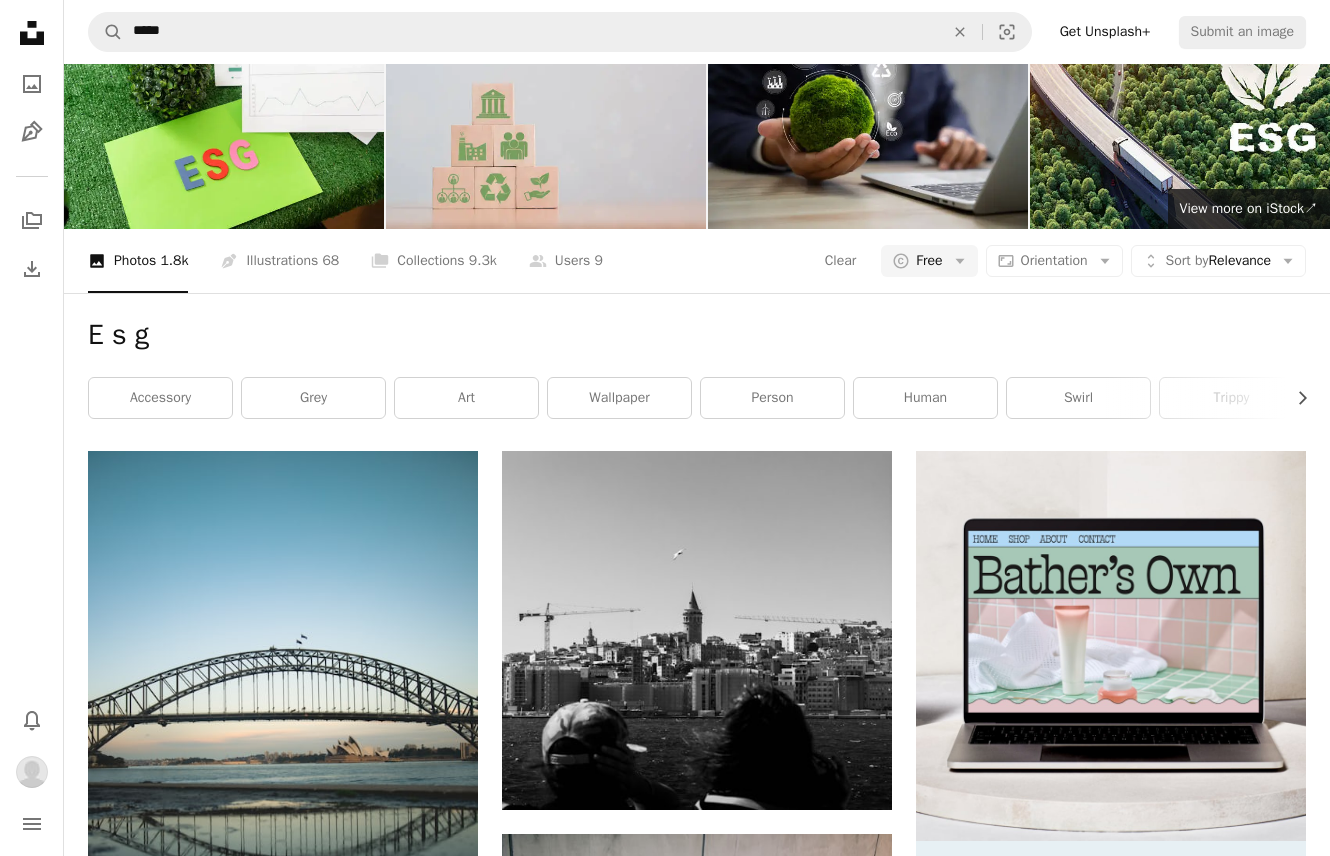 scroll, scrollTop: 0, scrollLeft: 0, axis: both 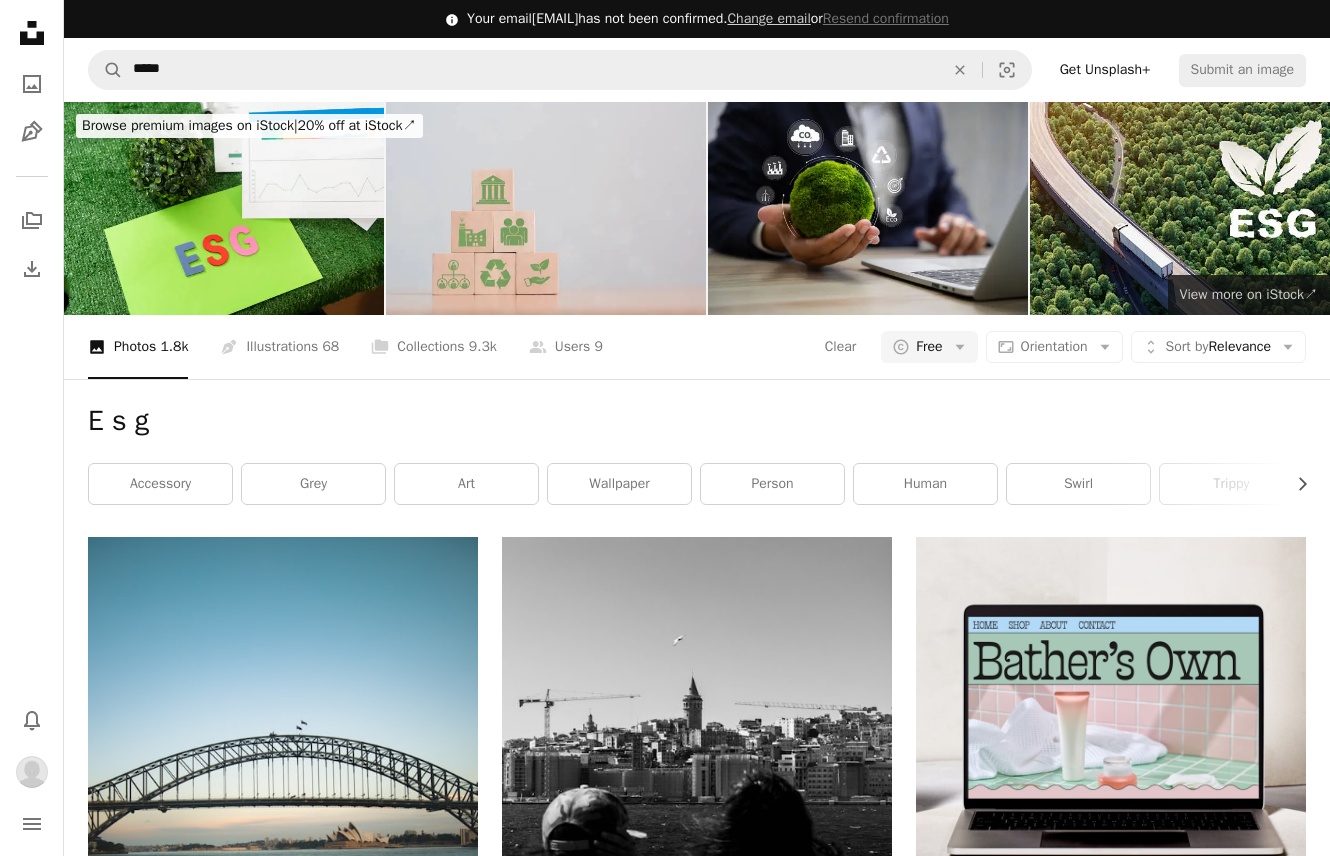 click on "View more on iStock  ↗" at bounding box center [1249, 294] 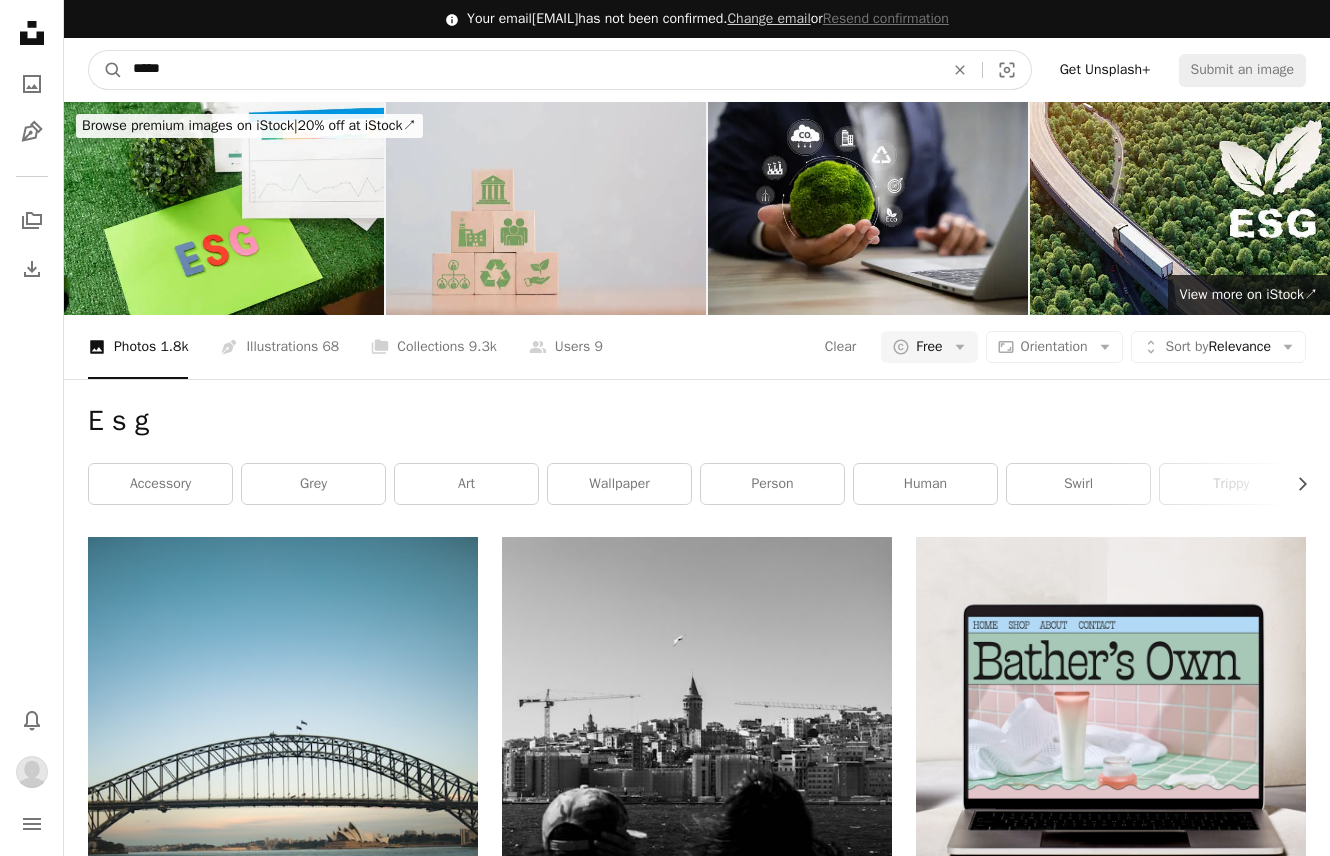 click on "*****" at bounding box center (530, 70) 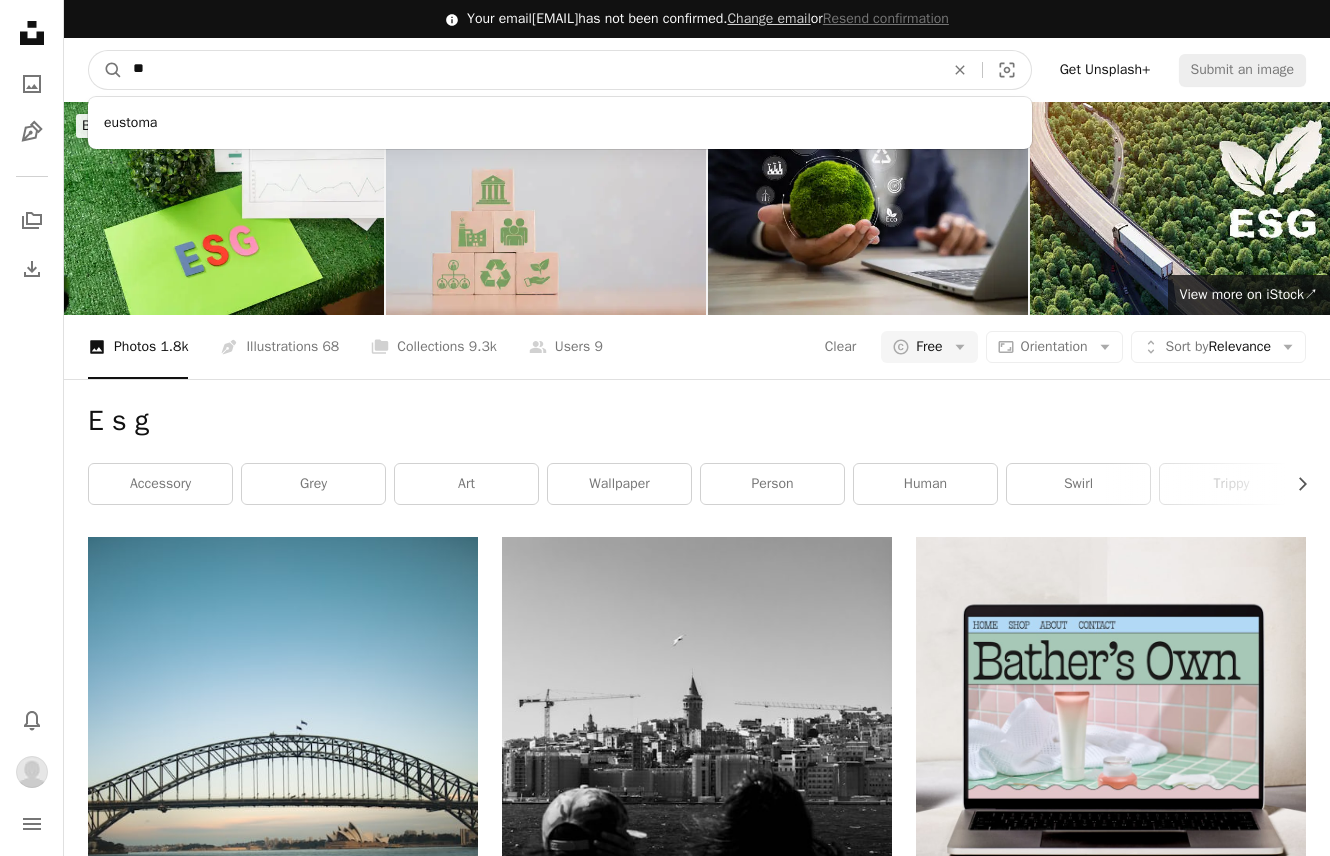 type on "*" 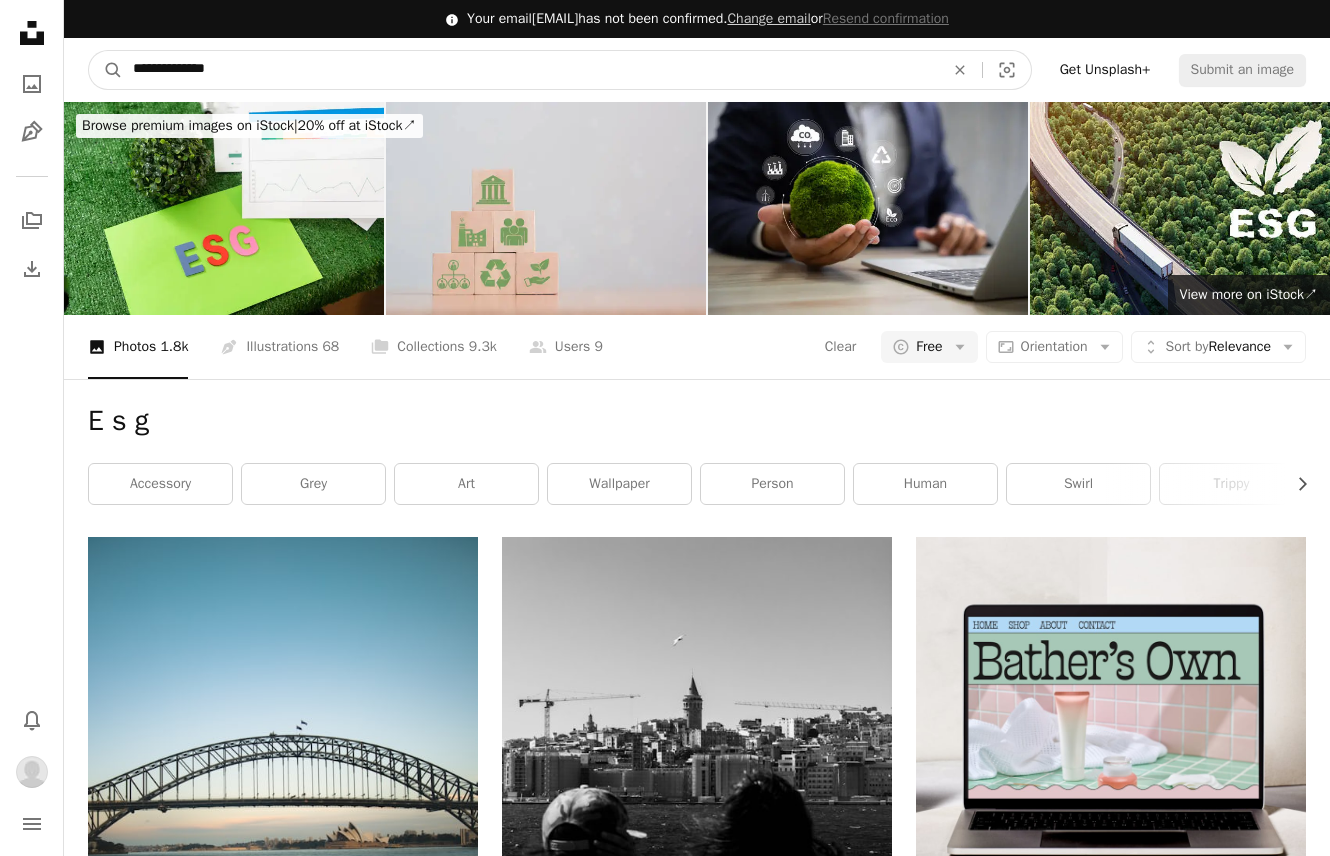 type on "**********" 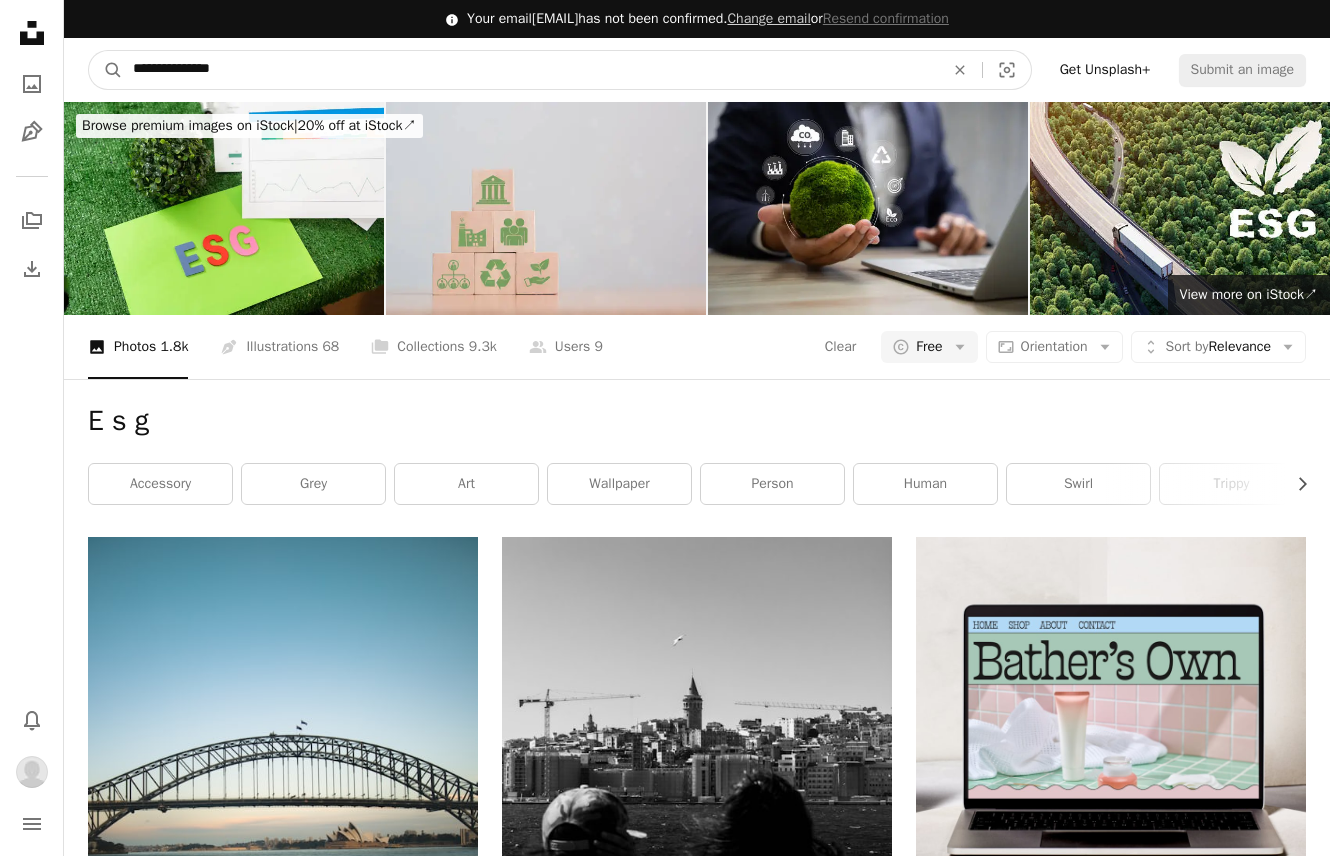 click on "A magnifying glass" at bounding box center [106, 70] 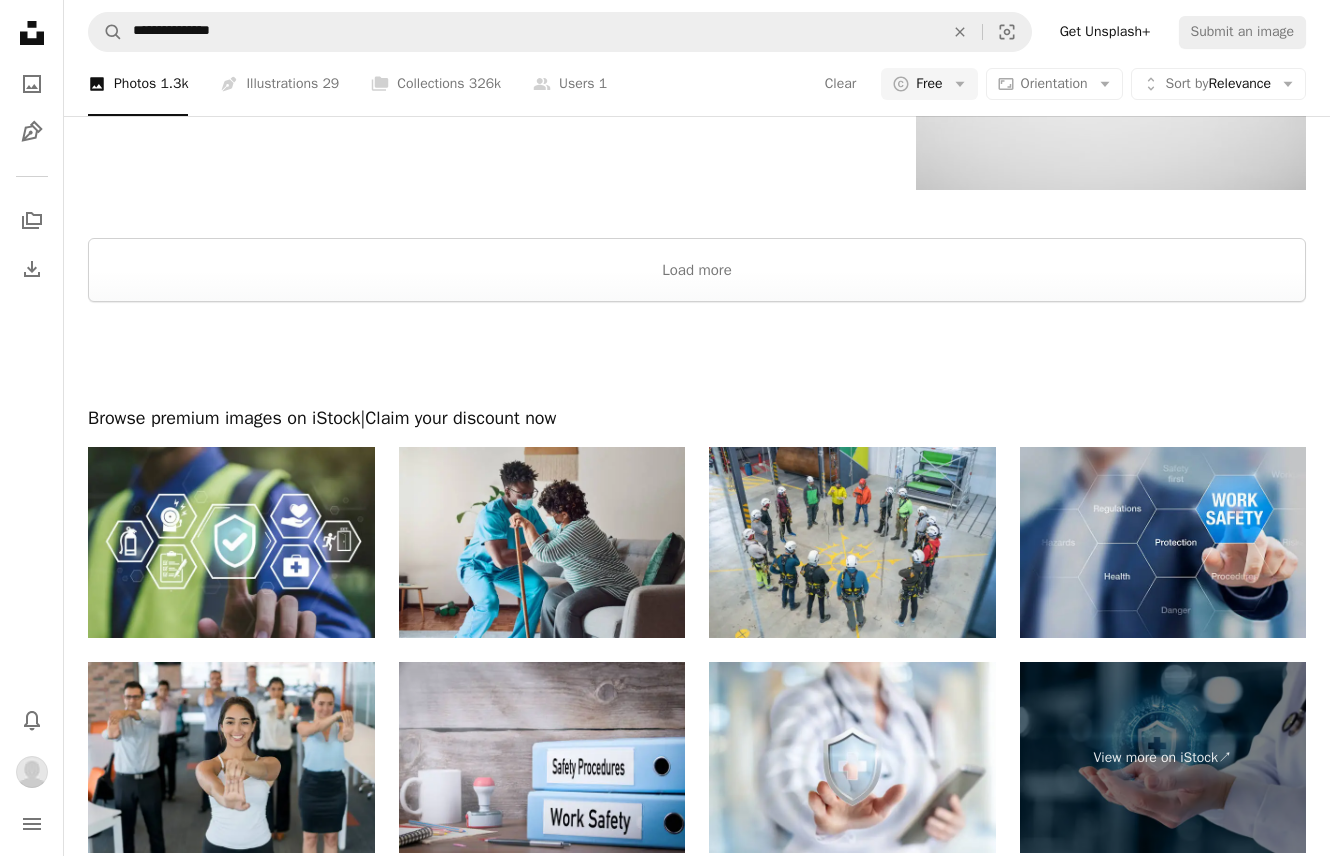 scroll, scrollTop: 3700, scrollLeft: 0, axis: vertical 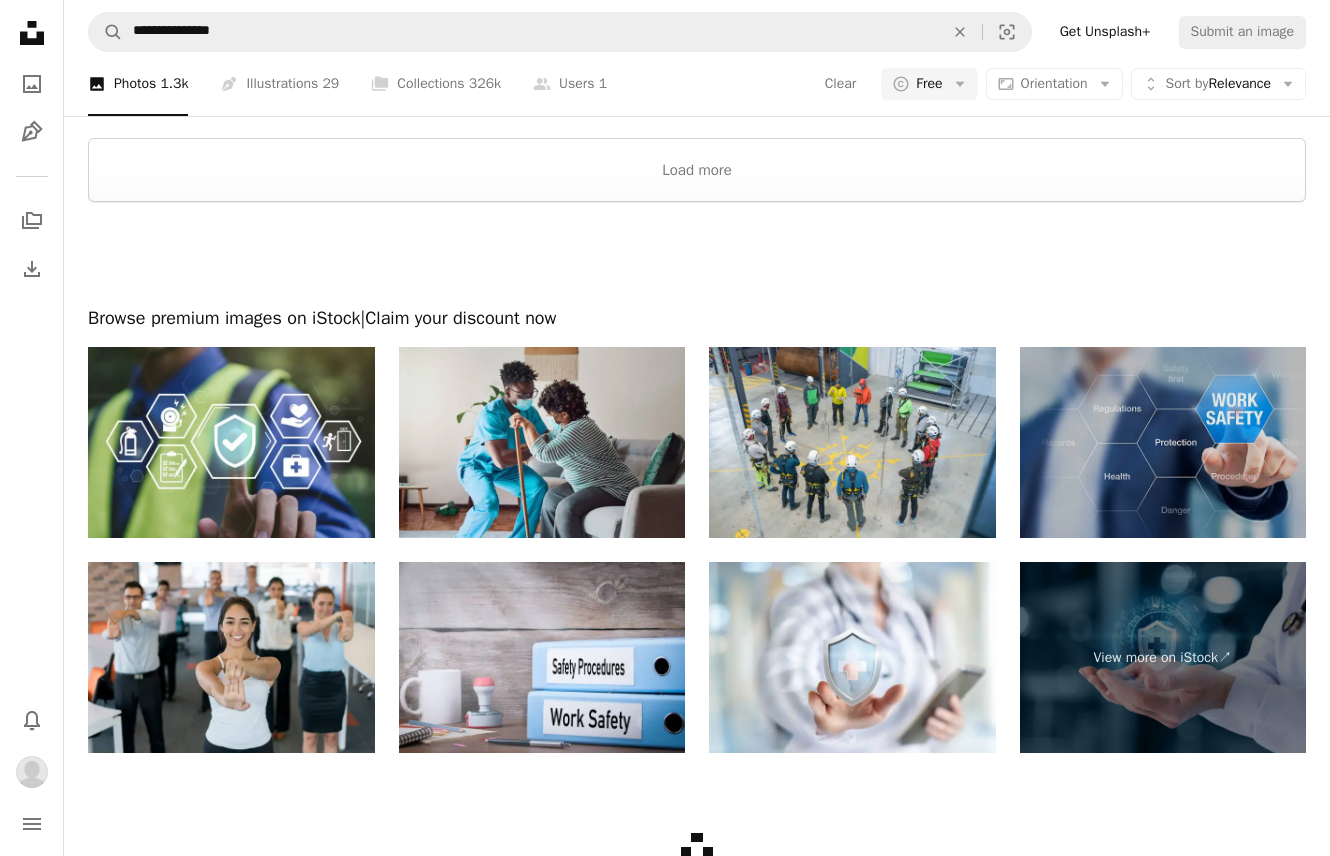 click at bounding box center [1163, 442] 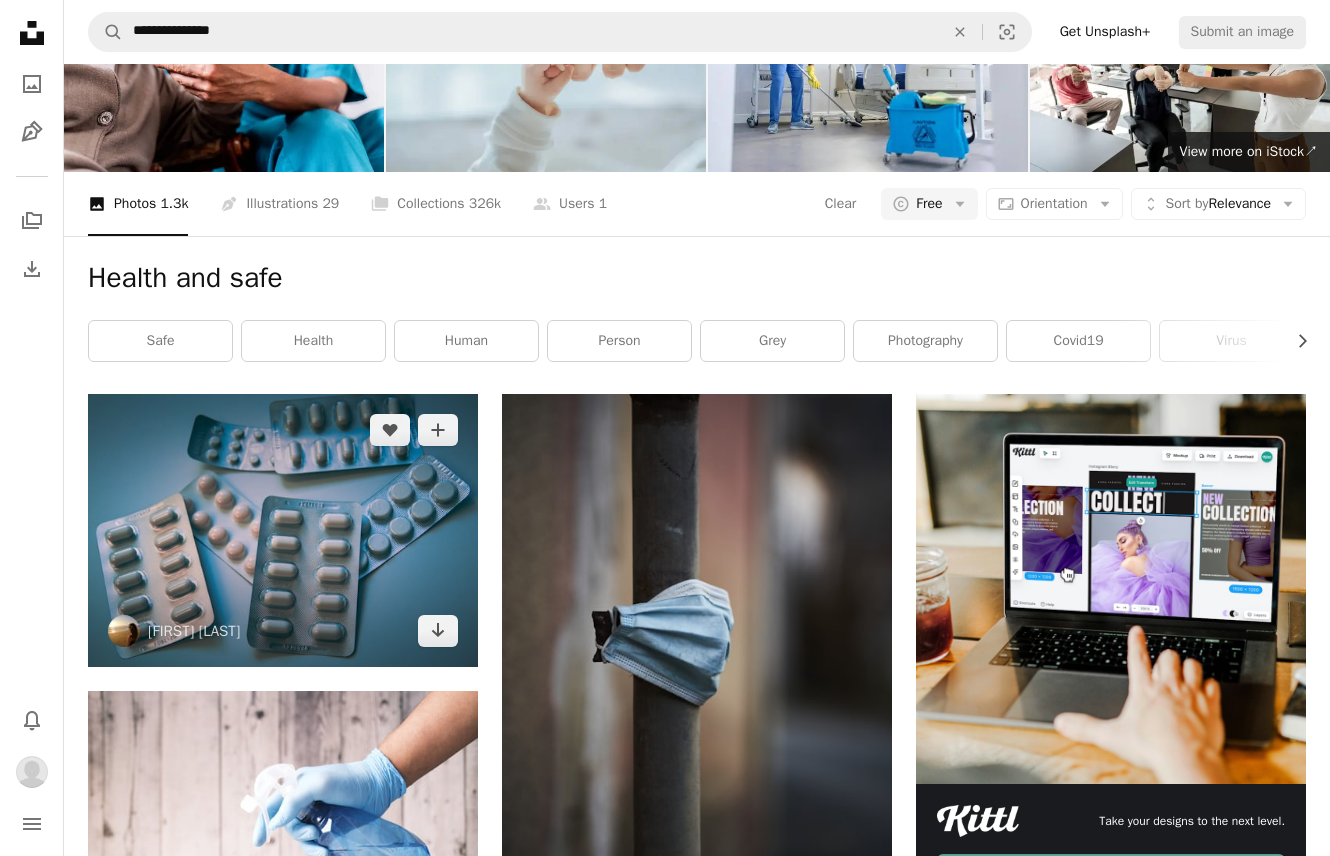 scroll, scrollTop: 0, scrollLeft: 0, axis: both 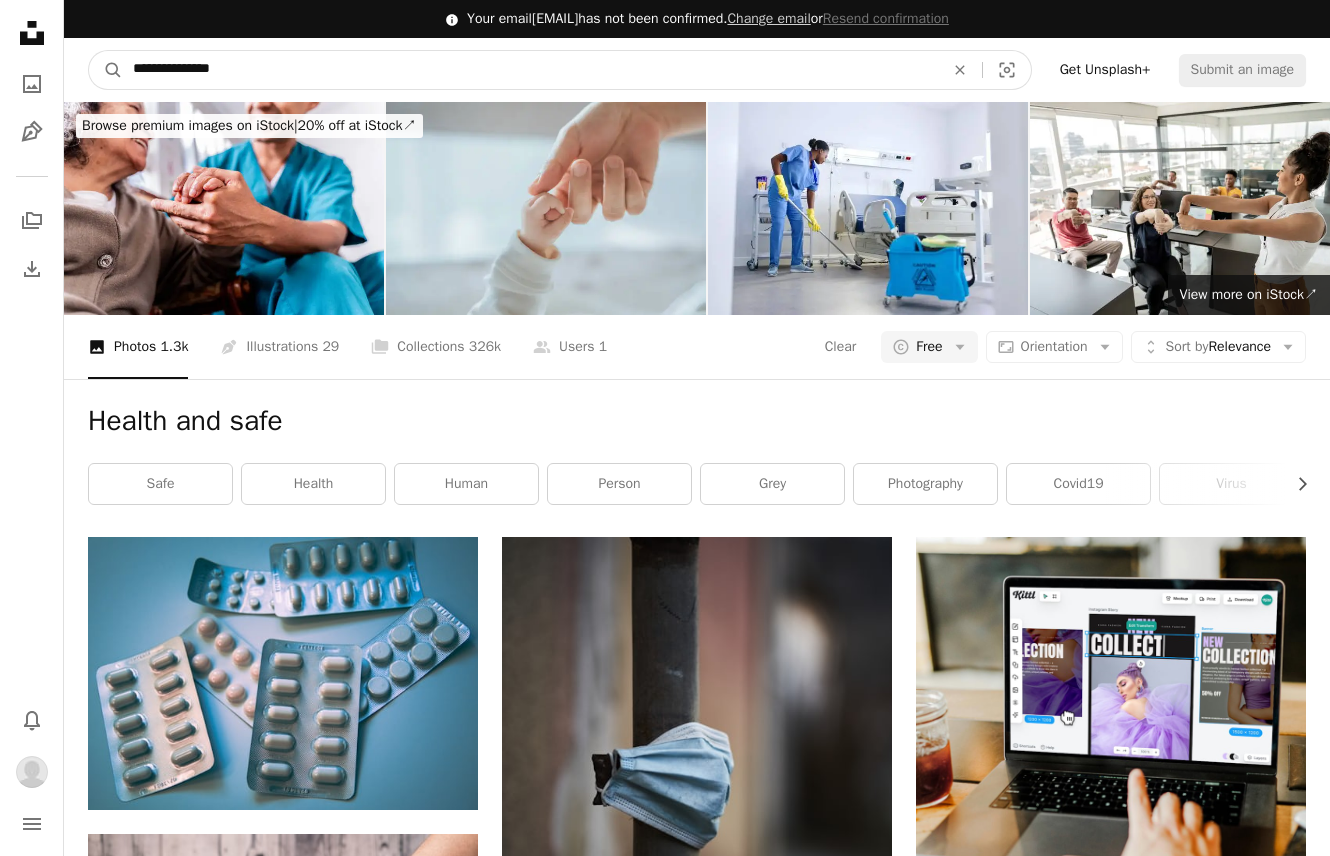 drag, startPoint x: 293, startPoint y: 62, endPoint x: 76, endPoint y: 62, distance: 217 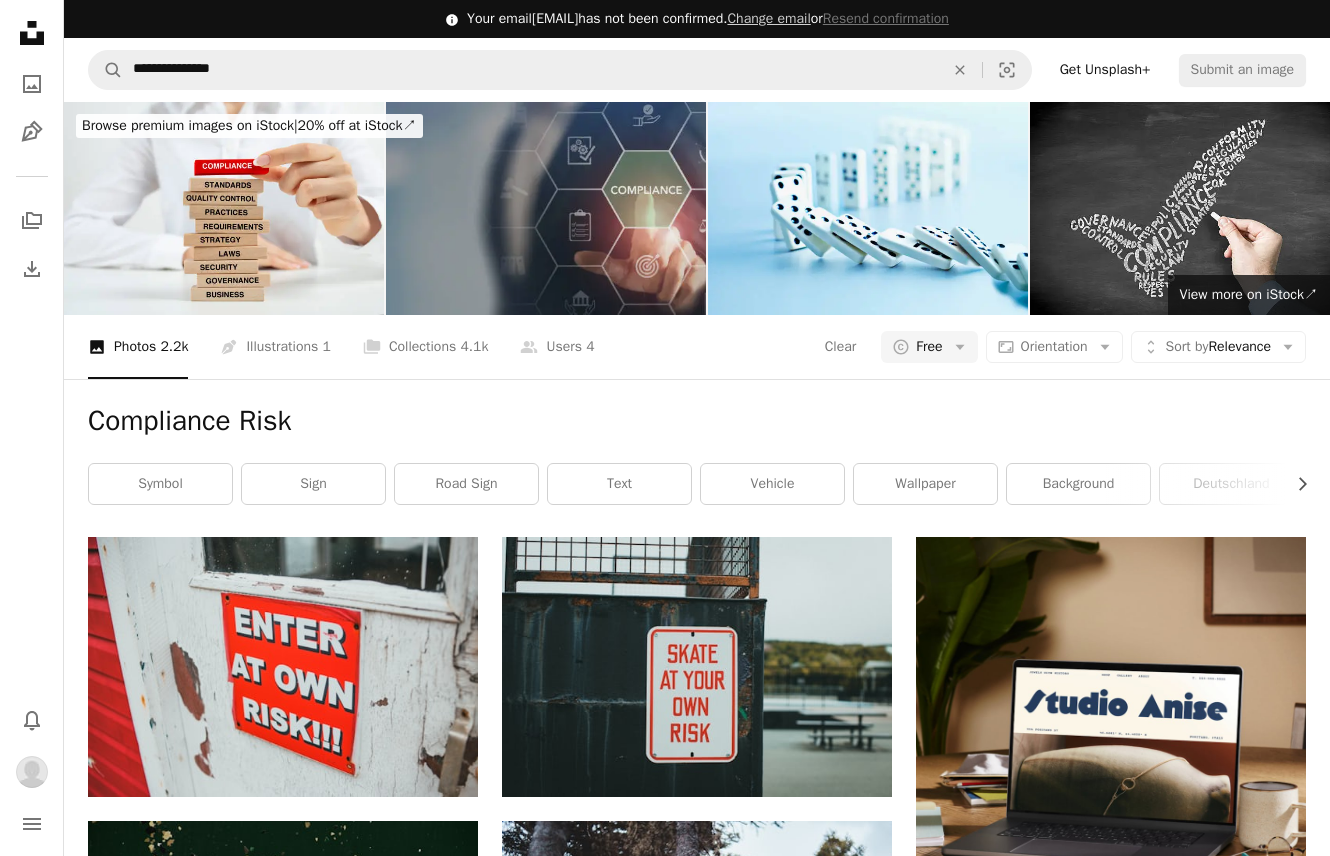 click at bounding box center [546, 208] 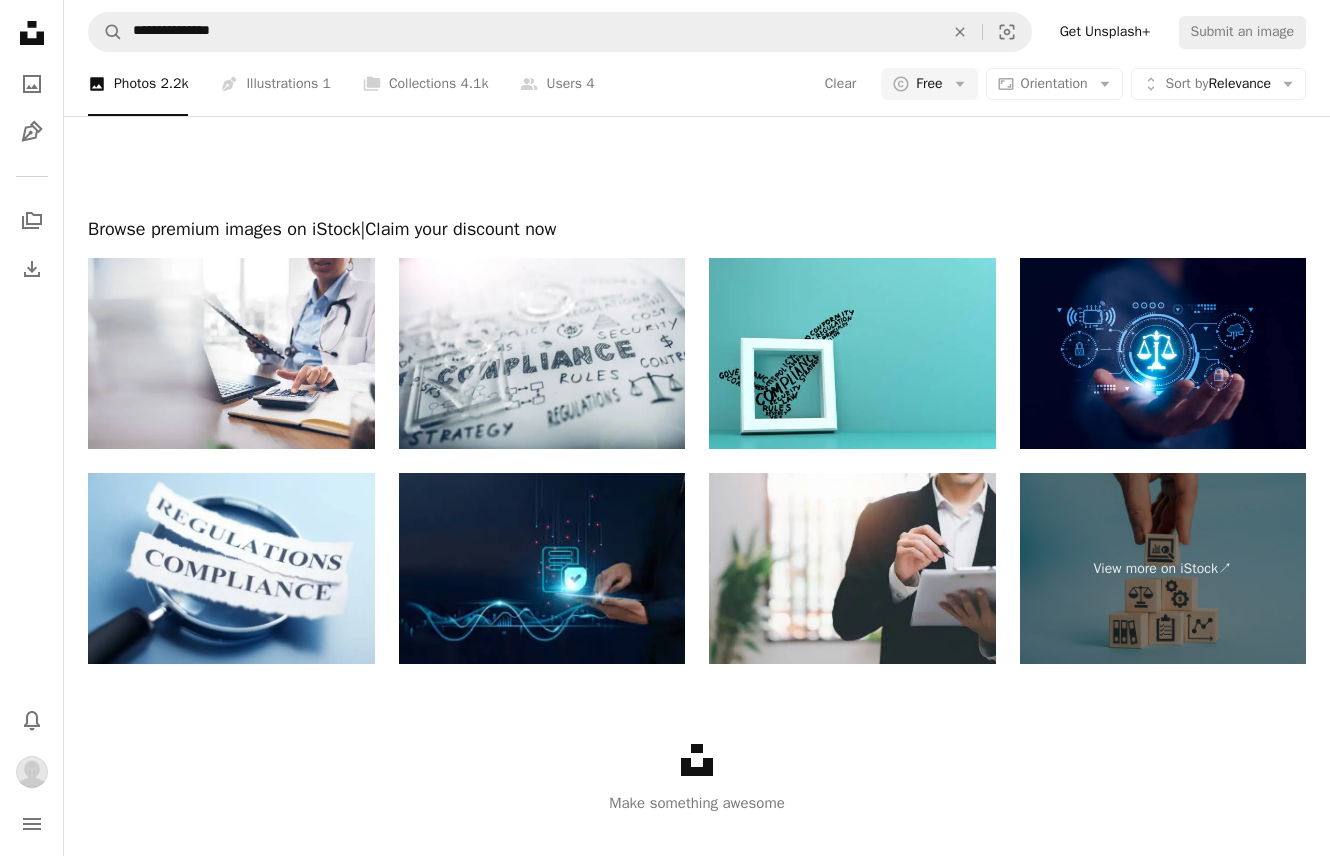 scroll, scrollTop: 3700, scrollLeft: 0, axis: vertical 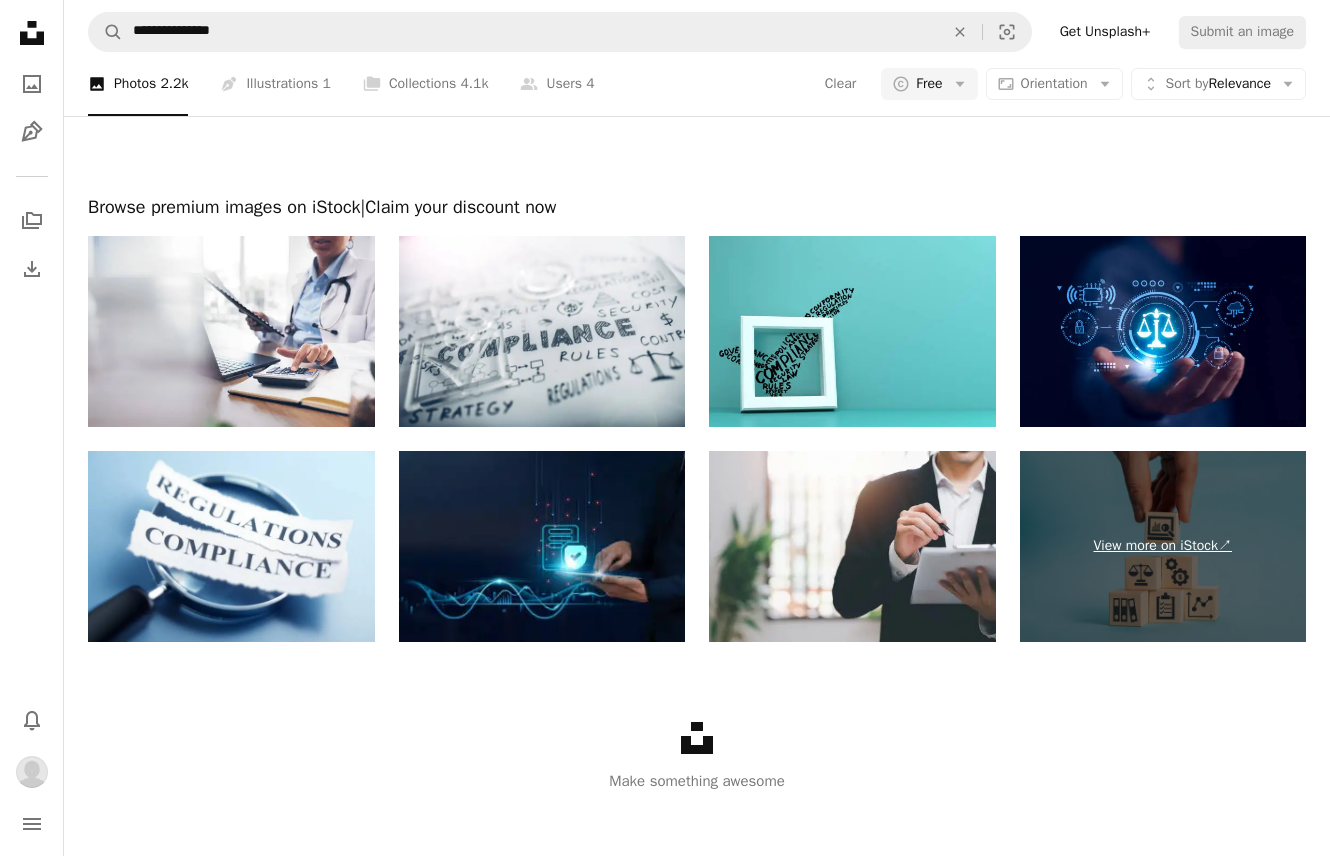 click on "View more on iStock  ↗" at bounding box center (1163, 546) 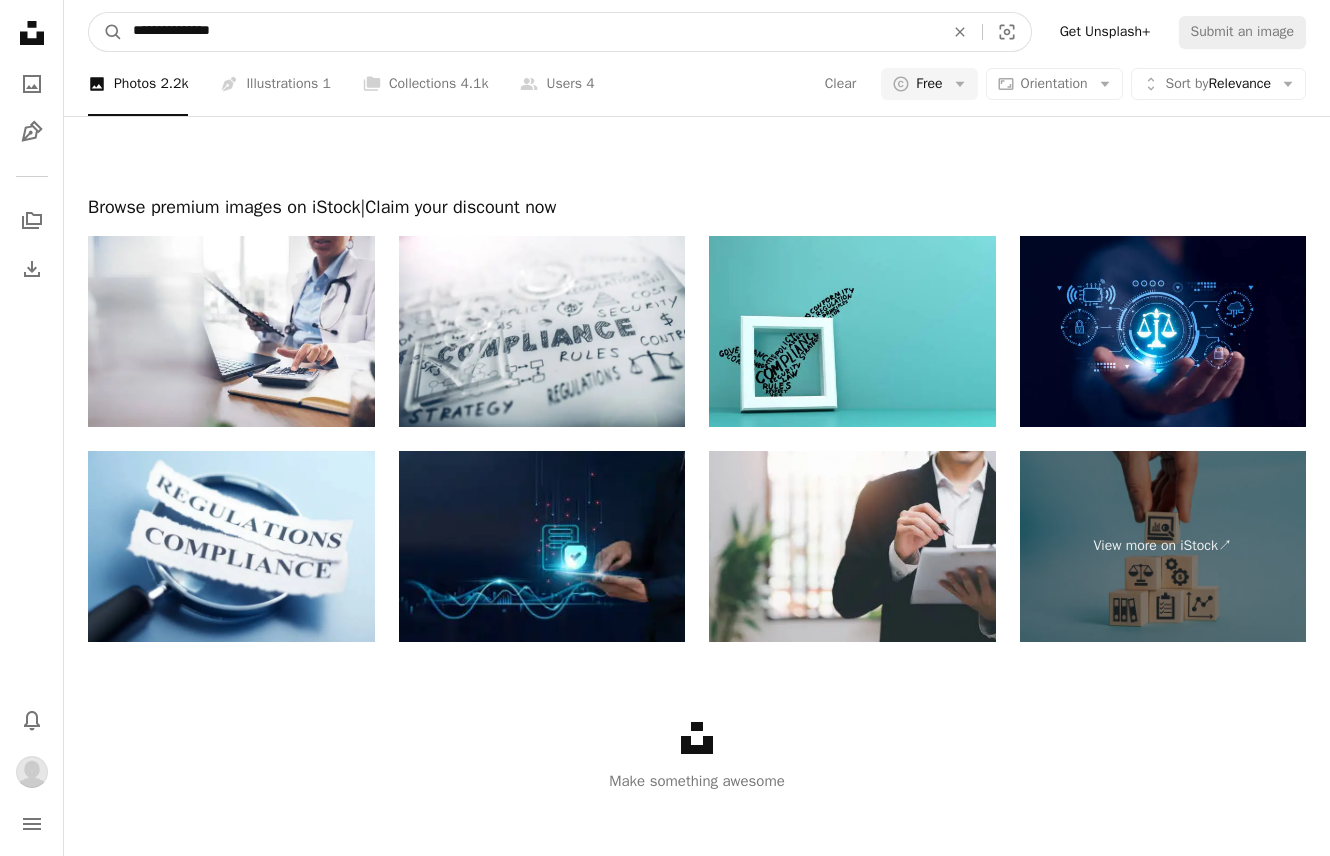 click on "**********" at bounding box center (530, 32) 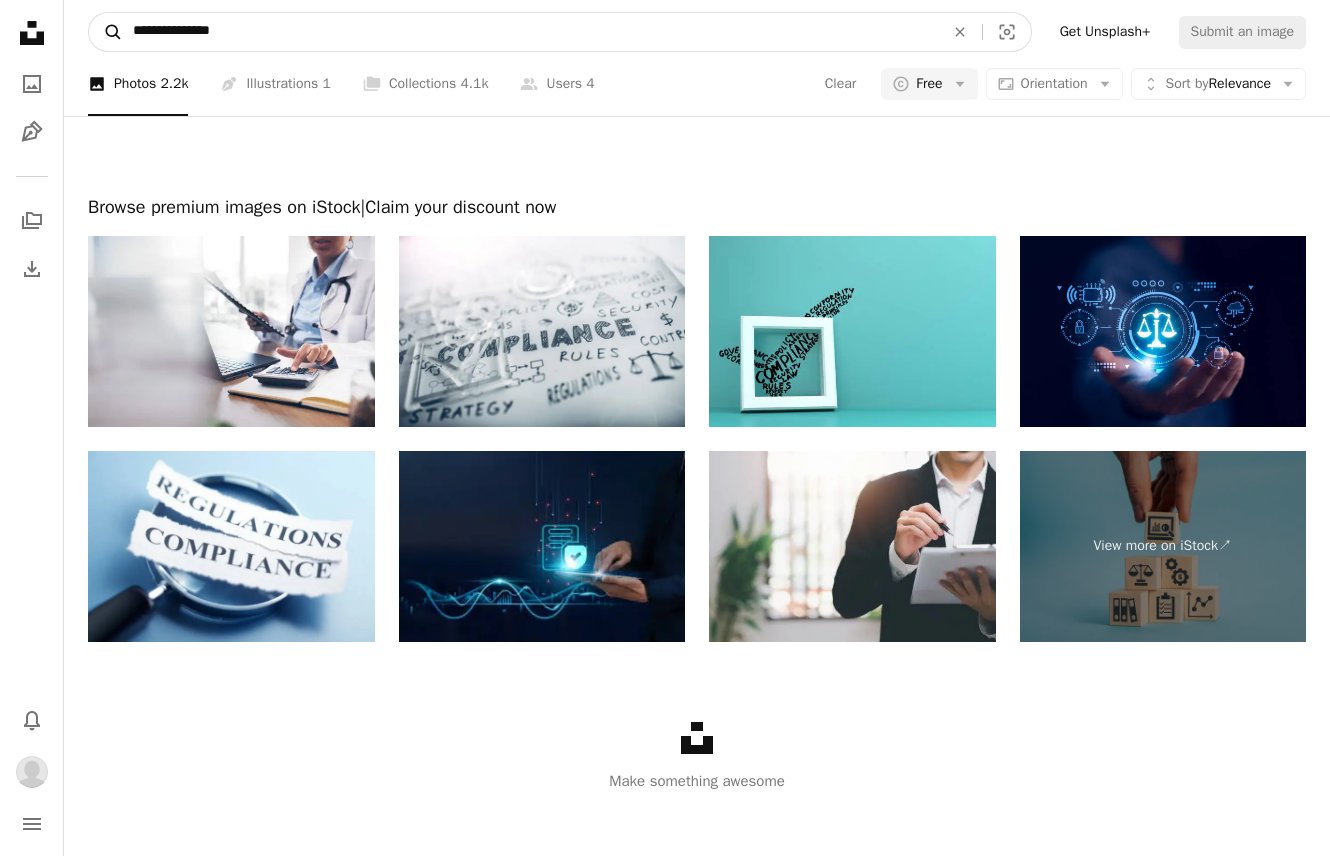 drag, startPoint x: 293, startPoint y: 31, endPoint x: 97, endPoint y: 18, distance: 196.43065 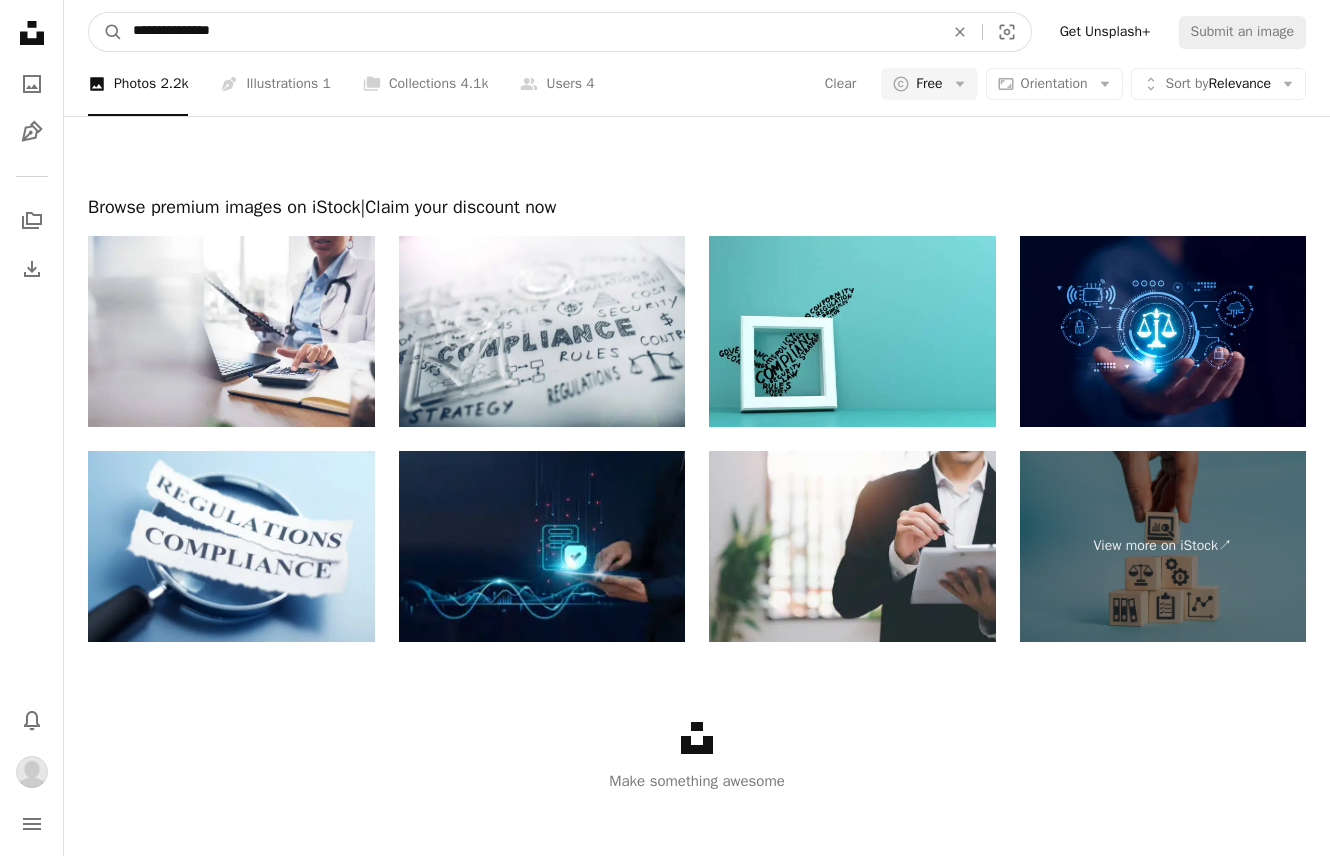 paste on "*" 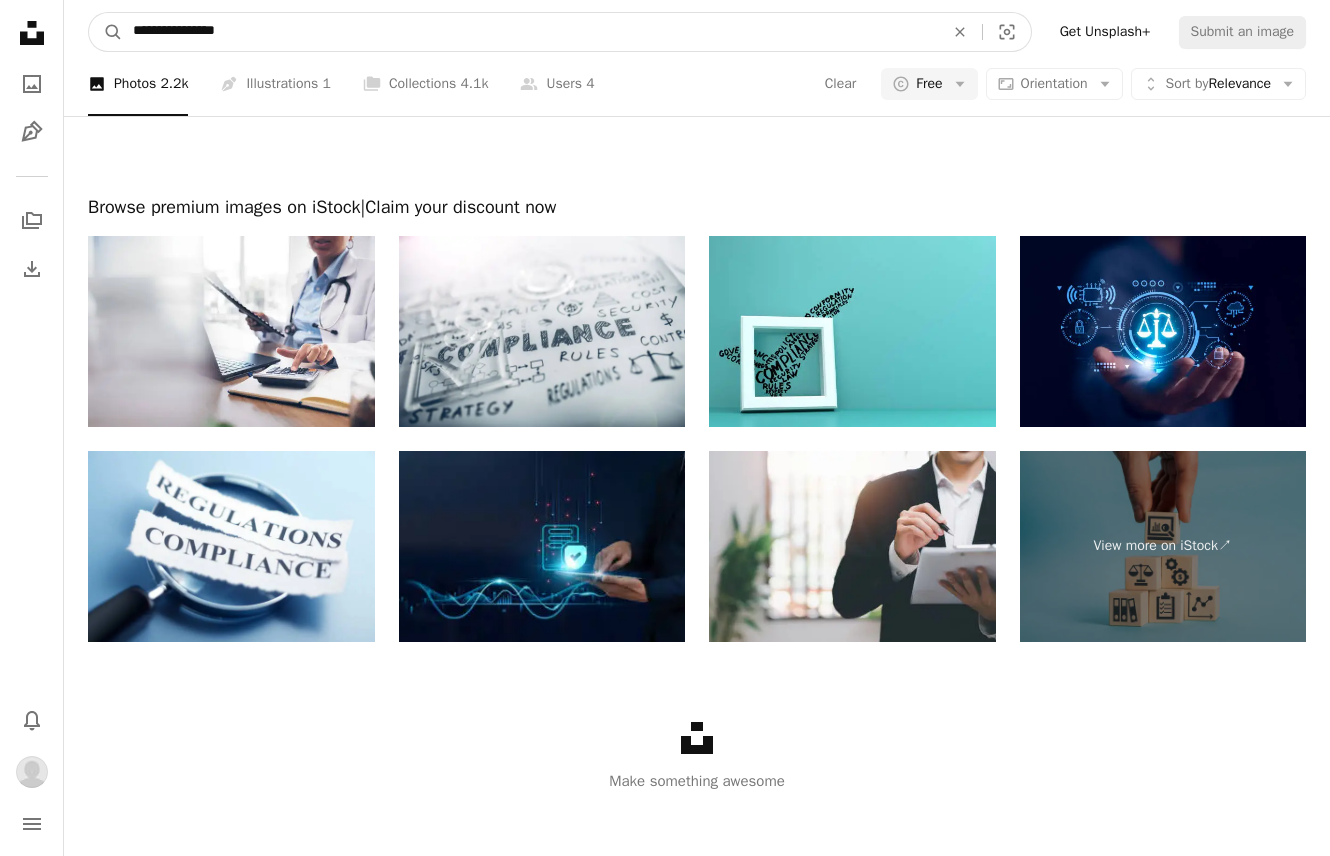 click on "A magnifying glass" at bounding box center [106, 32] 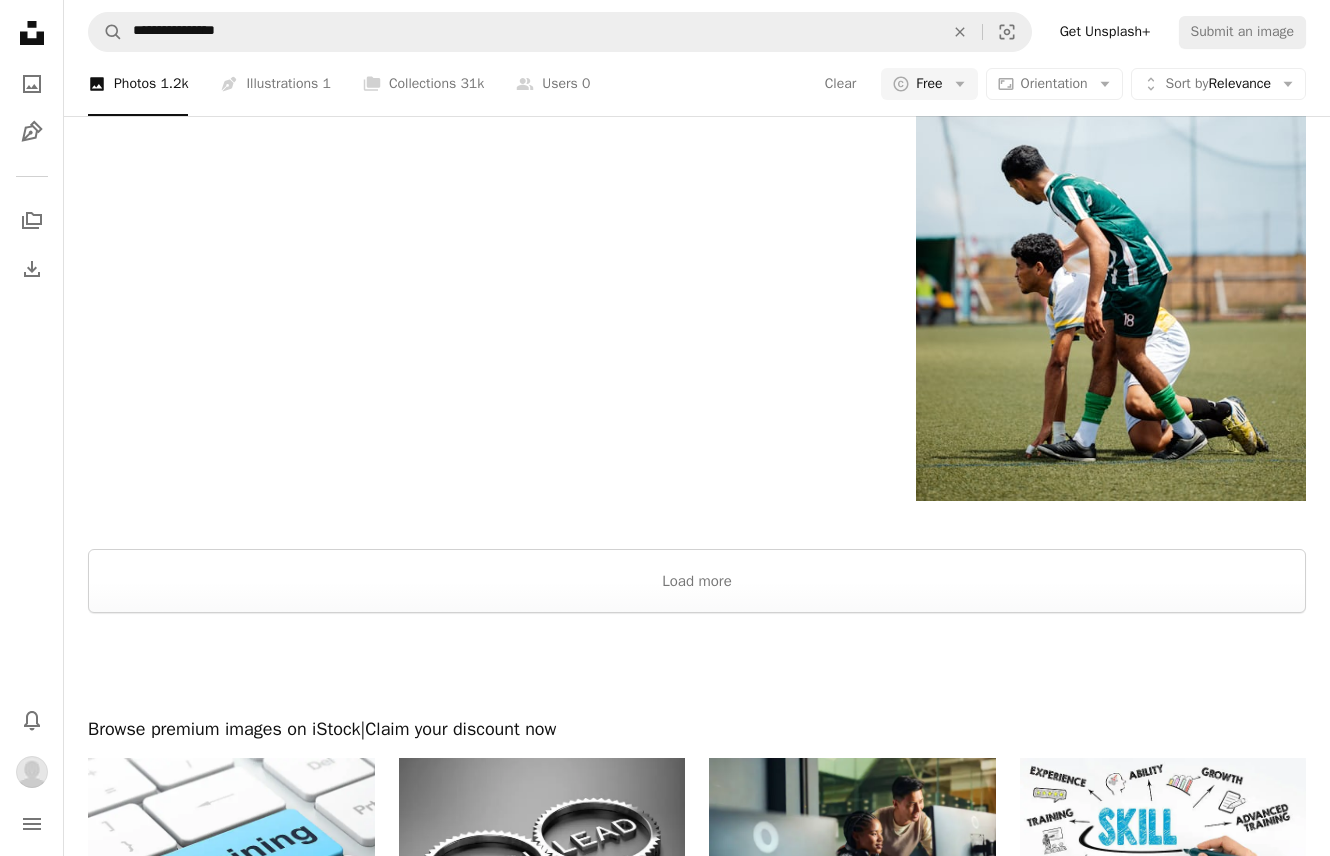 scroll, scrollTop: 3800, scrollLeft: 0, axis: vertical 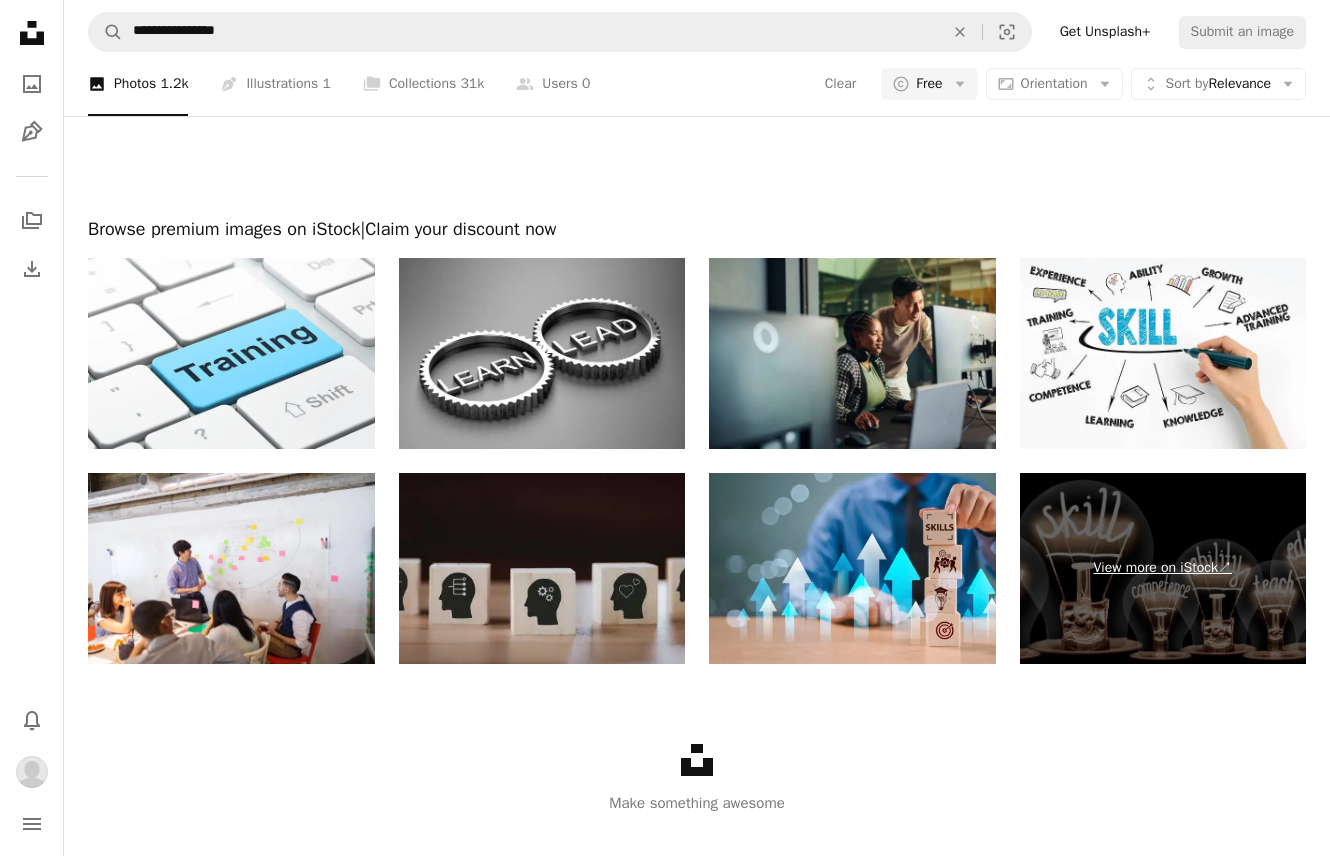 click on "View more on iStock  ↗" at bounding box center [1163, 568] 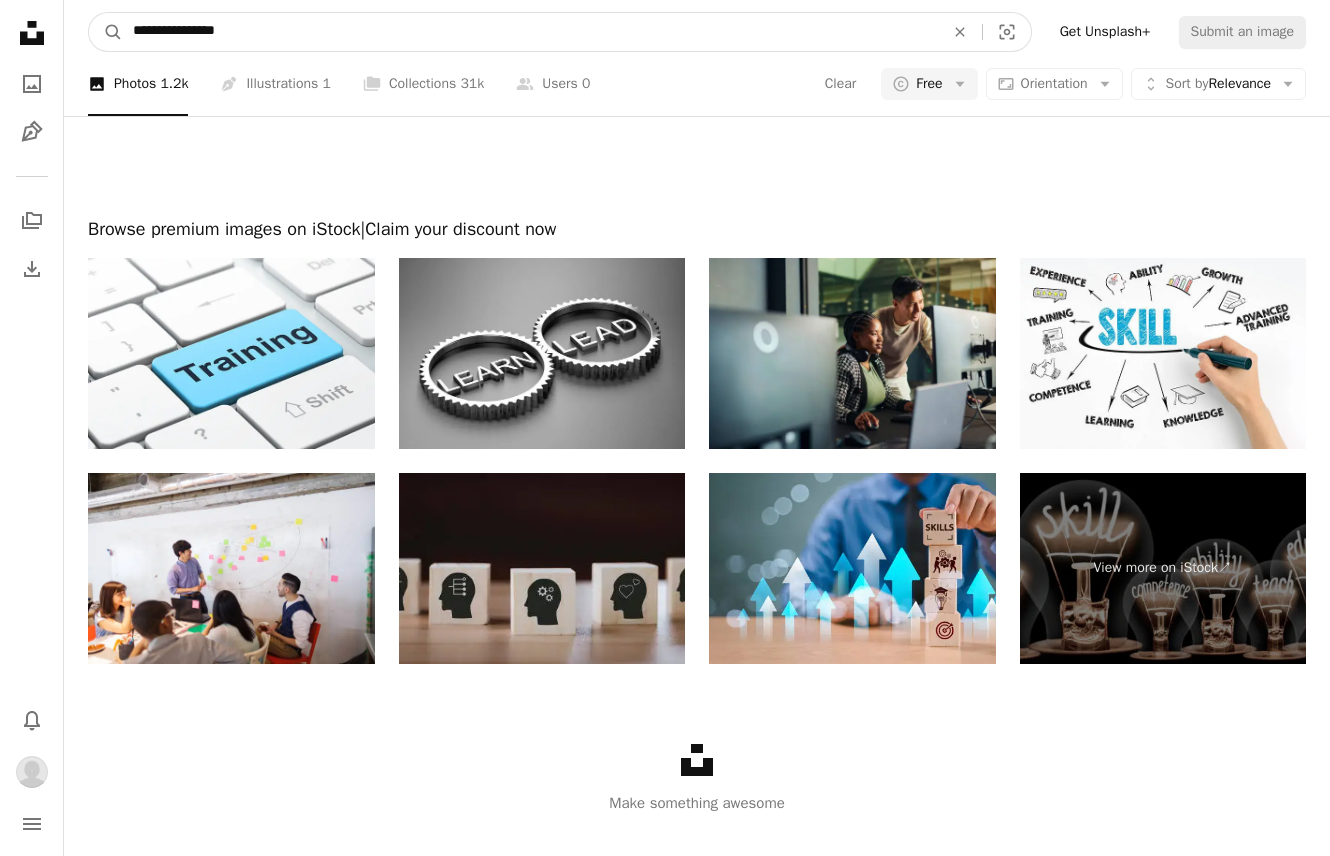 click on "**********" at bounding box center [530, 32] 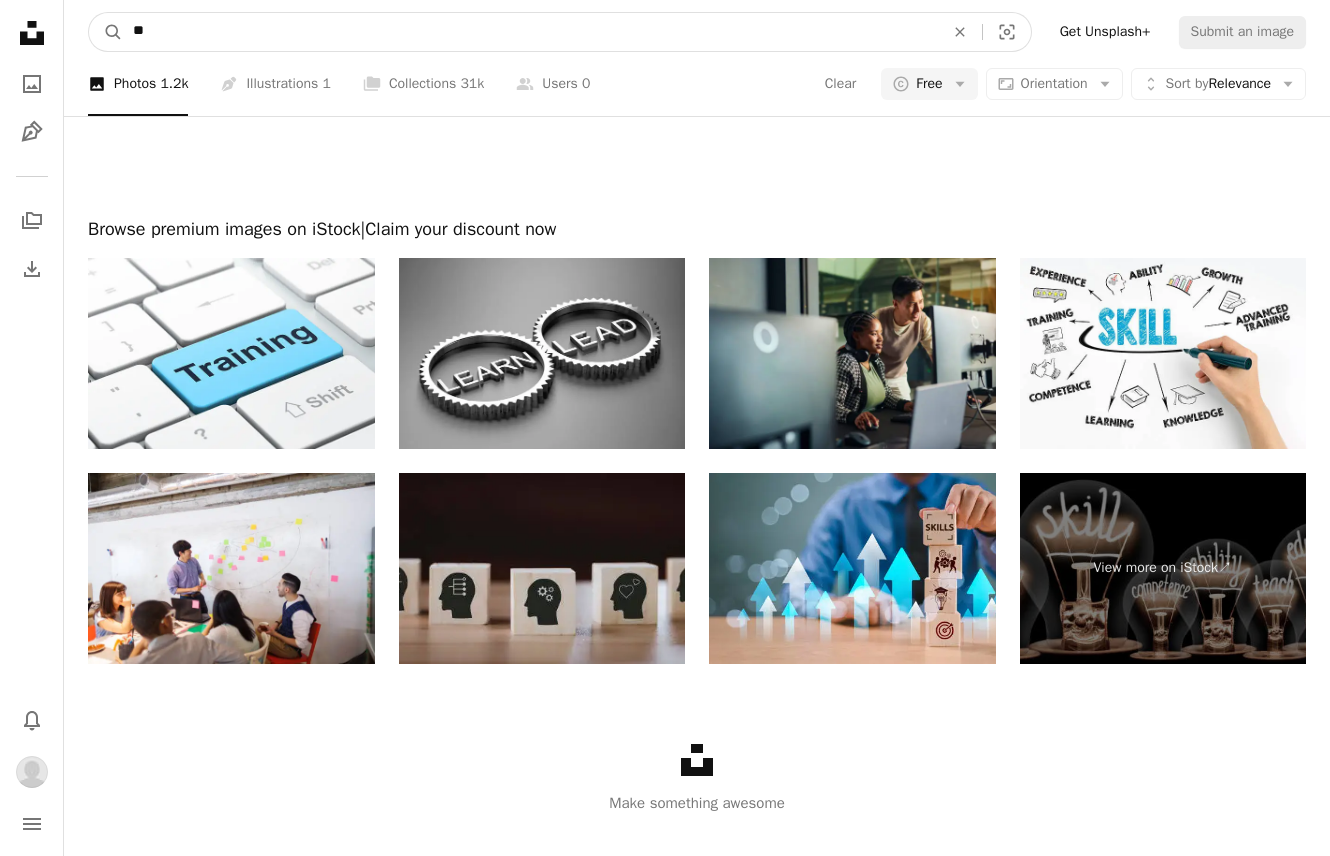 type on "*" 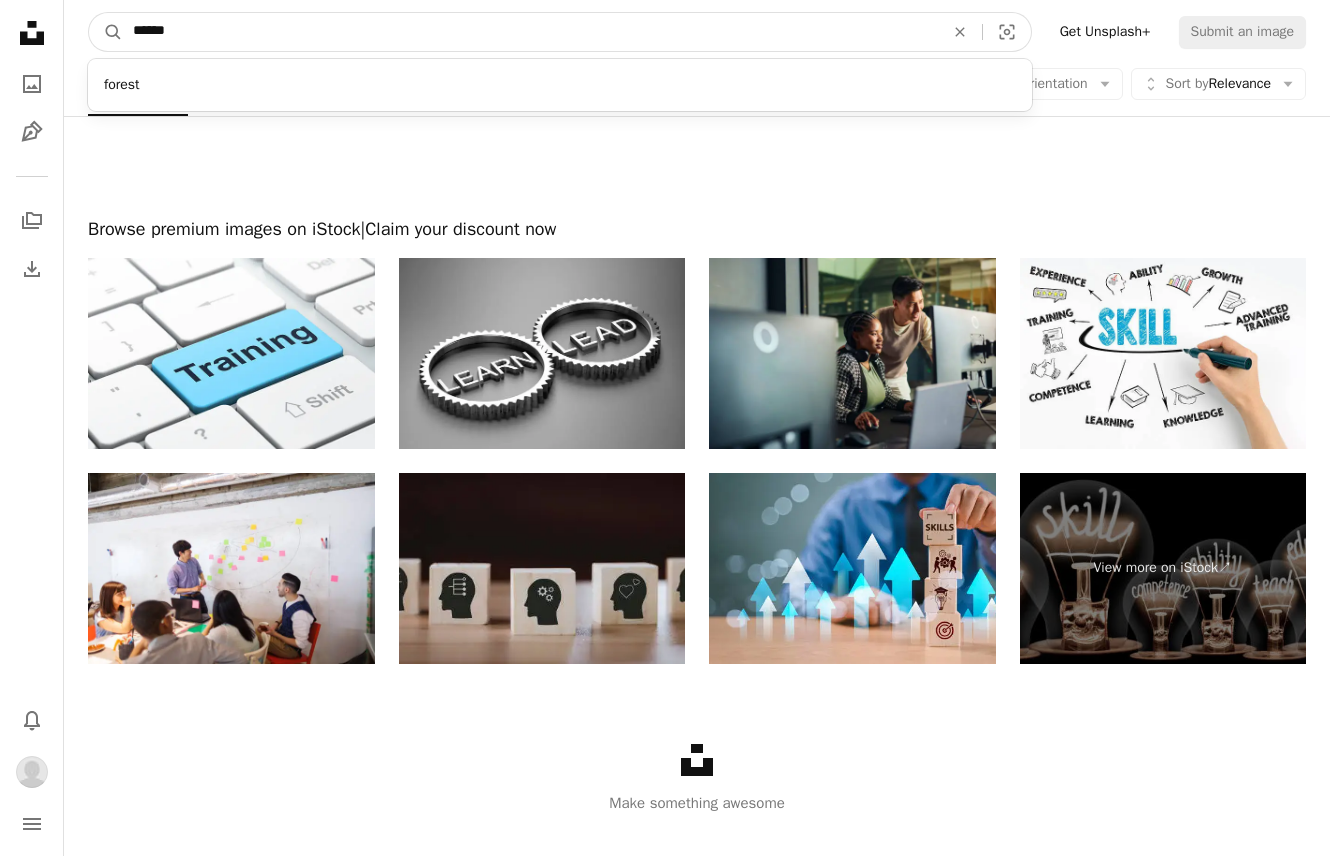 type on "******" 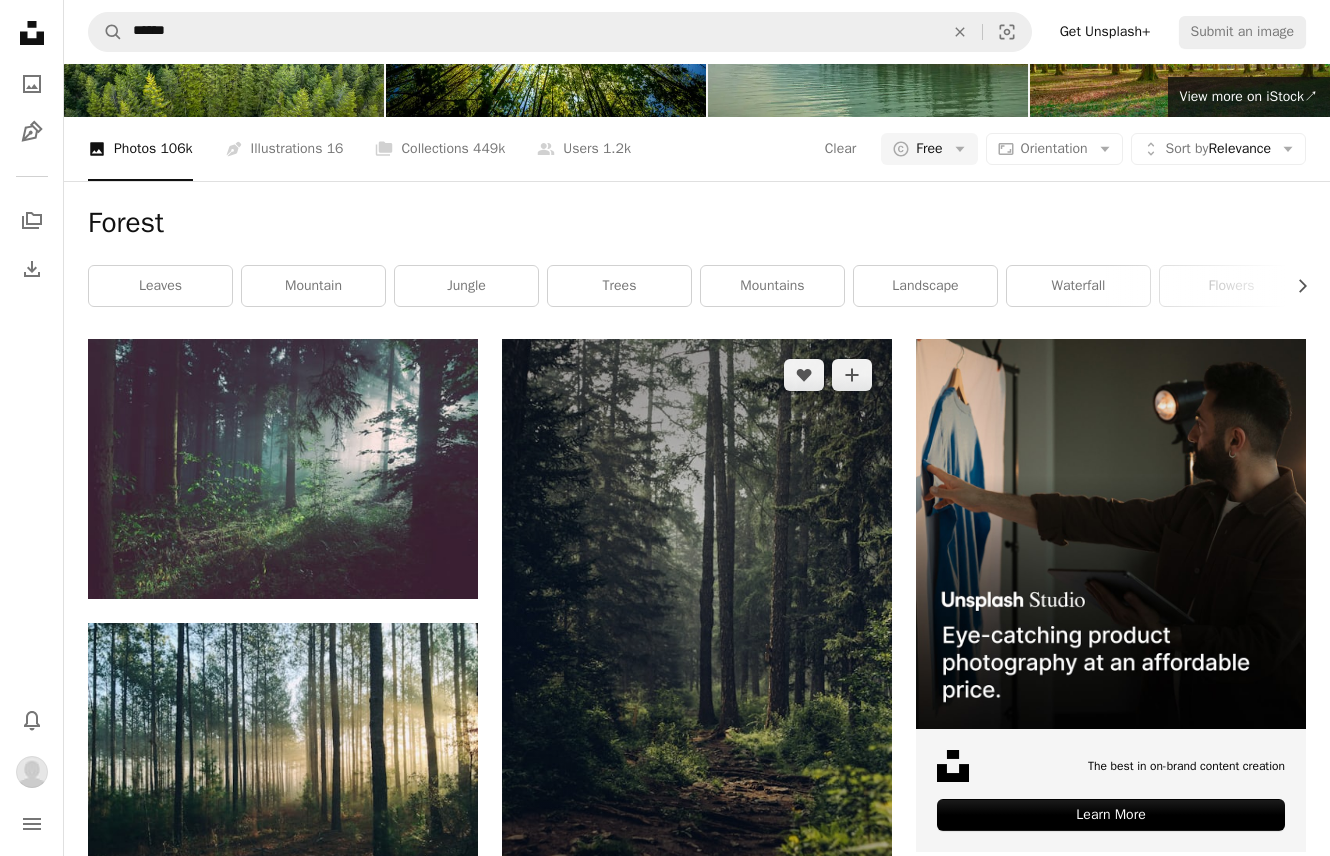 scroll, scrollTop: 200, scrollLeft: 0, axis: vertical 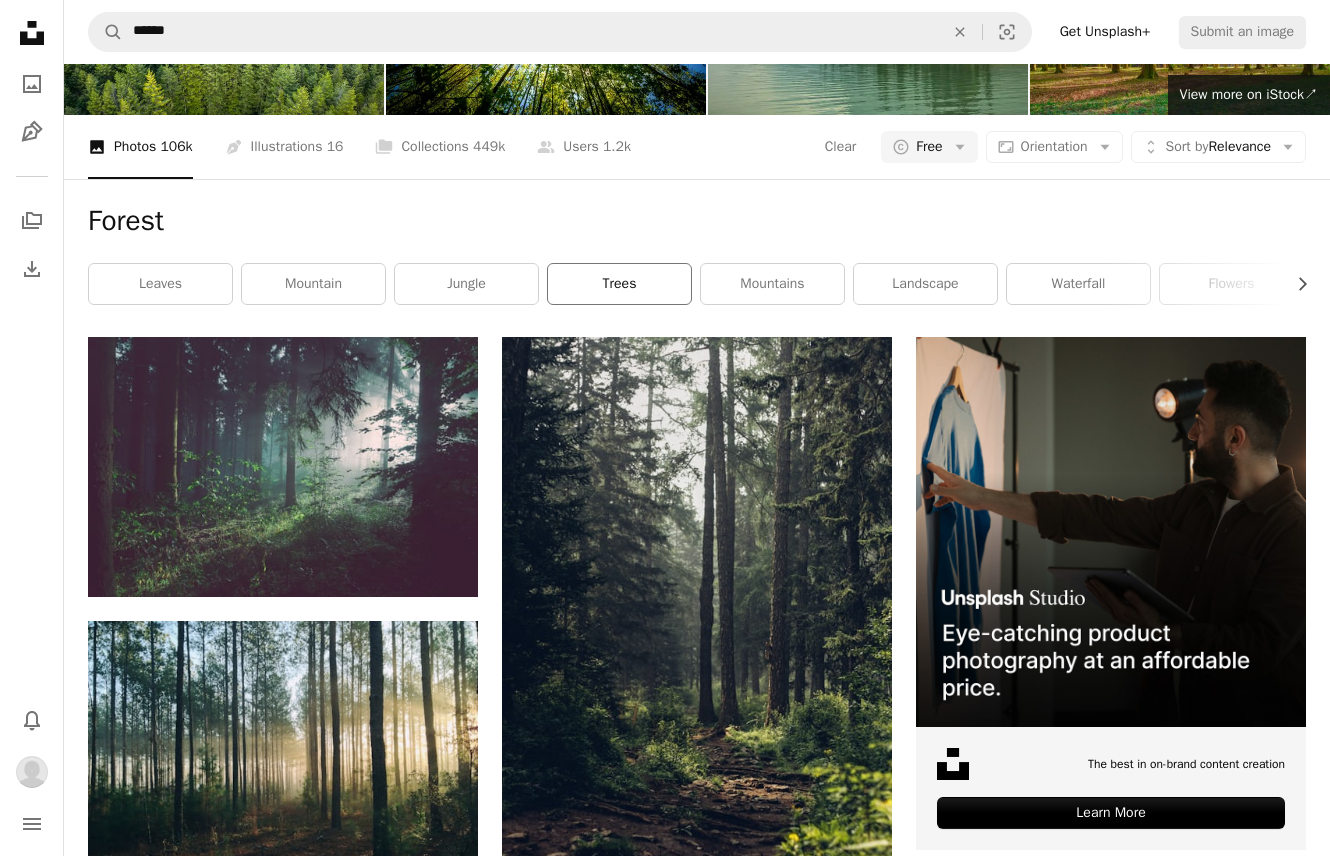 click on "trees" at bounding box center [619, 284] 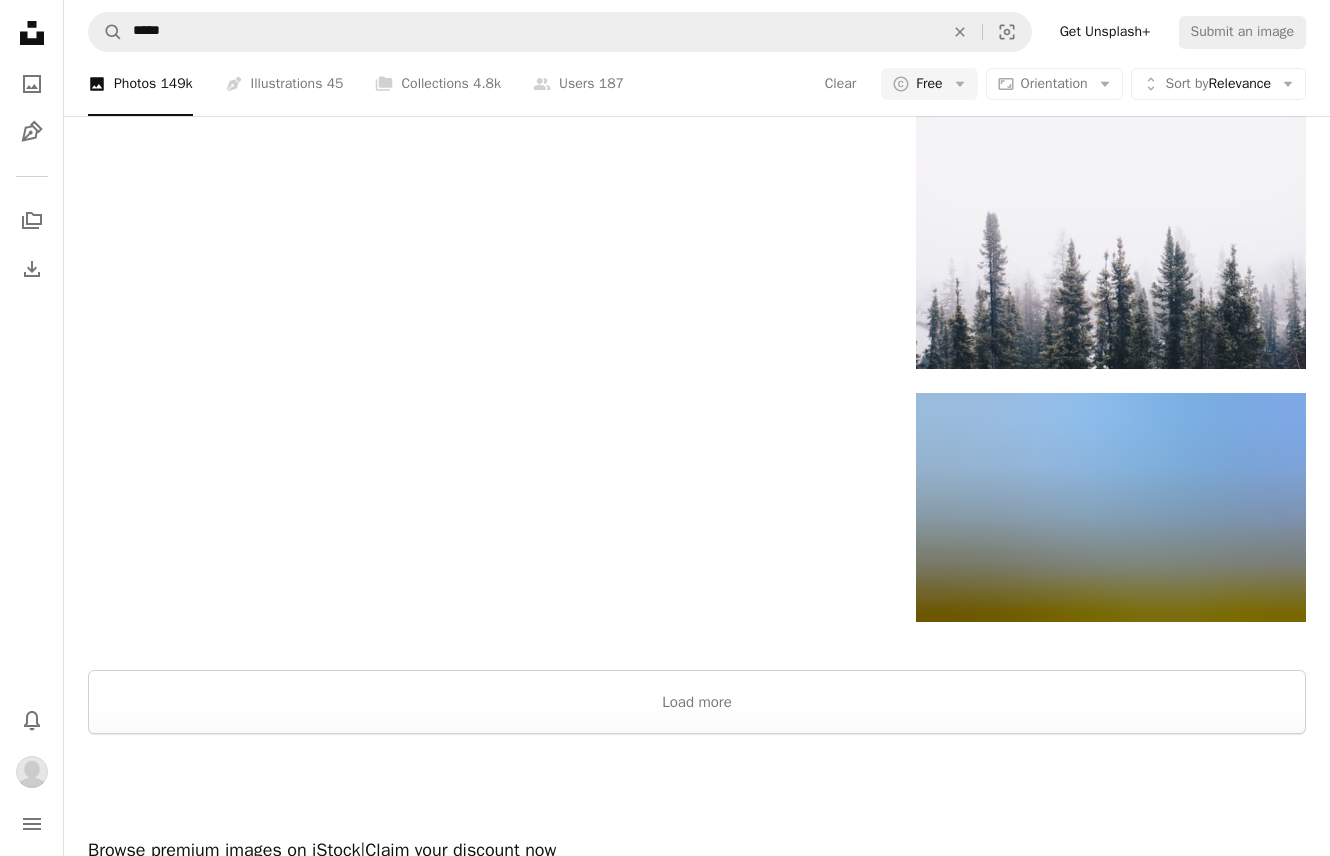 scroll, scrollTop: 3400, scrollLeft: 0, axis: vertical 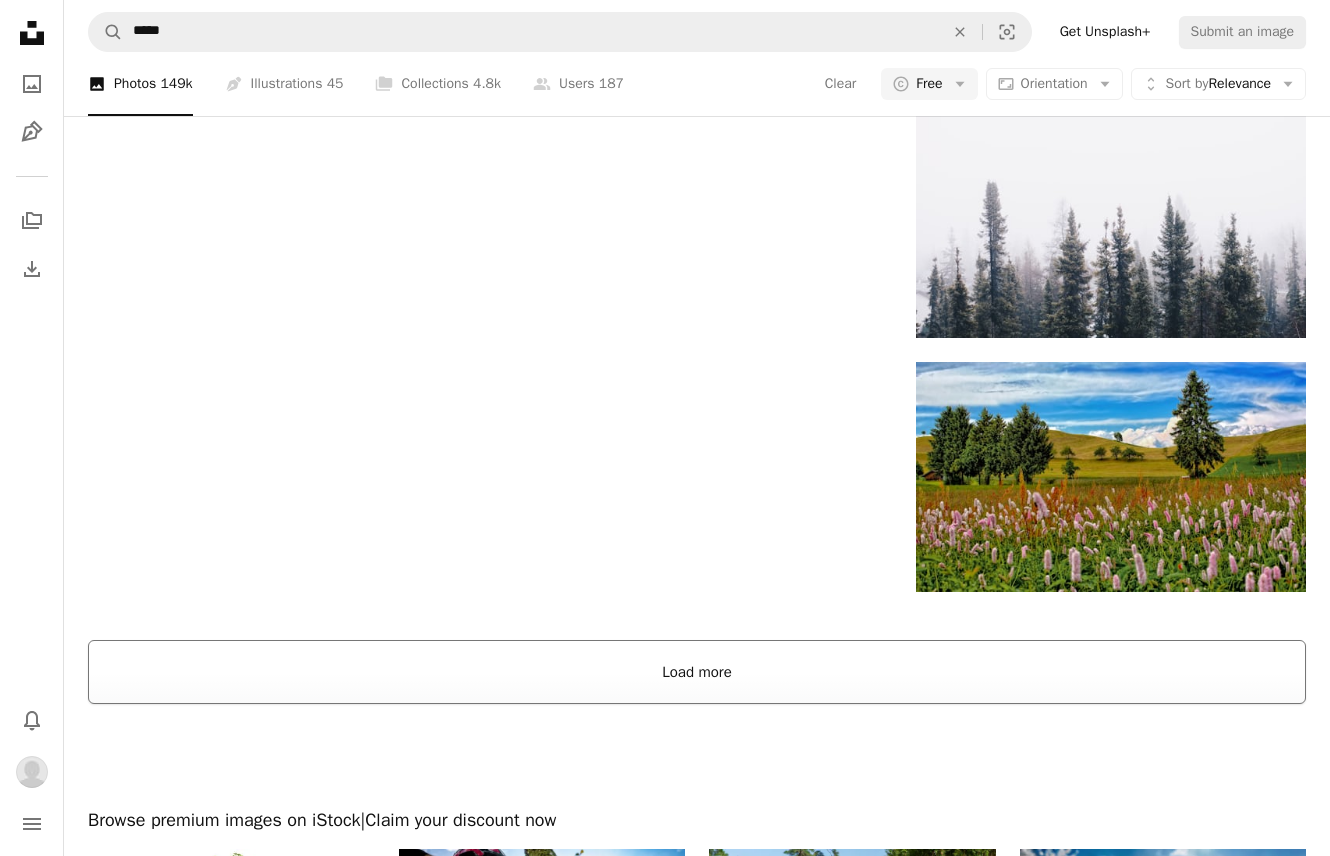 click on "Load more" at bounding box center (697, 672) 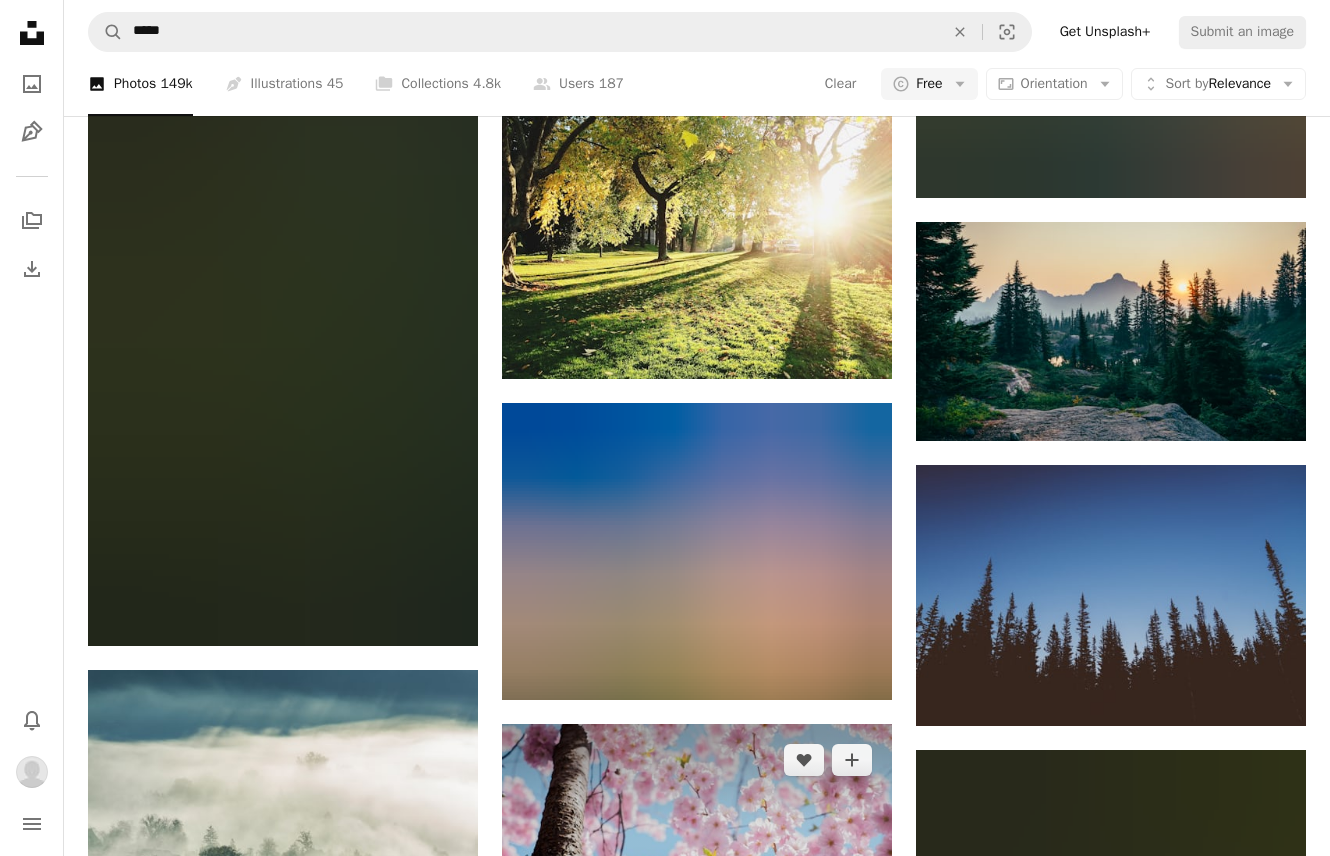 scroll, scrollTop: 10500, scrollLeft: 0, axis: vertical 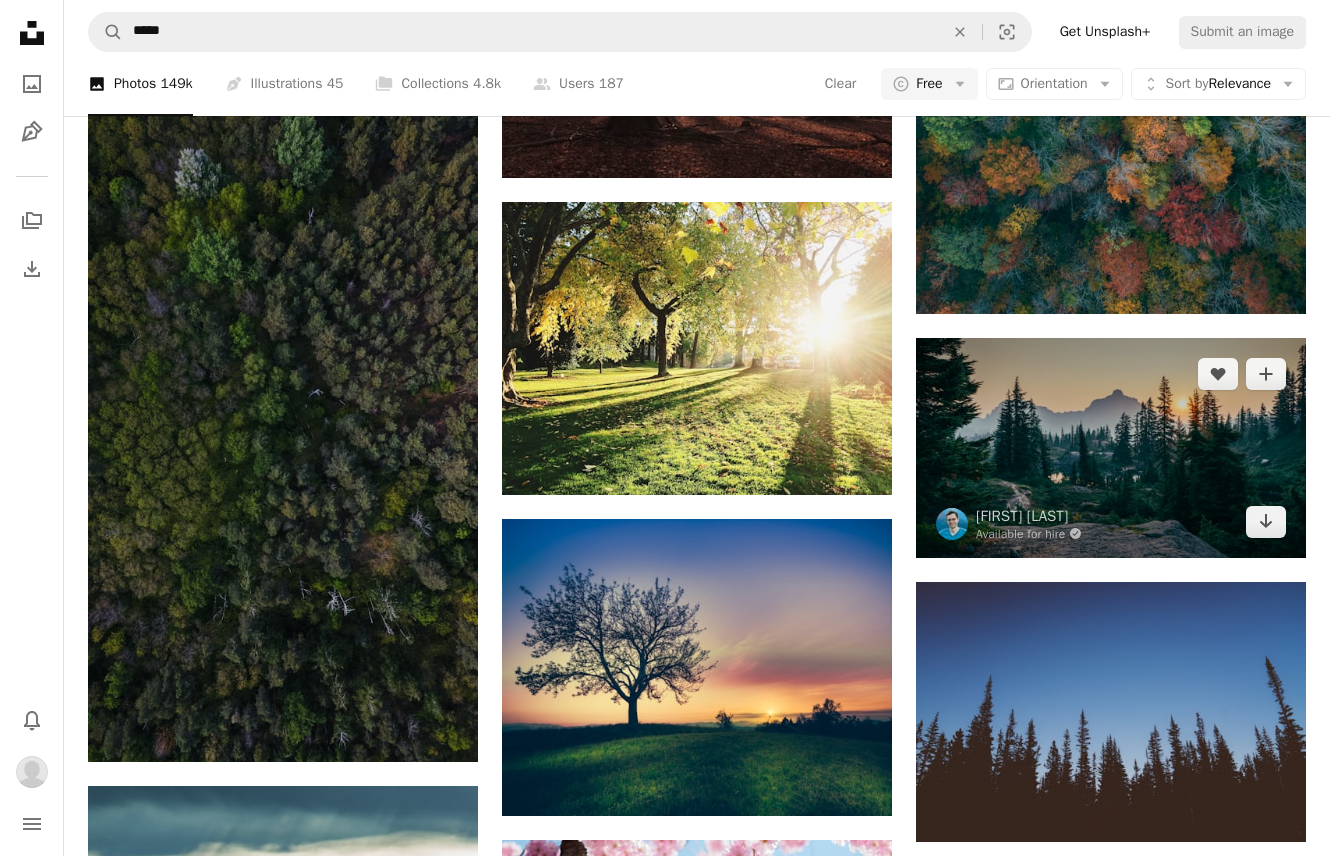 click at bounding box center (1111, 447) 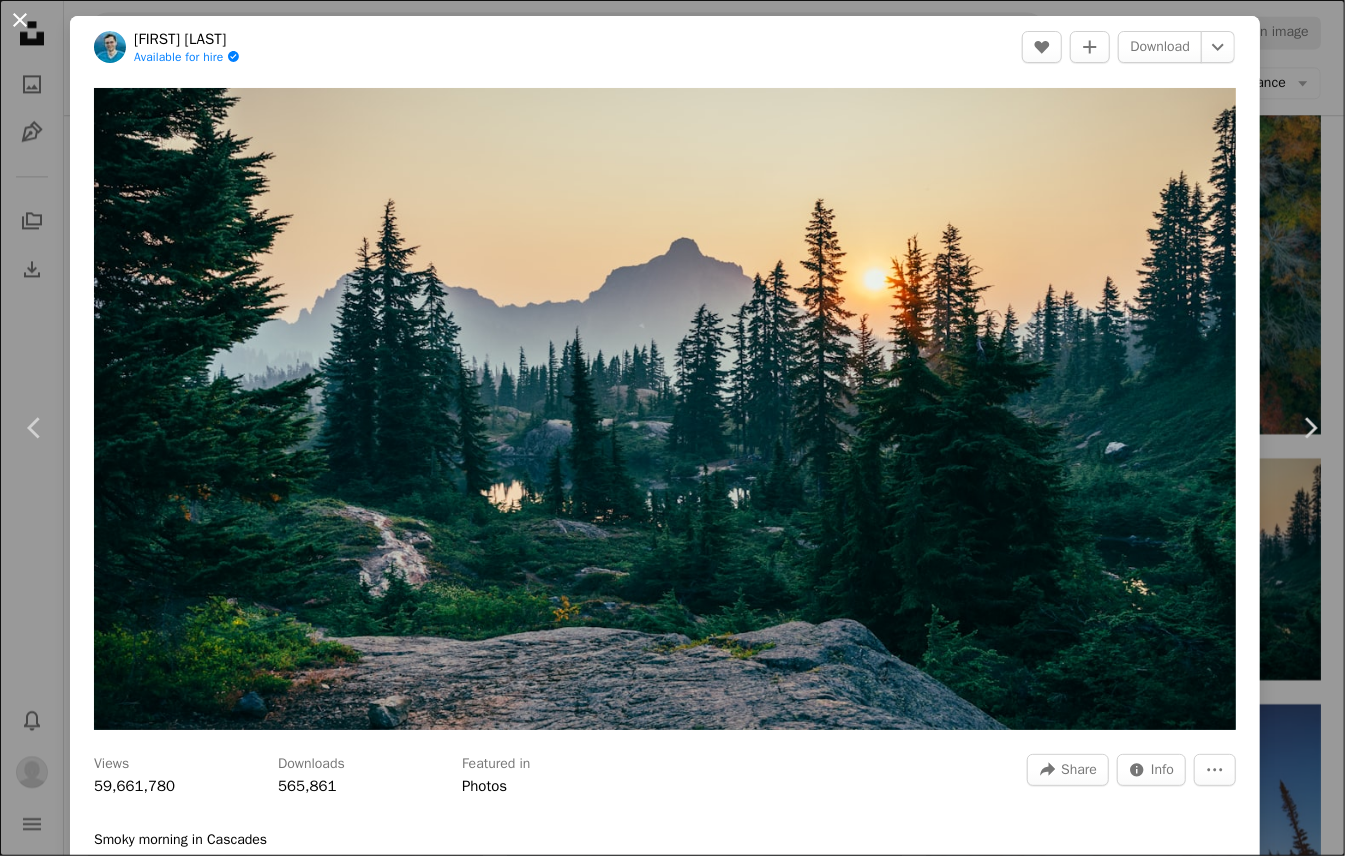 click on "An X shape" at bounding box center (20, 20) 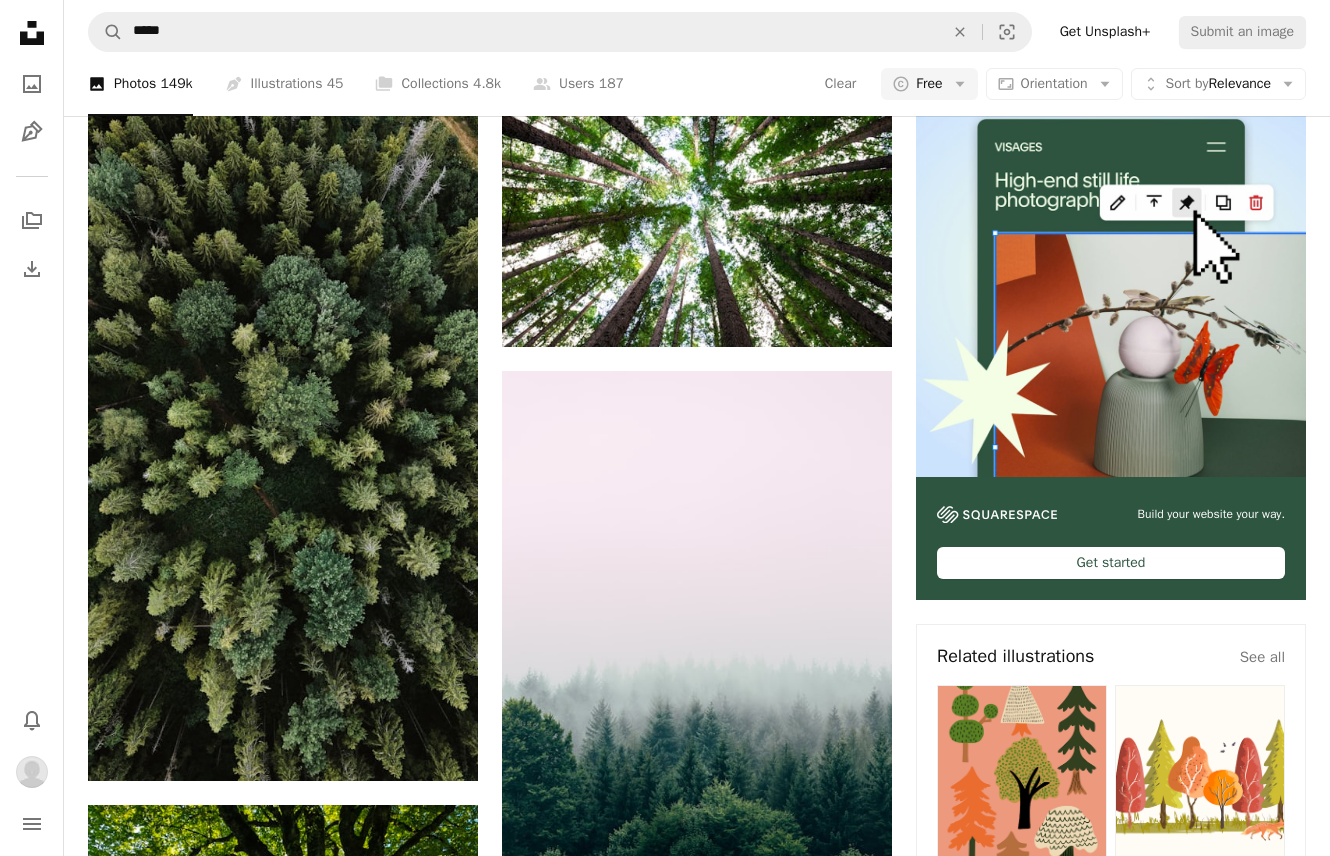 scroll, scrollTop: 700, scrollLeft: 0, axis: vertical 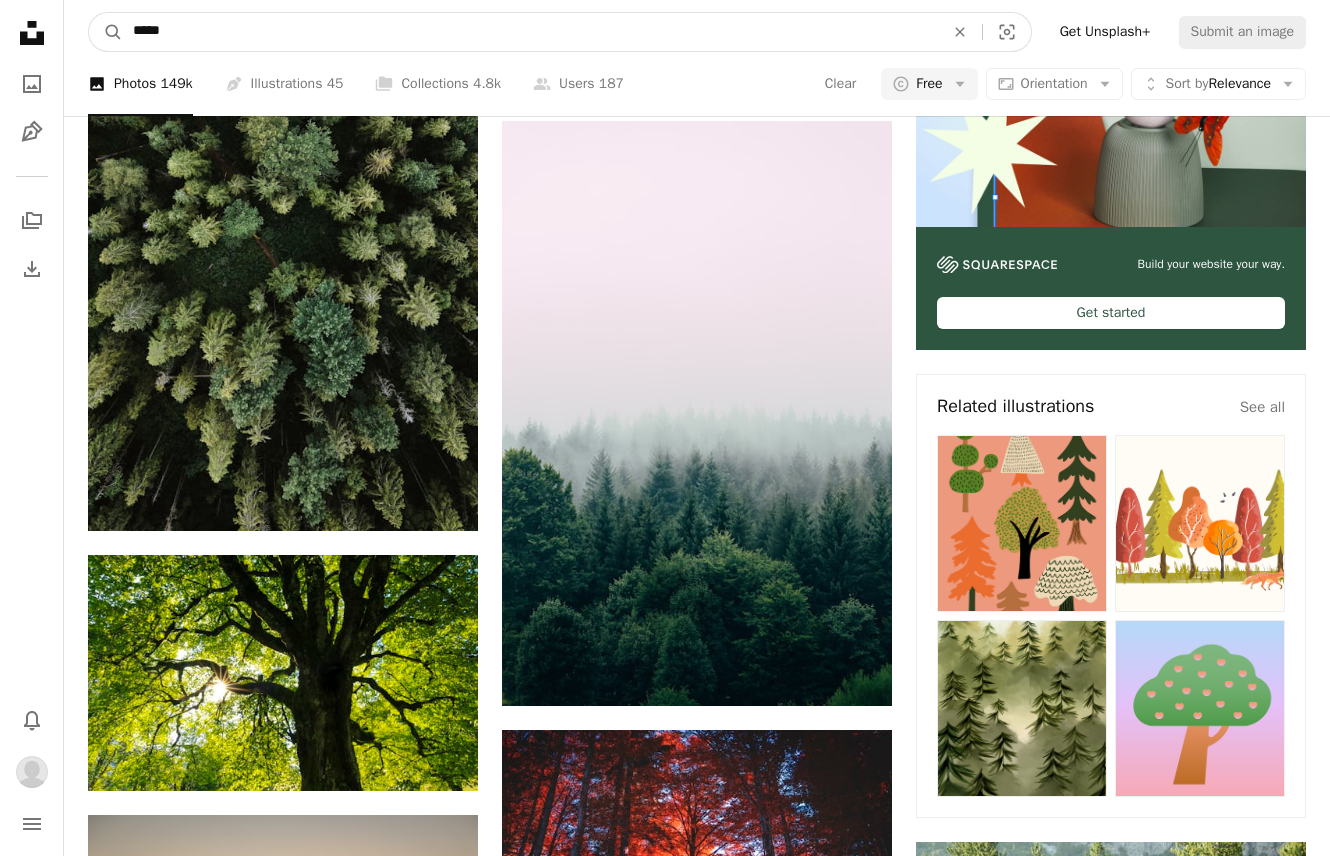 click on "*****" at bounding box center (530, 32) 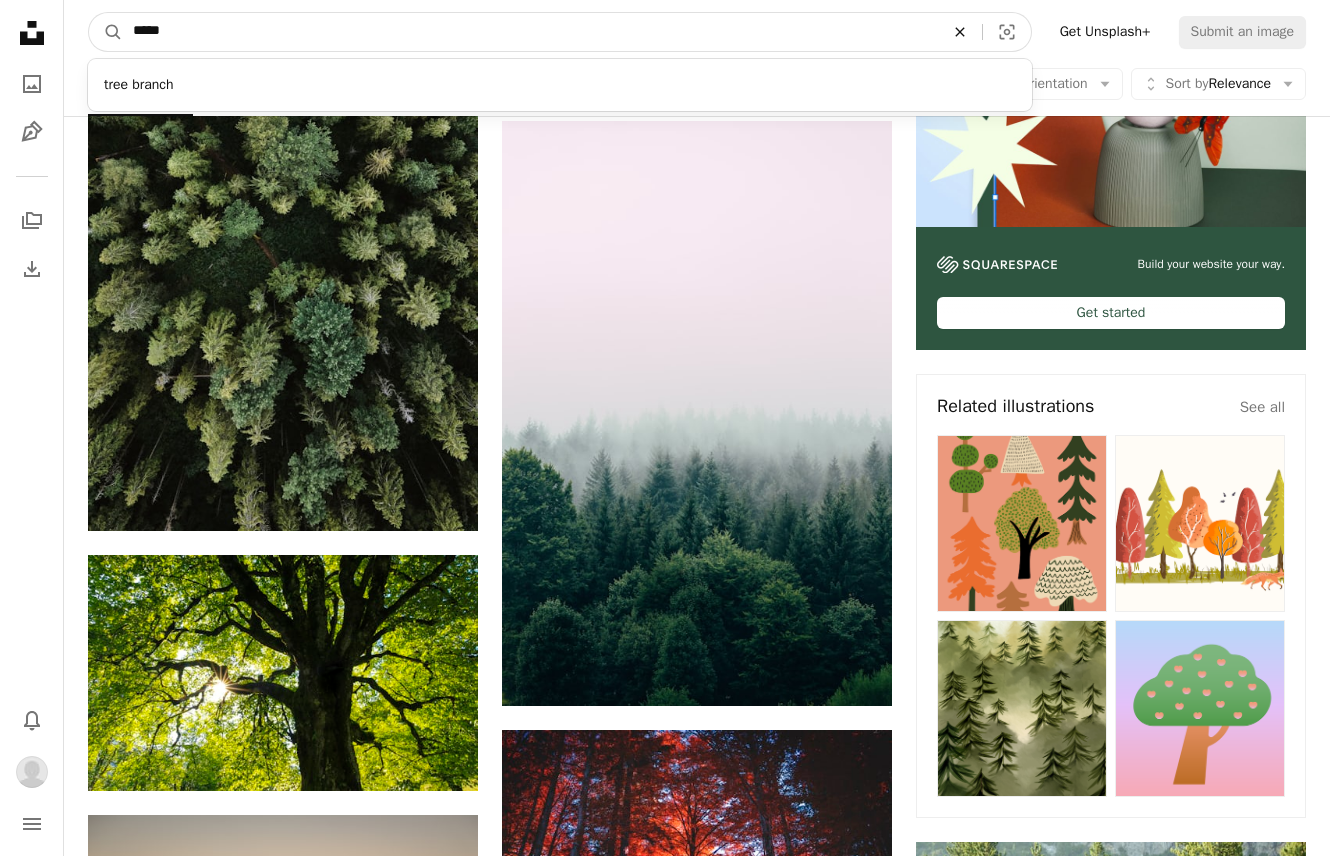 click on "An X shape" 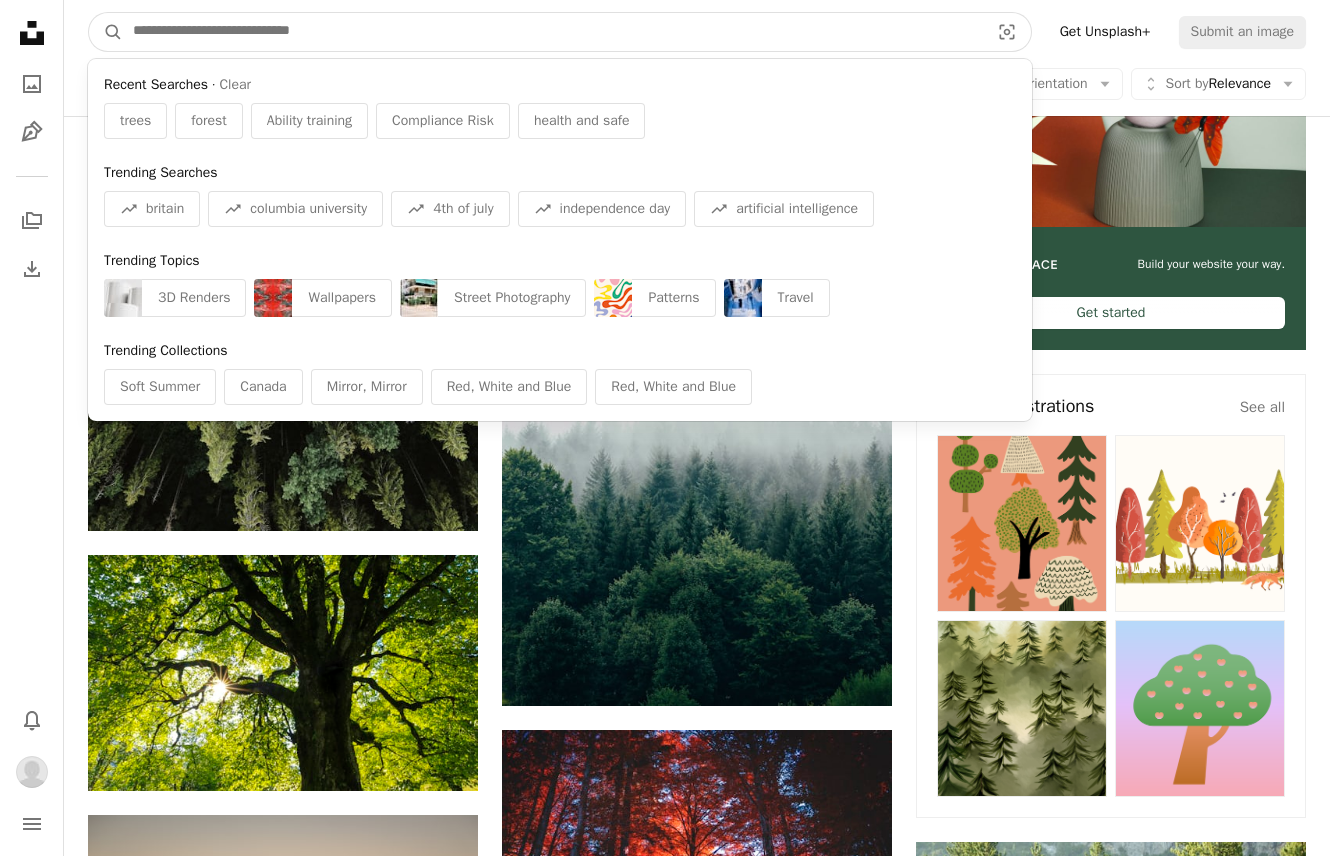 click at bounding box center [553, 32] 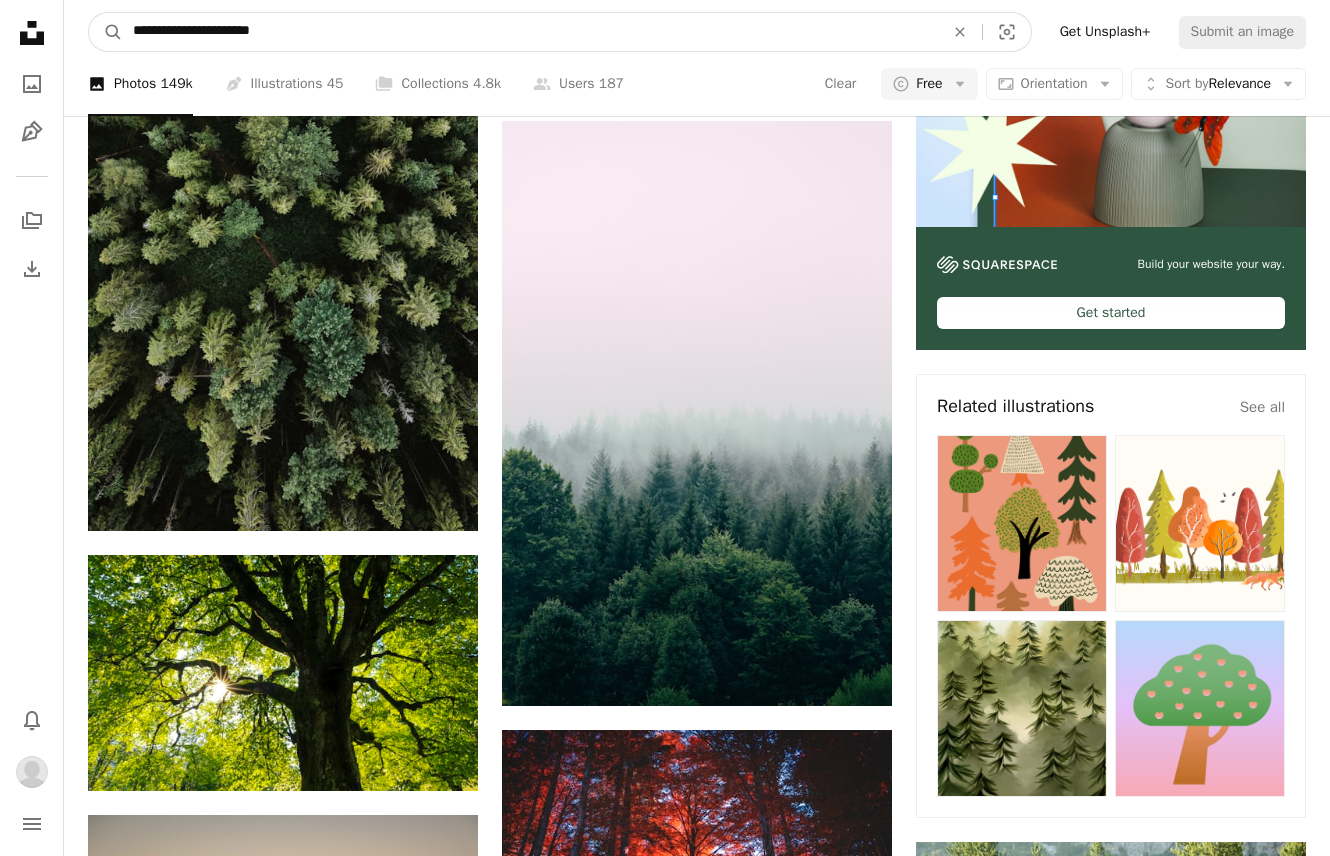 type on "**********" 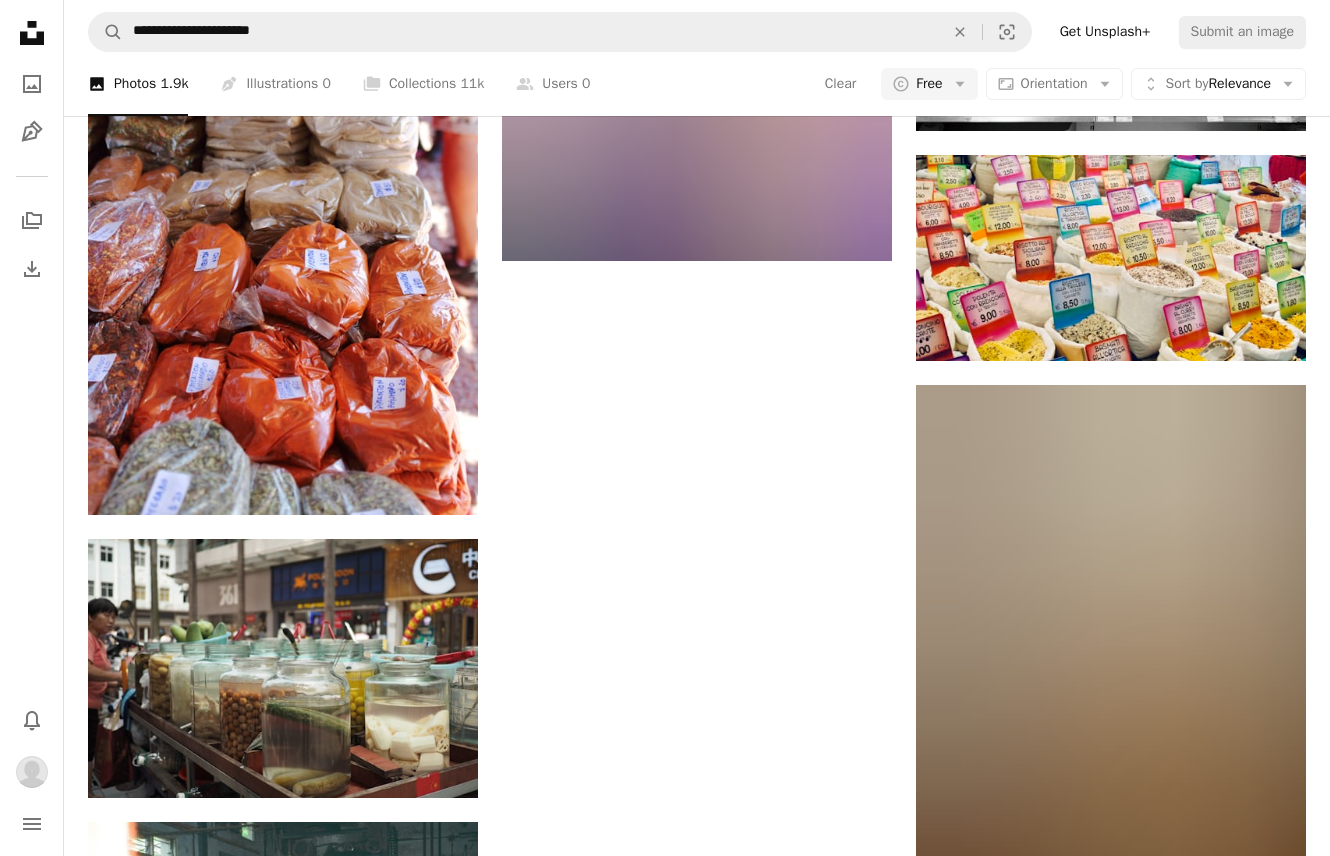 scroll, scrollTop: 7600, scrollLeft: 0, axis: vertical 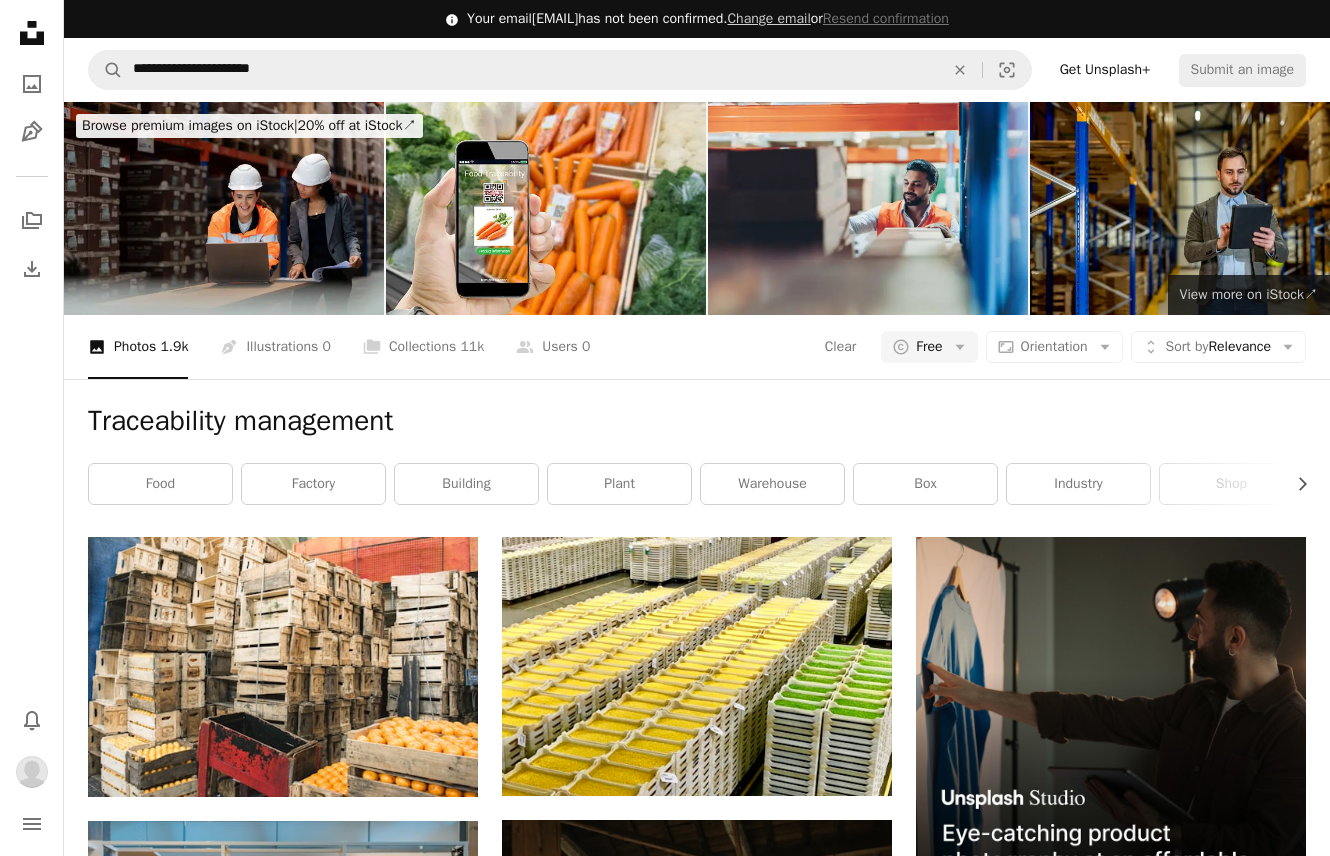 click on "View more on iStock  ↗" at bounding box center [1249, 294] 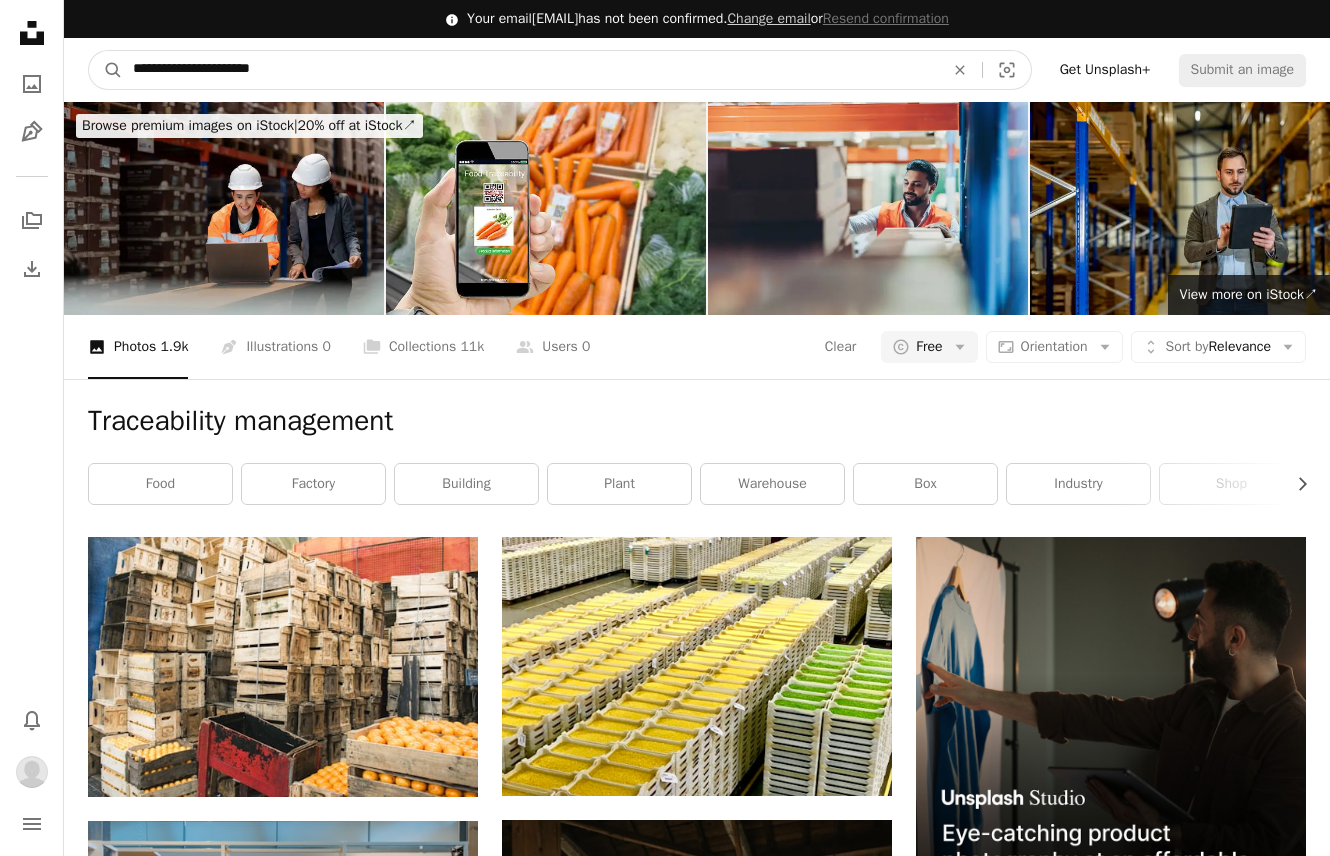 drag, startPoint x: 409, startPoint y: 71, endPoint x: 22, endPoint y: 47, distance: 387.74347 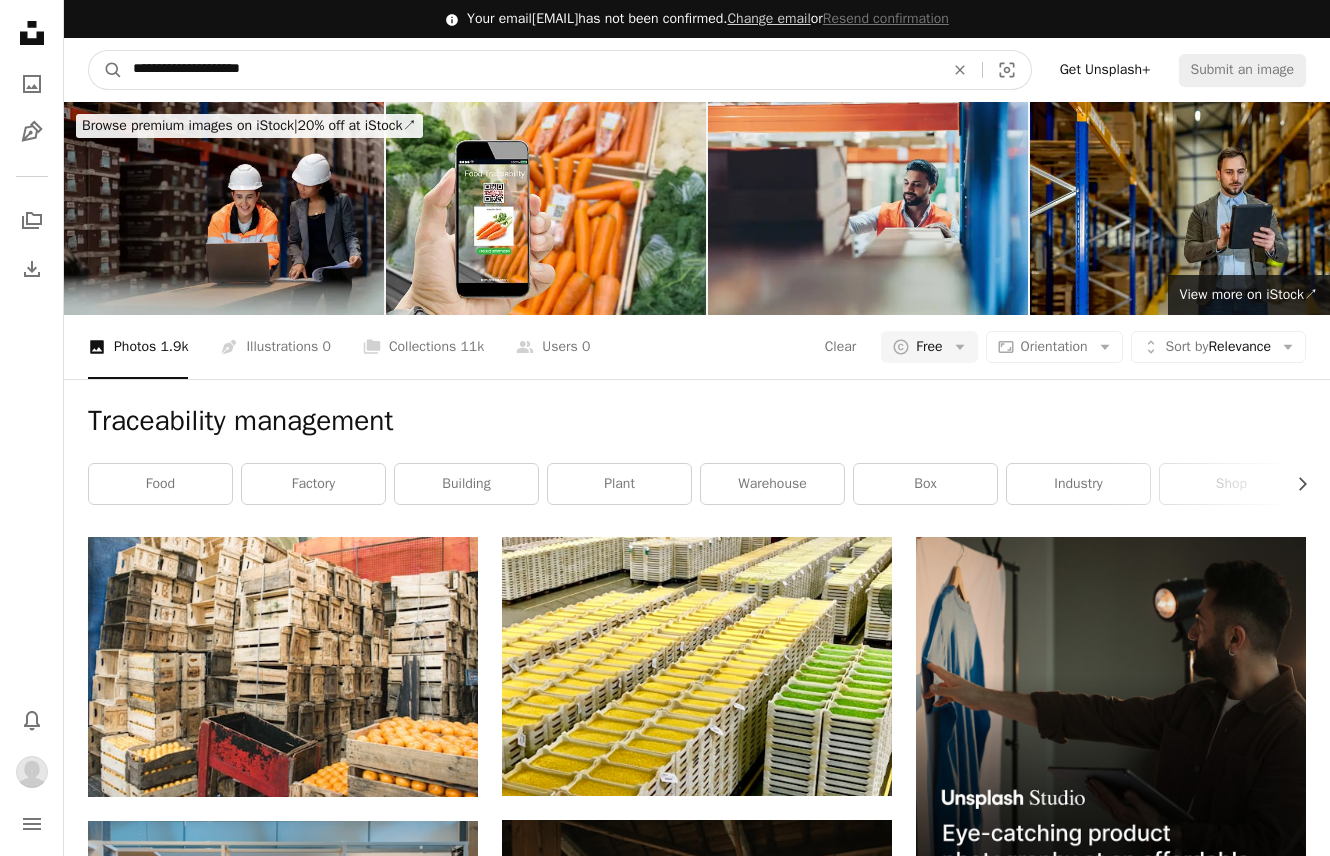 click on "A magnifying glass" at bounding box center (106, 70) 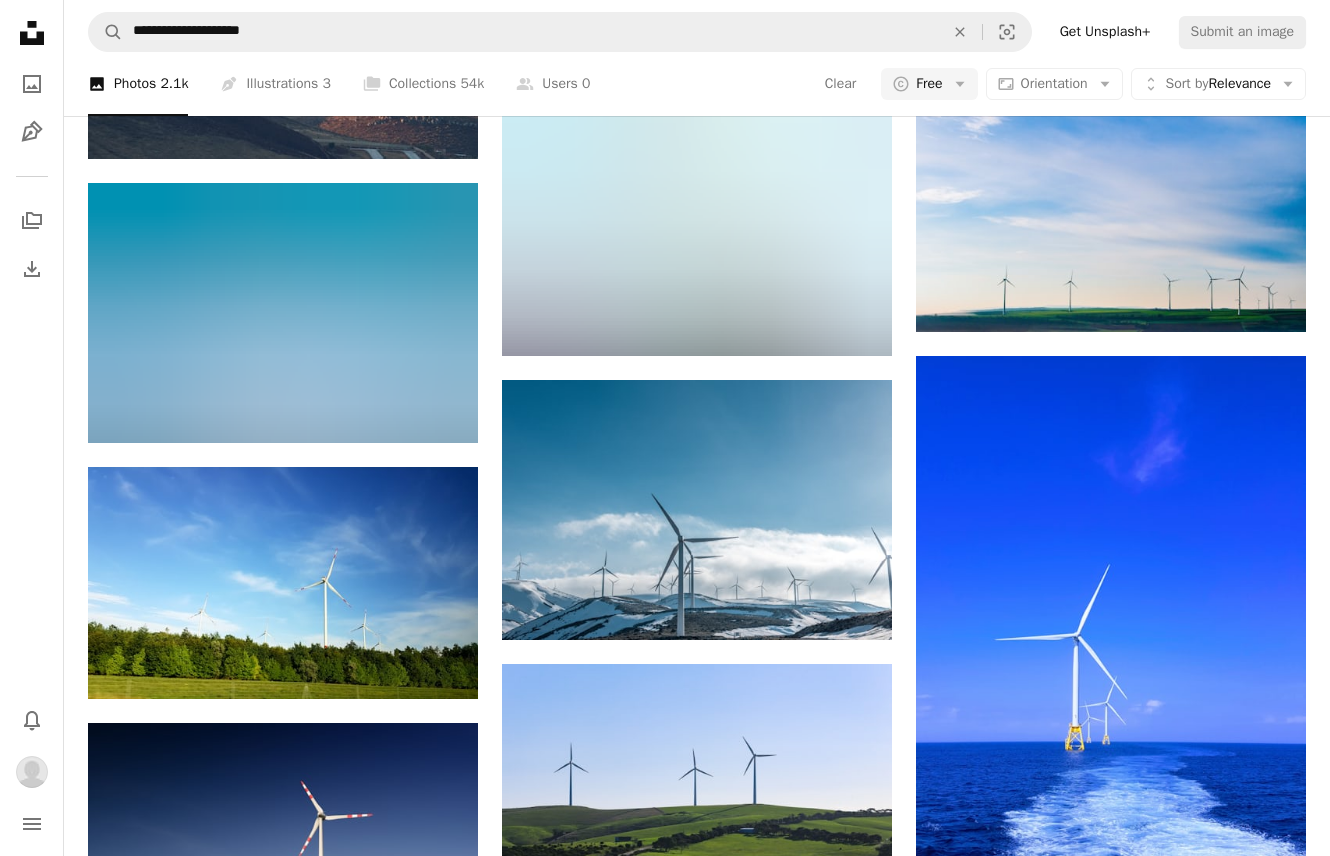 scroll, scrollTop: 1500, scrollLeft: 0, axis: vertical 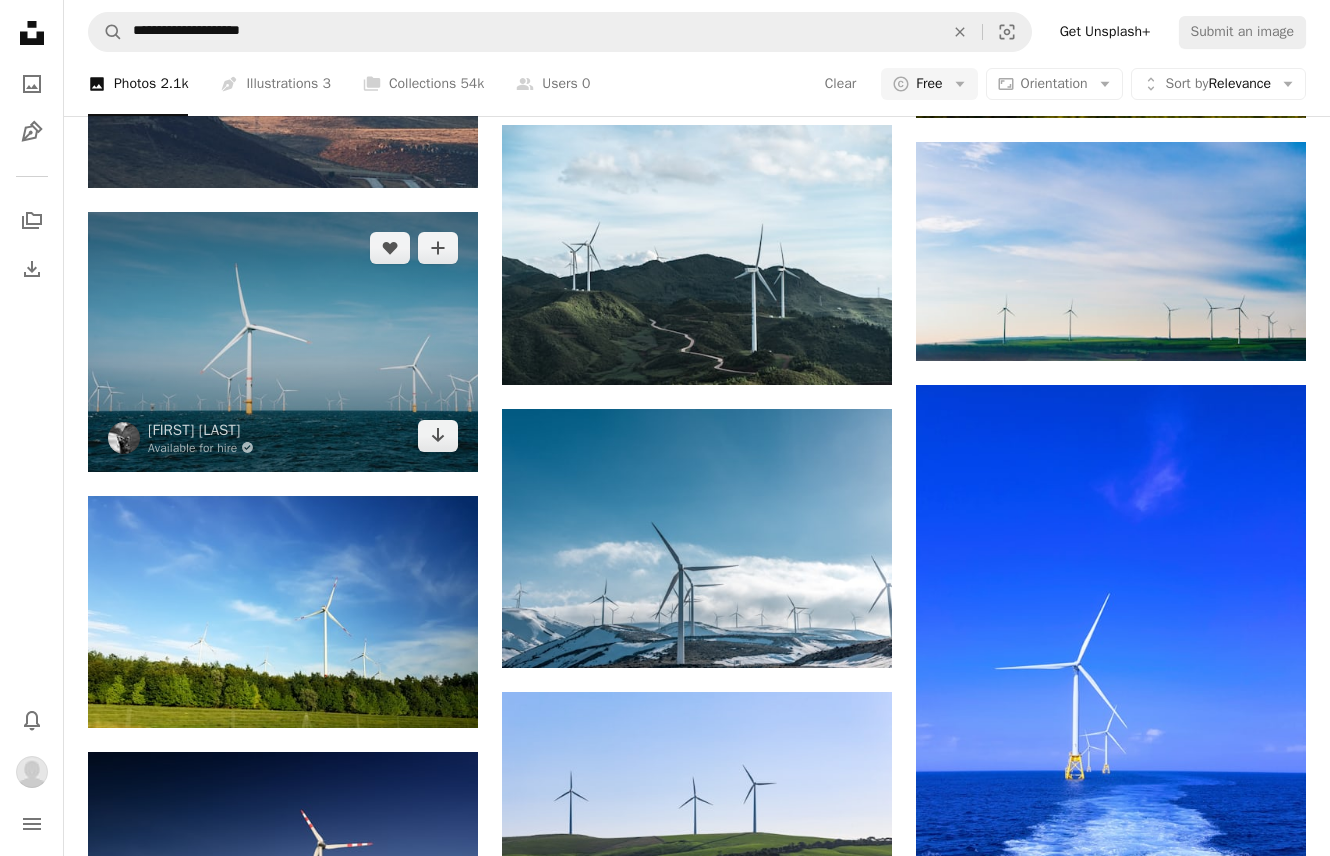 click at bounding box center (283, 342) 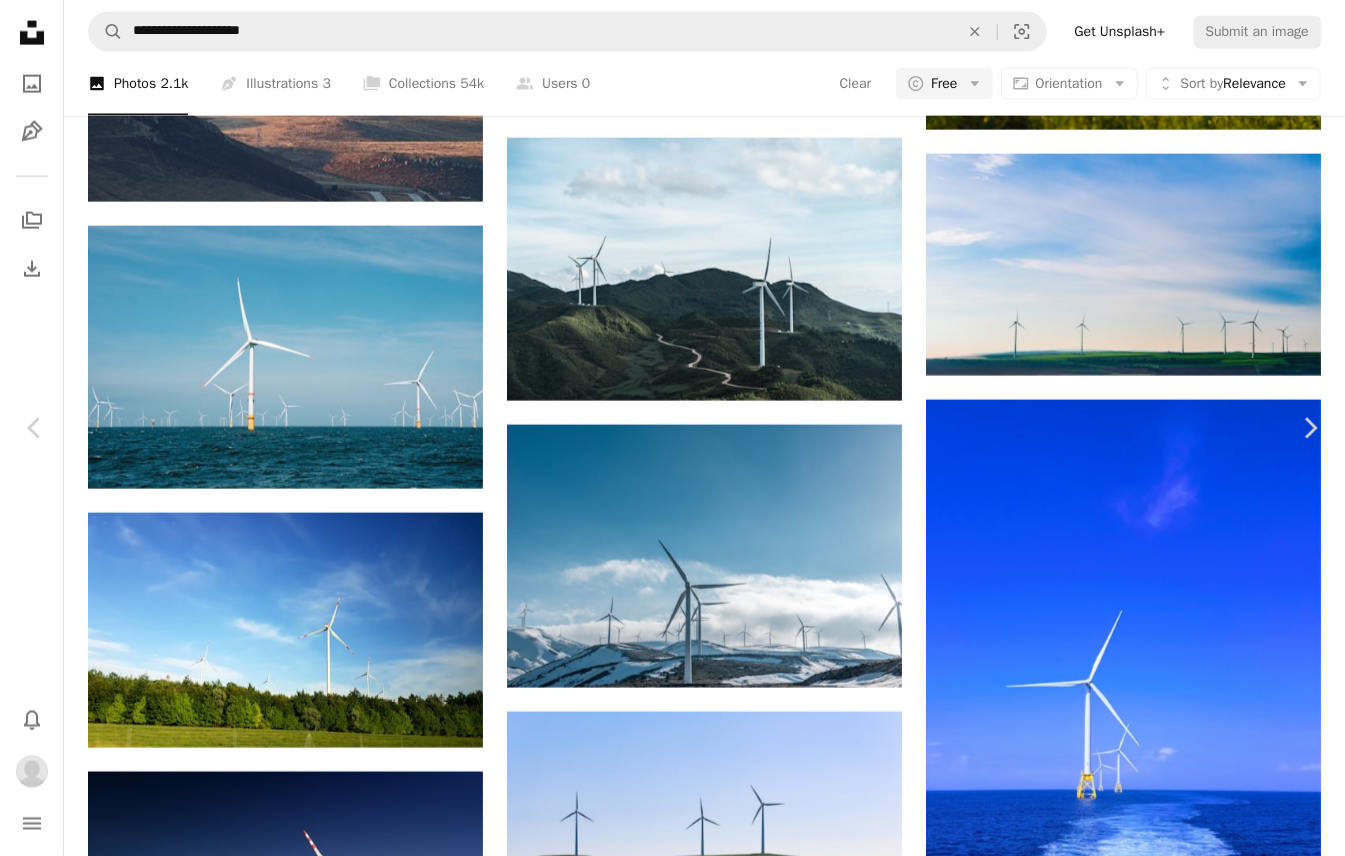 click on "Download" at bounding box center [1160, 2582] 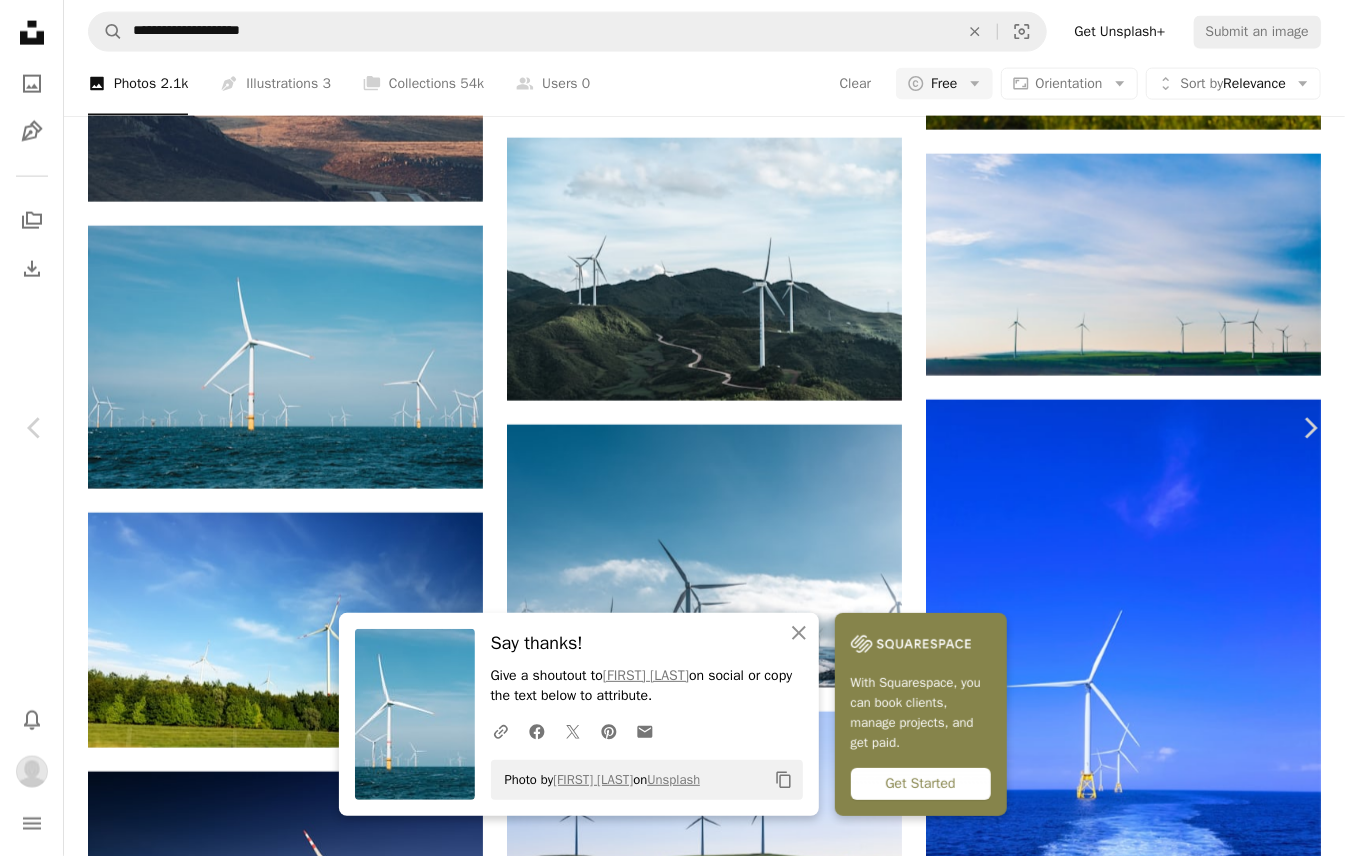 click on "An X shape" at bounding box center (20, 20) 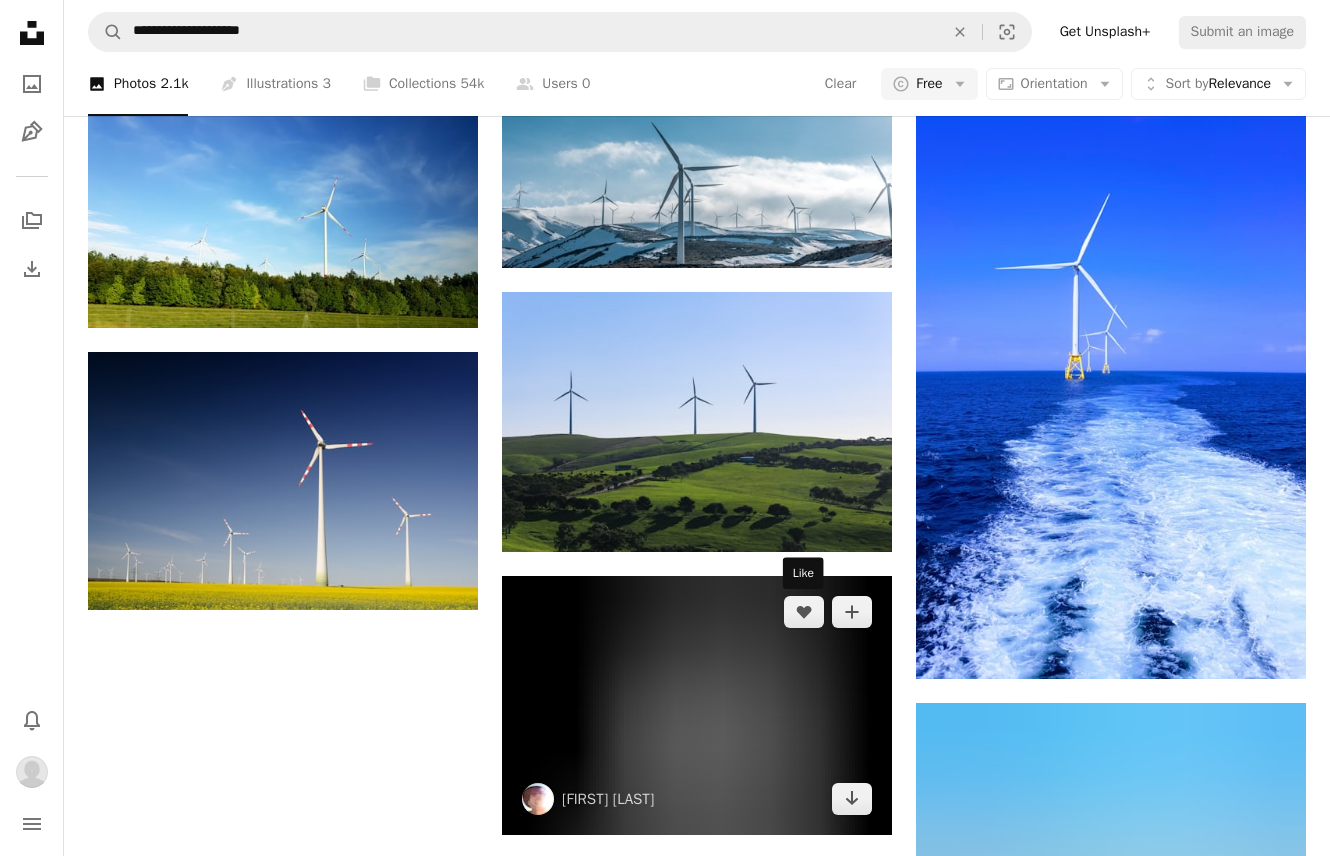 scroll, scrollTop: 2400, scrollLeft: 0, axis: vertical 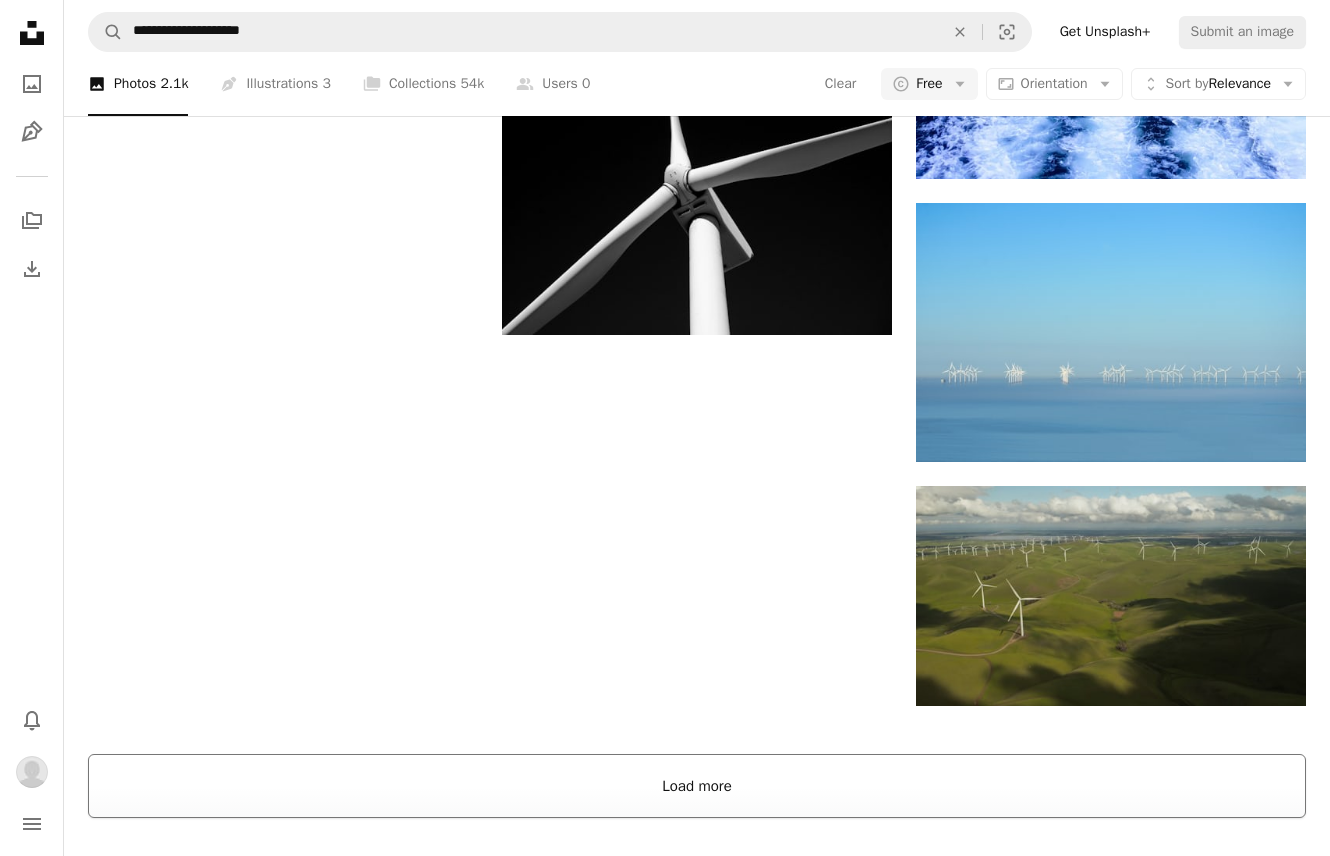 click on "Load more" at bounding box center [697, 786] 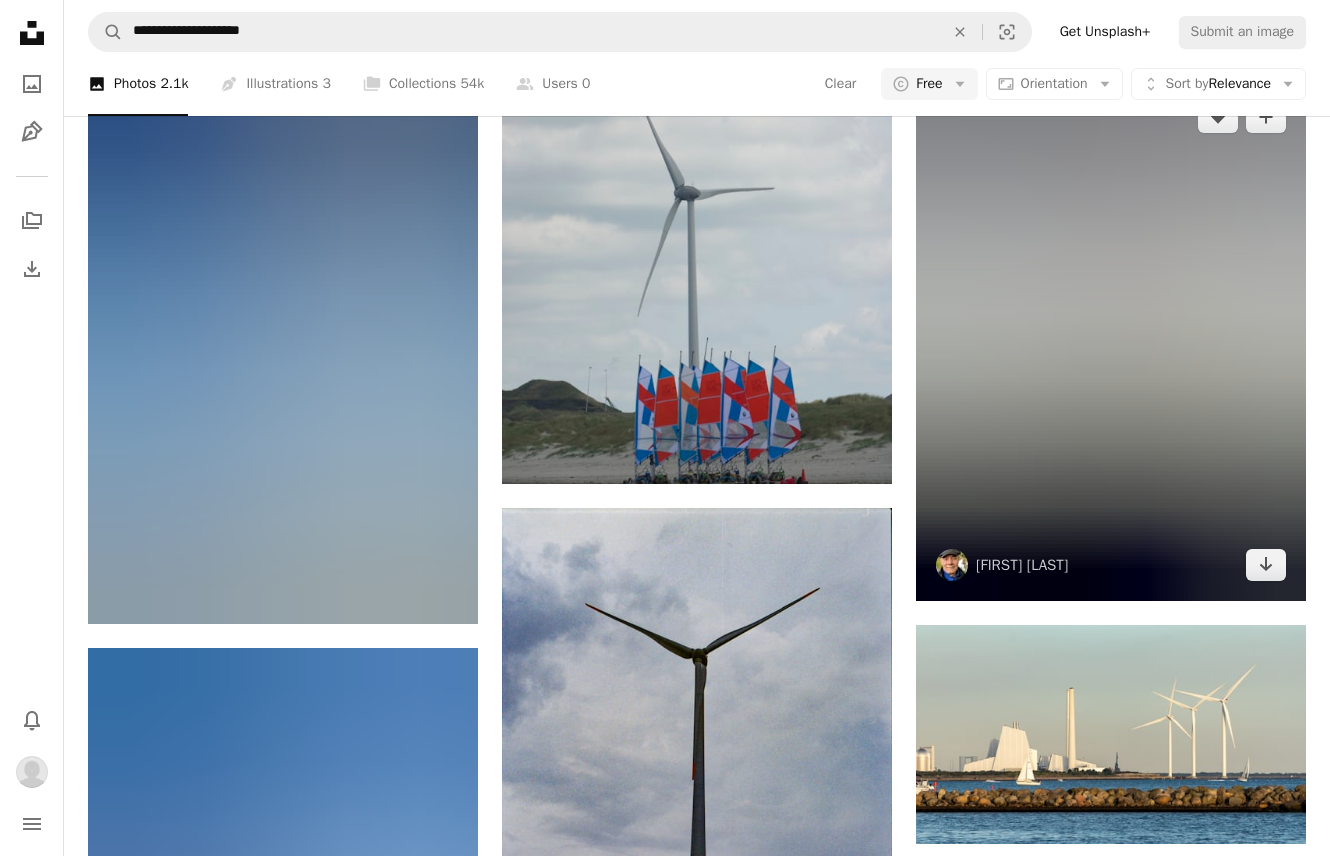 scroll, scrollTop: 13800, scrollLeft: 0, axis: vertical 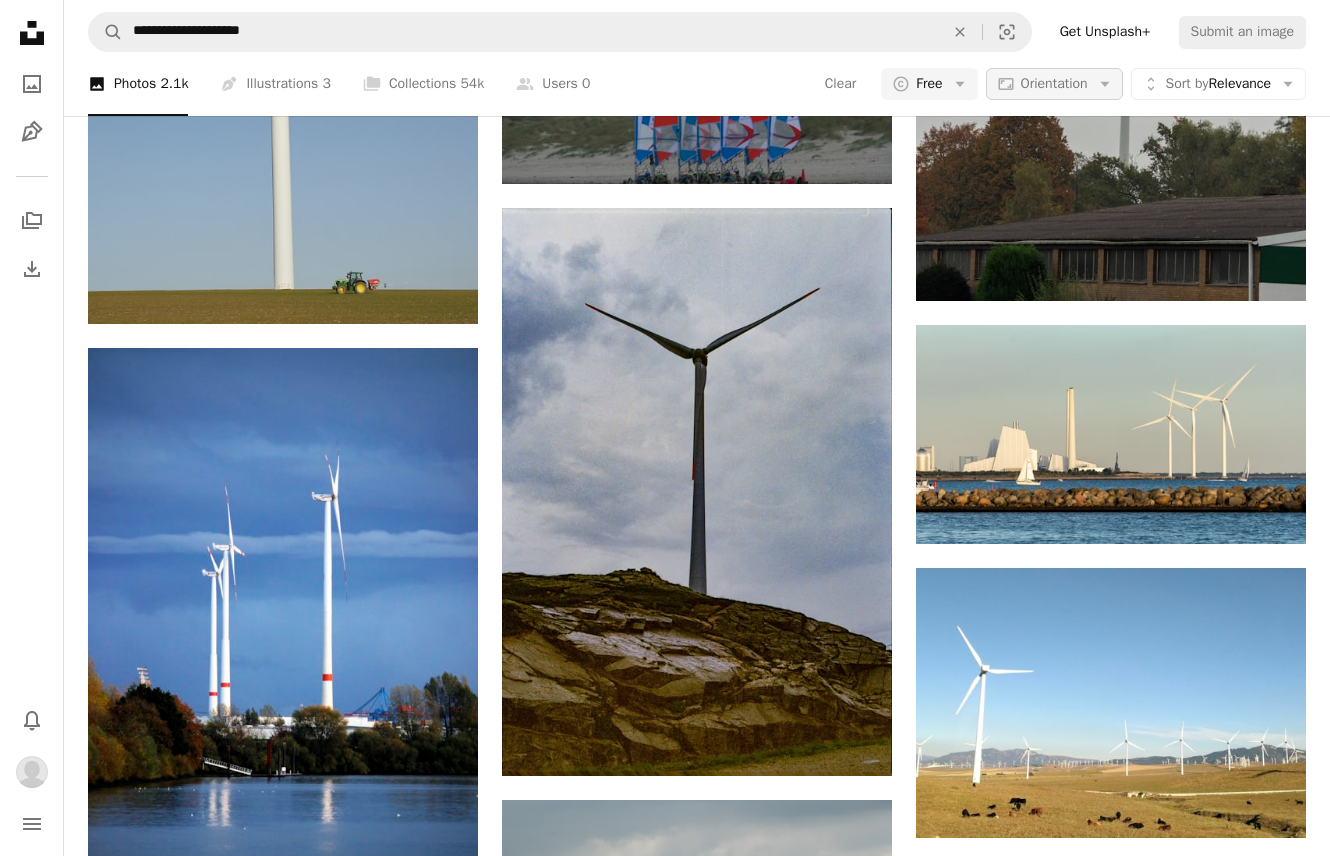 click on "Orientation" at bounding box center [1054, 83] 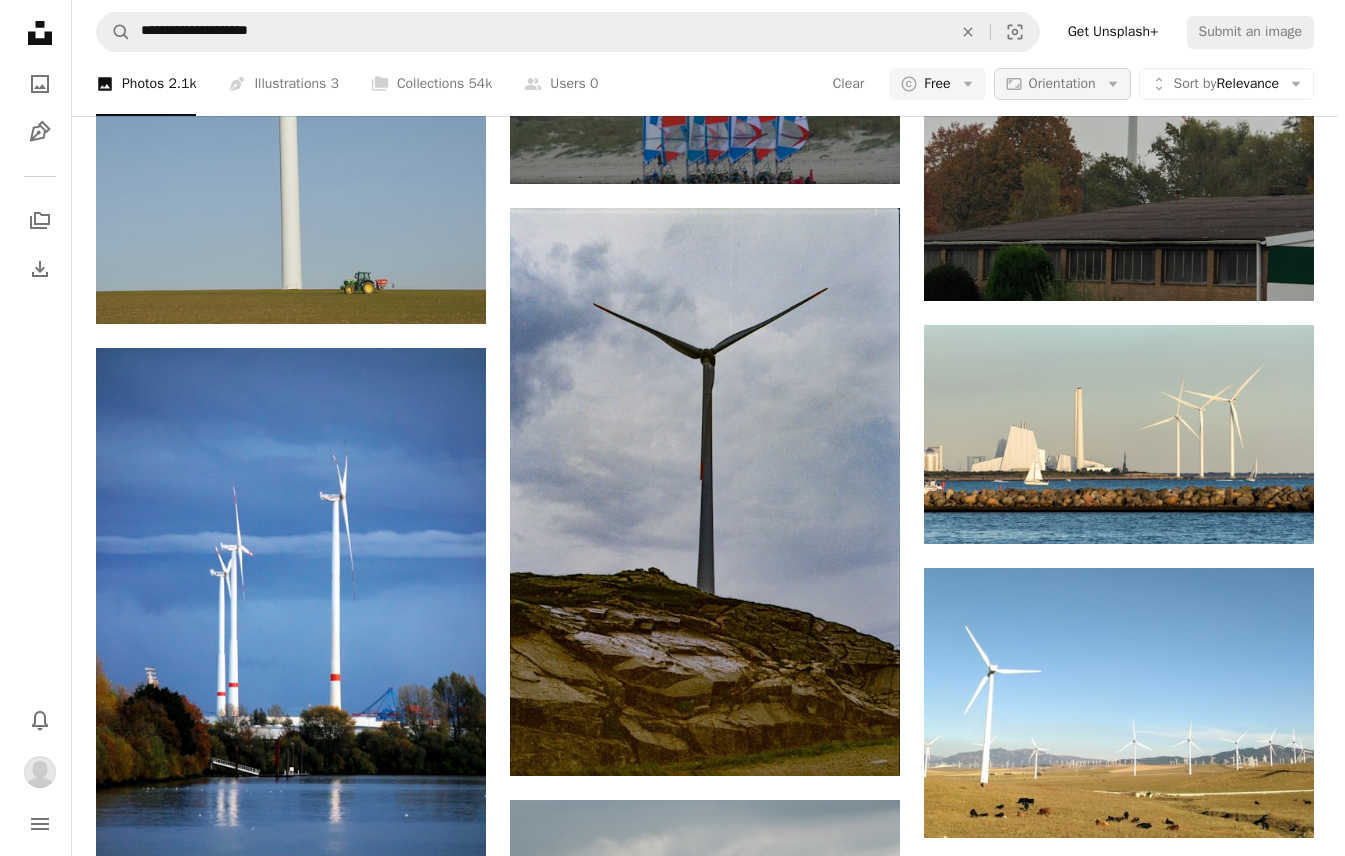 scroll, scrollTop: 0, scrollLeft: 0, axis: both 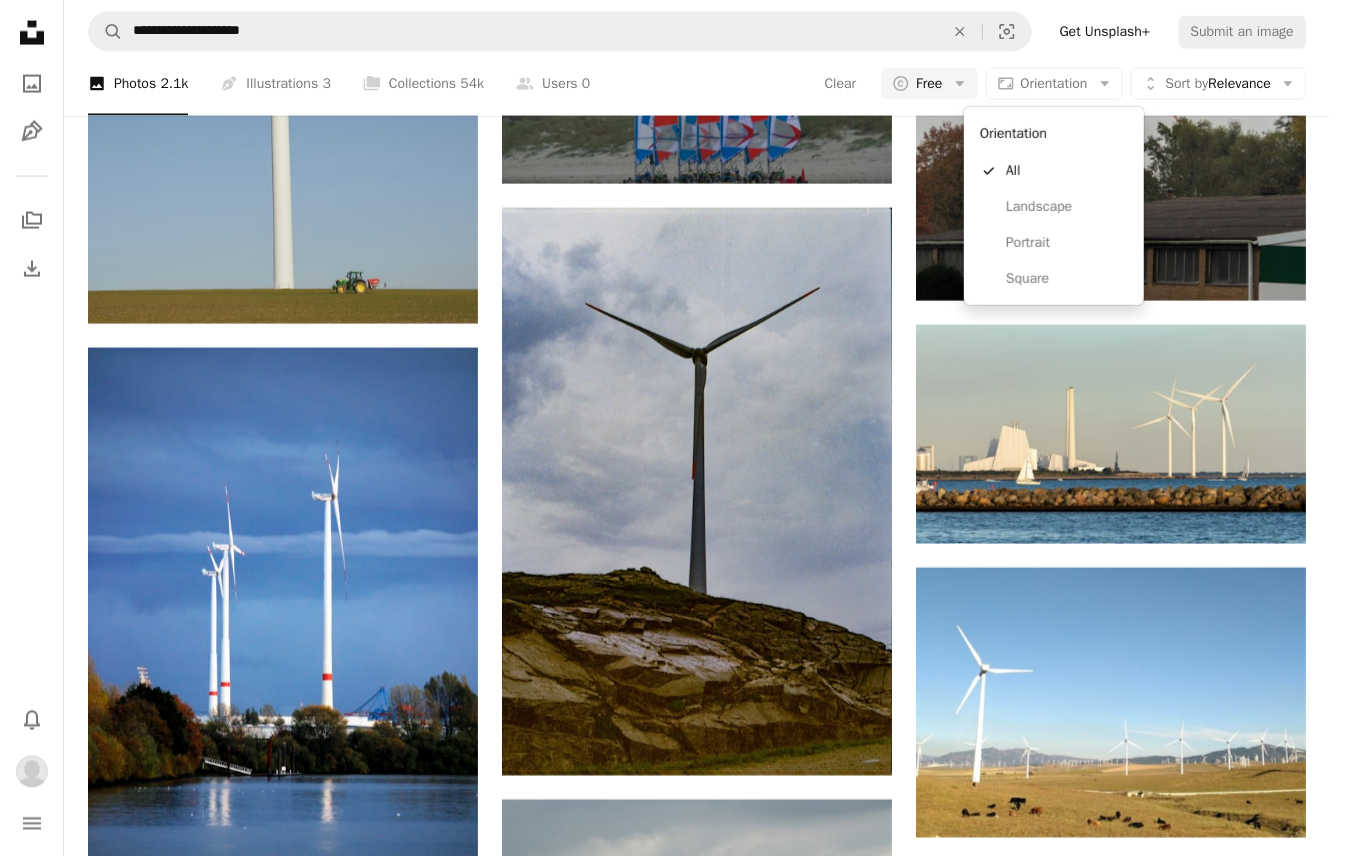 click on "**********" at bounding box center [665, 428] 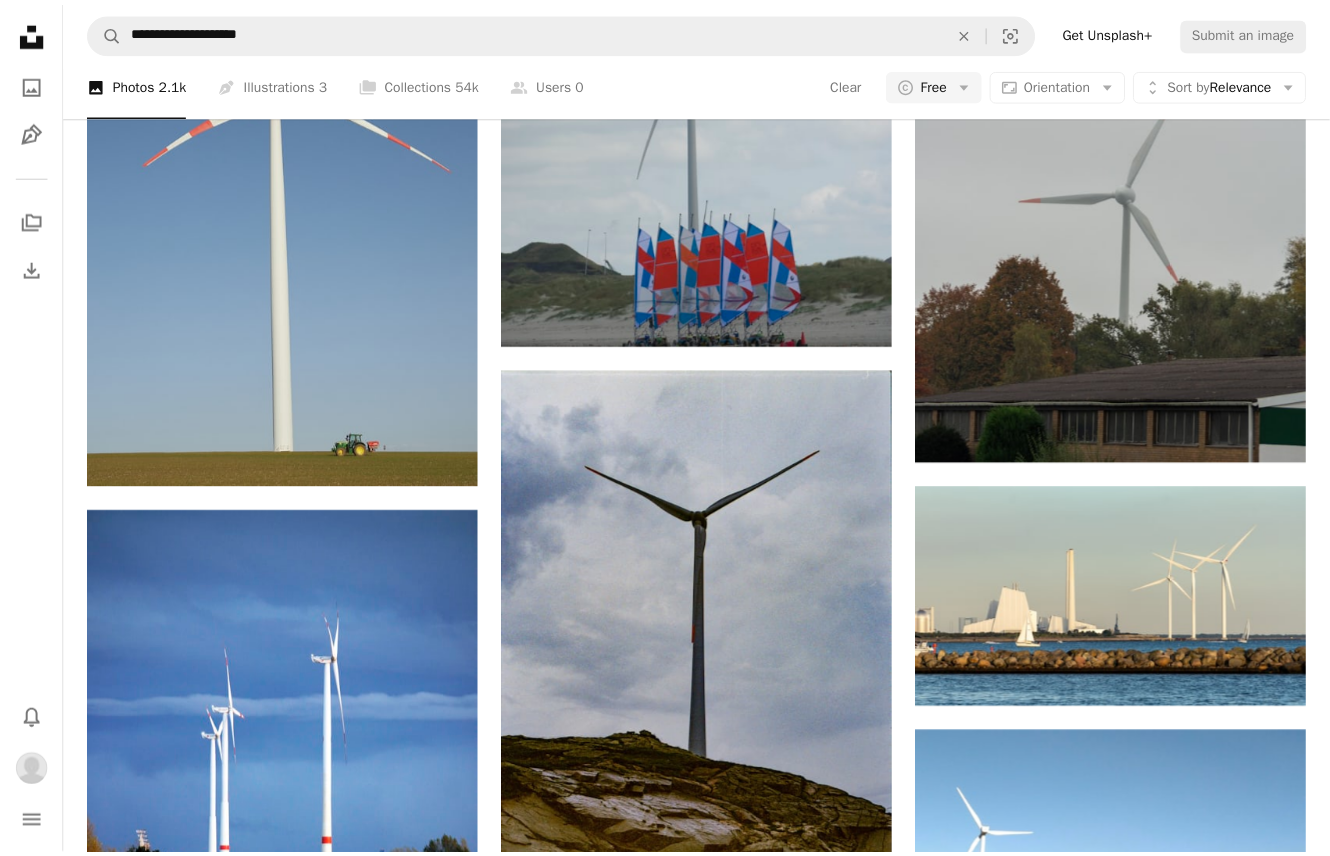 scroll, scrollTop: 13800, scrollLeft: 0, axis: vertical 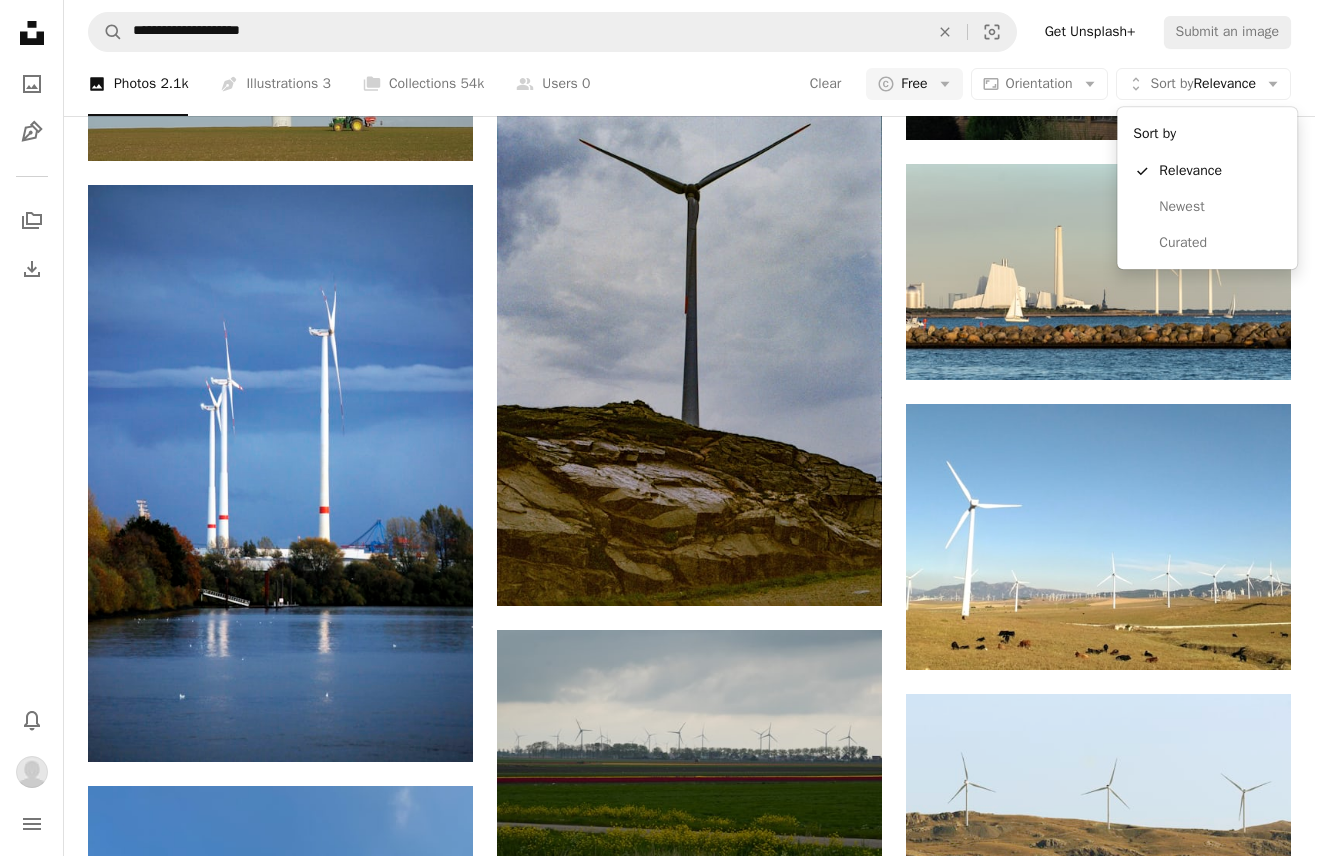 click on "Sort by  Relevance" at bounding box center [1203, 84] 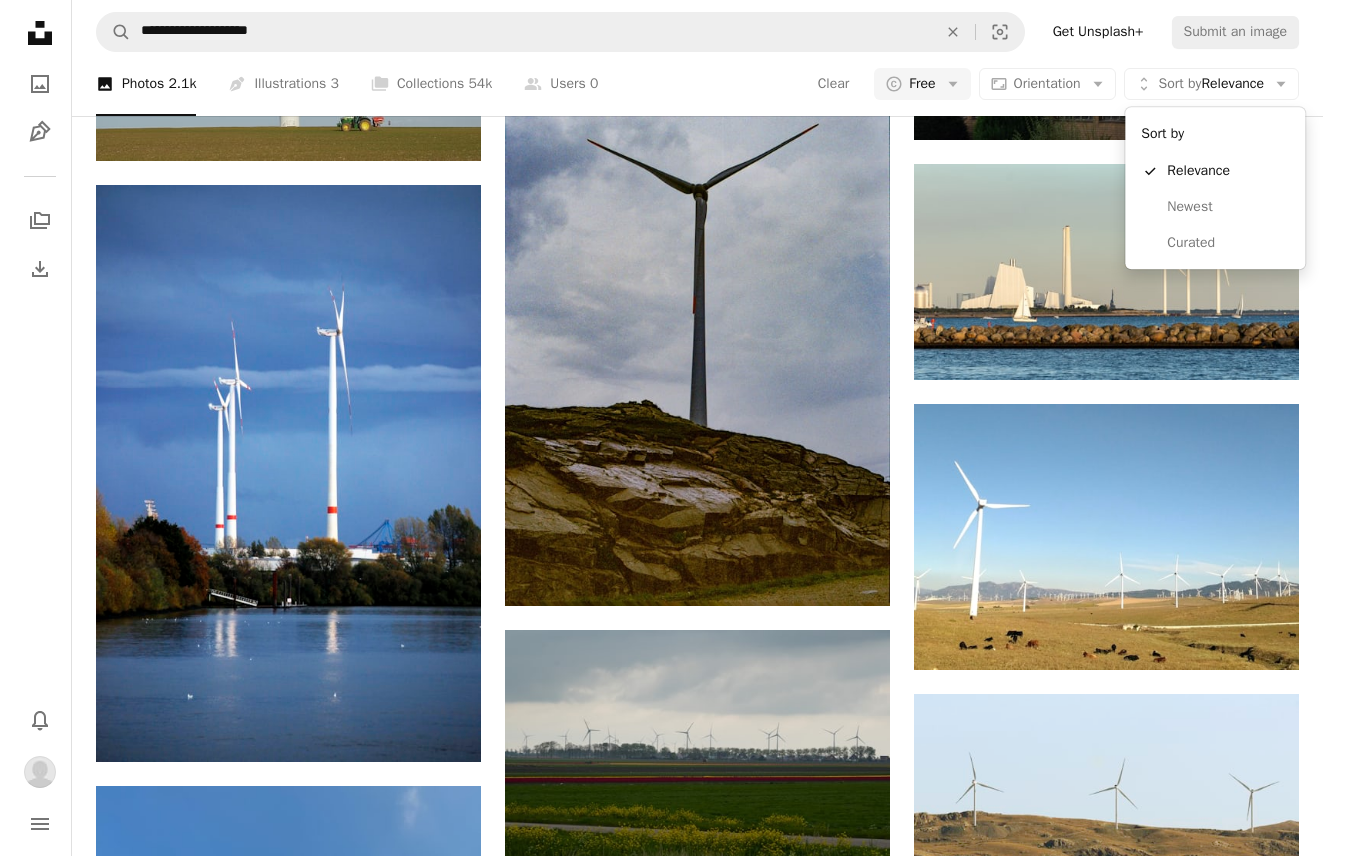 scroll, scrollTop: 0, scrollLeft: 0, axis: both 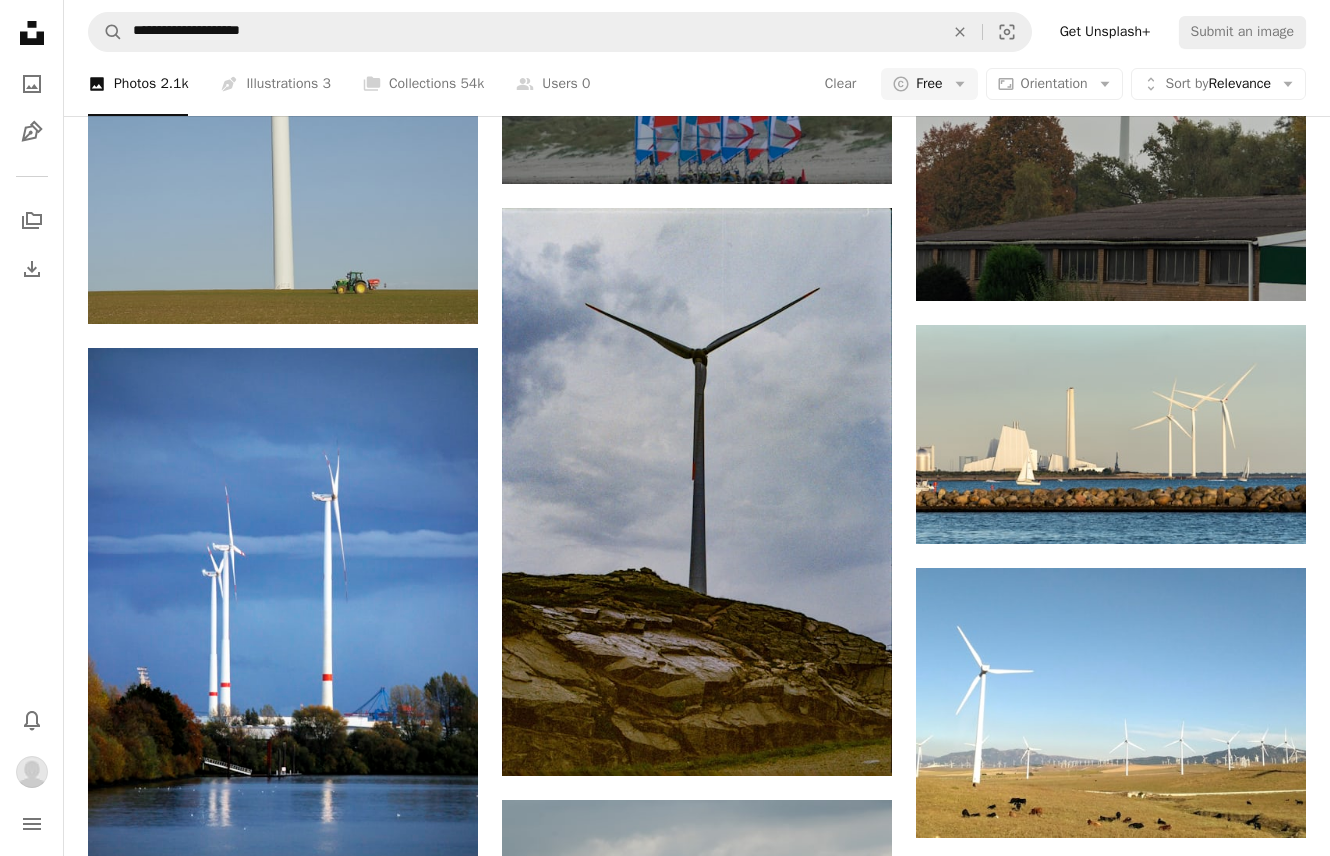 click on "Sort by  Relevance" at bounding box center [1218, 84] 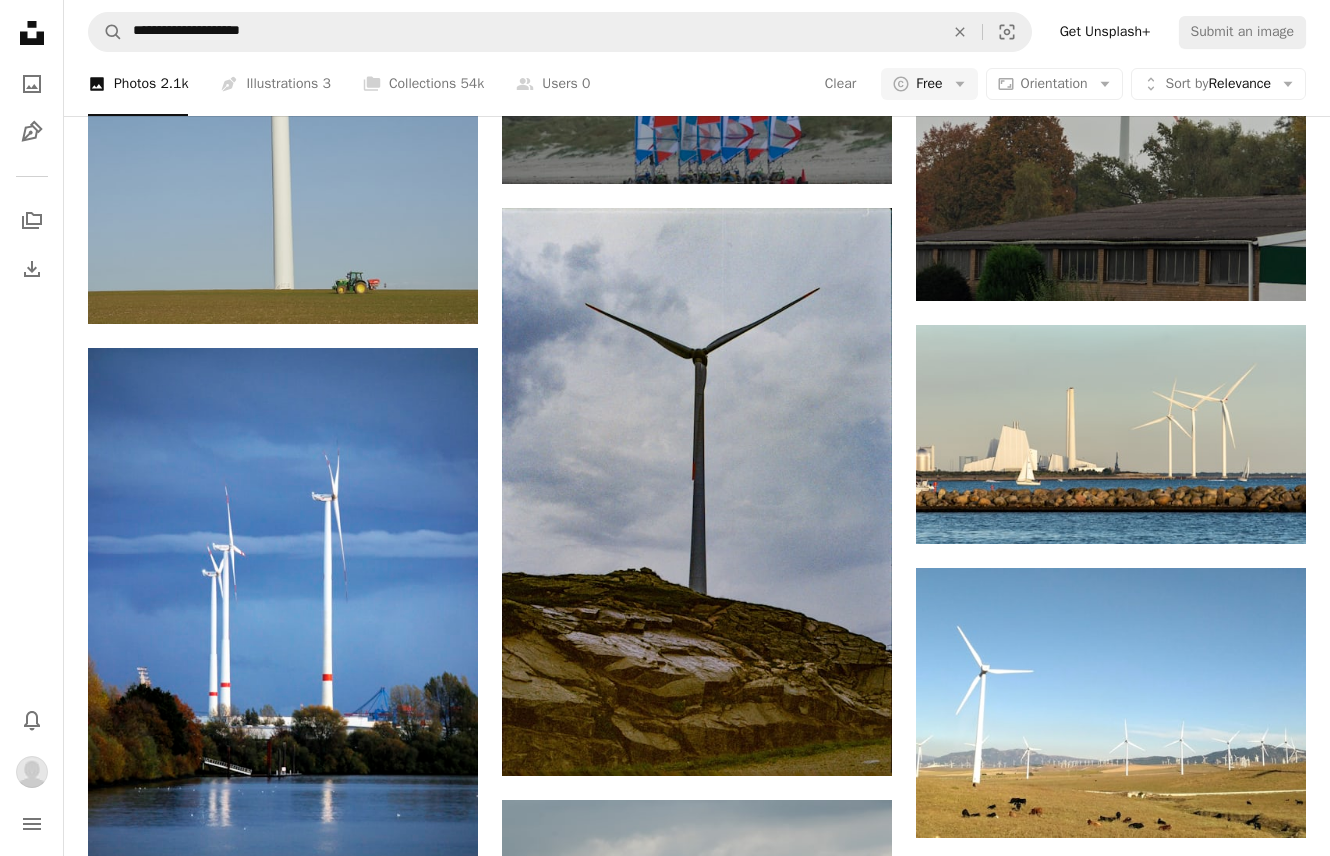 scroll, scrollTop: 20000, scrollLeft: 0, axis: vertical 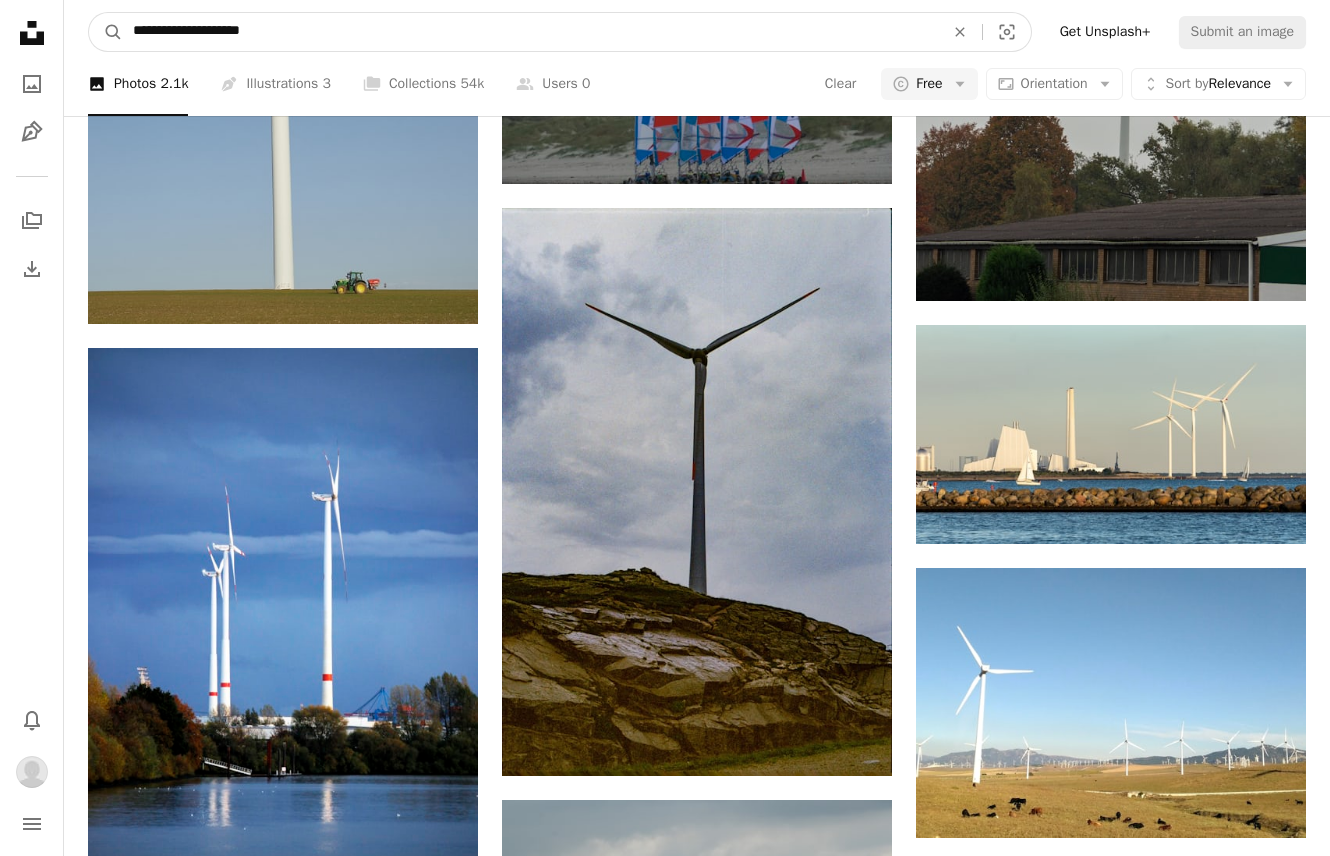 drag, startPoint x: 320, startPoint y: 38, endPoint x: -13, endPoint y: 29, distance: 333.1216 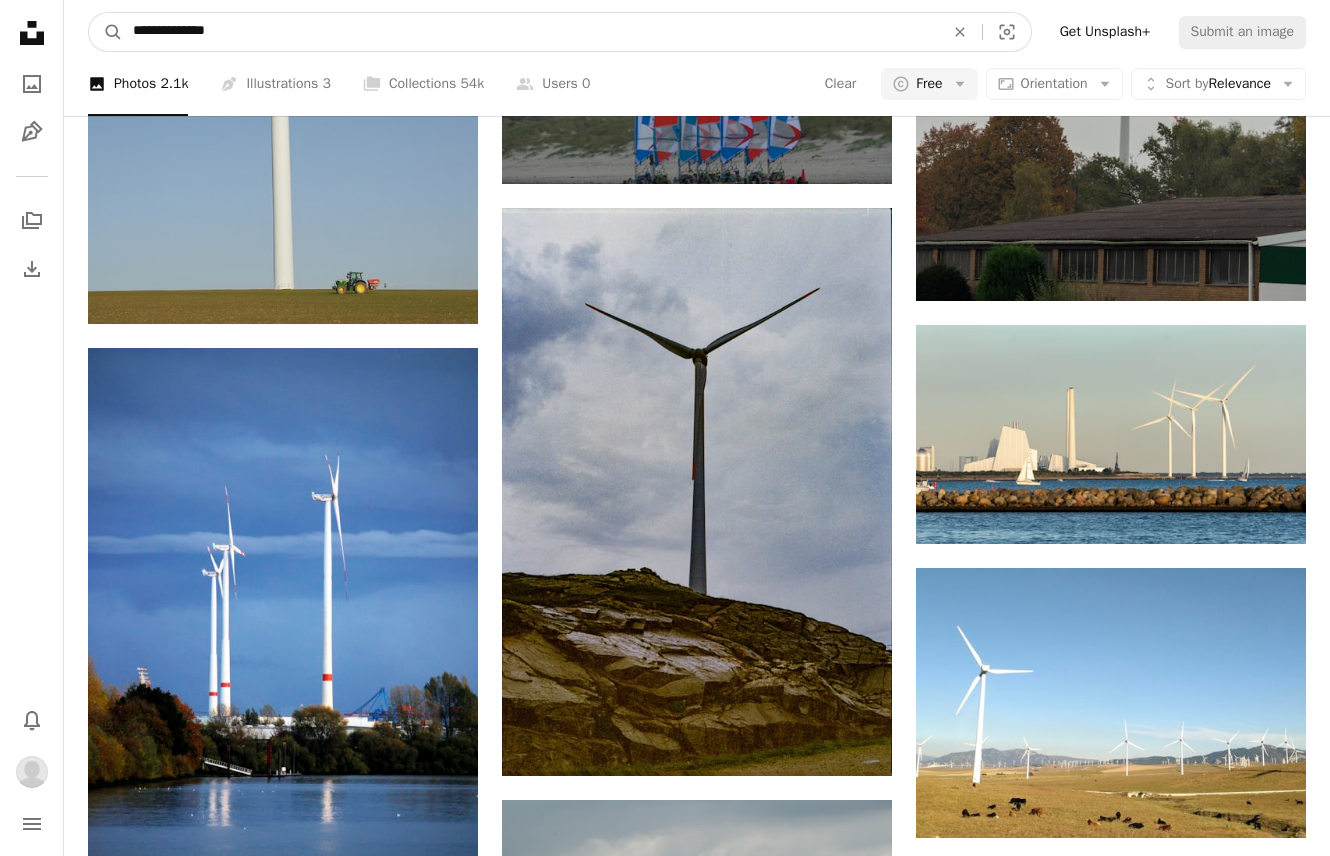 click on "A magnifying glass" at bounding box center (106, 32) 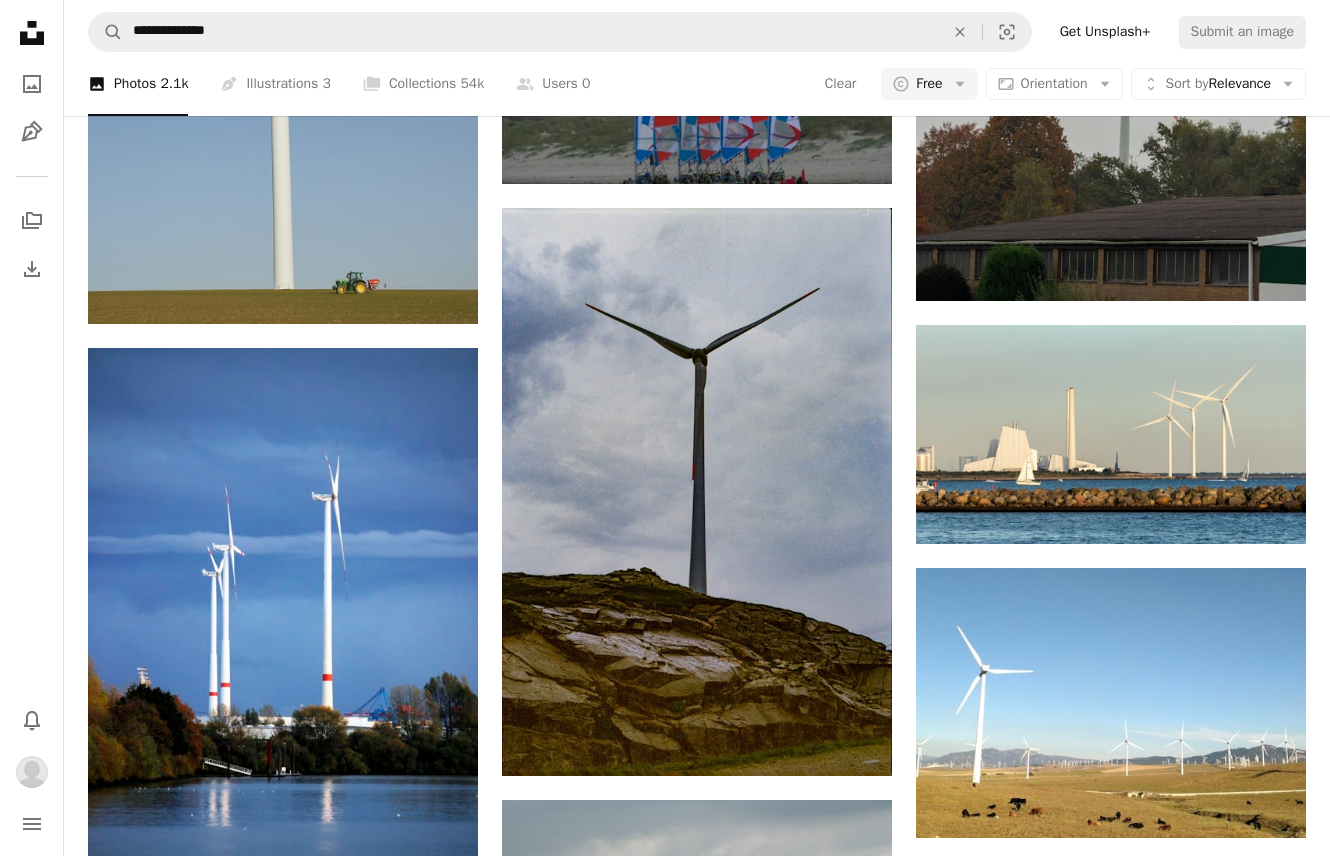 scroll, scrollTop: 0, scrollLeft: 0, axis: both 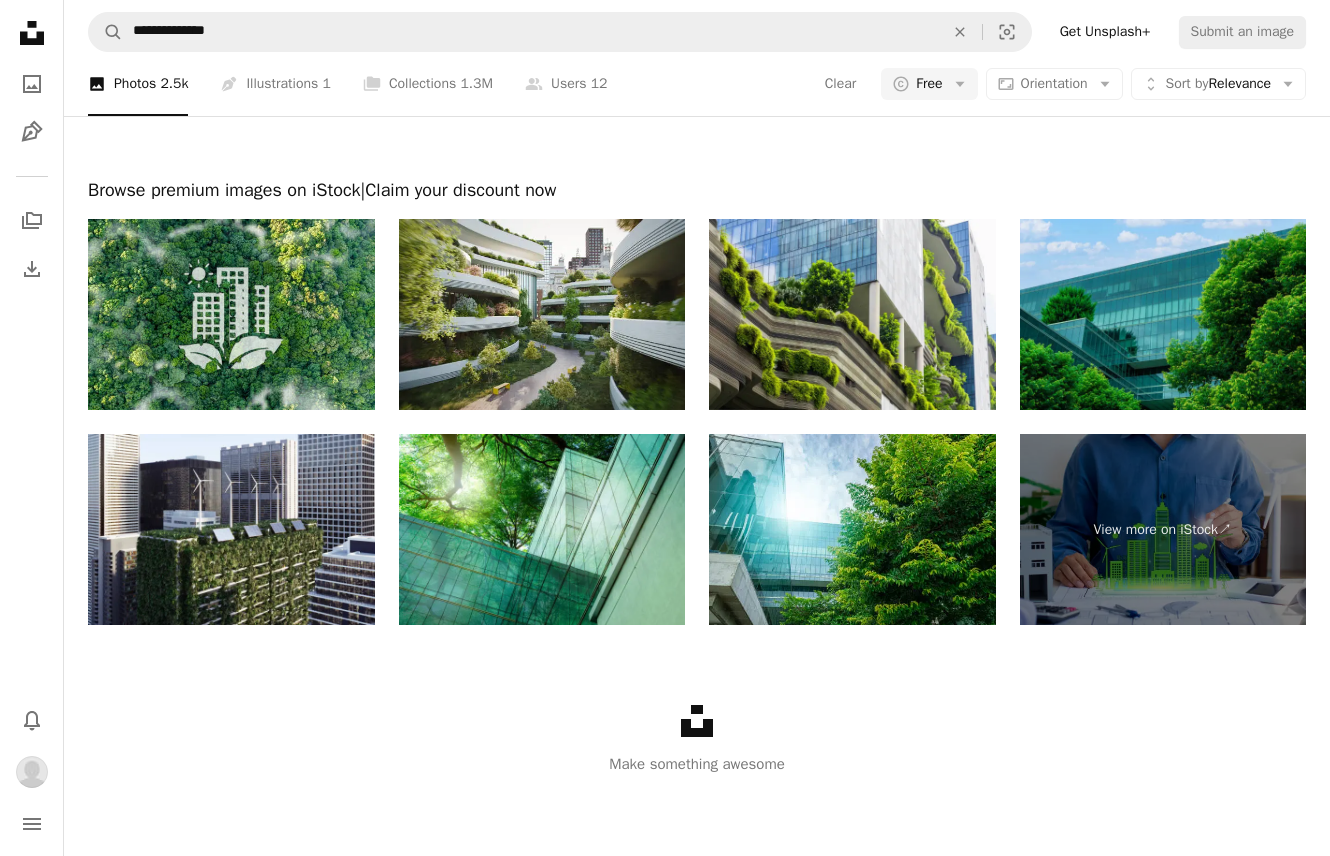 click on "building" at bounding box center (160, -3241) 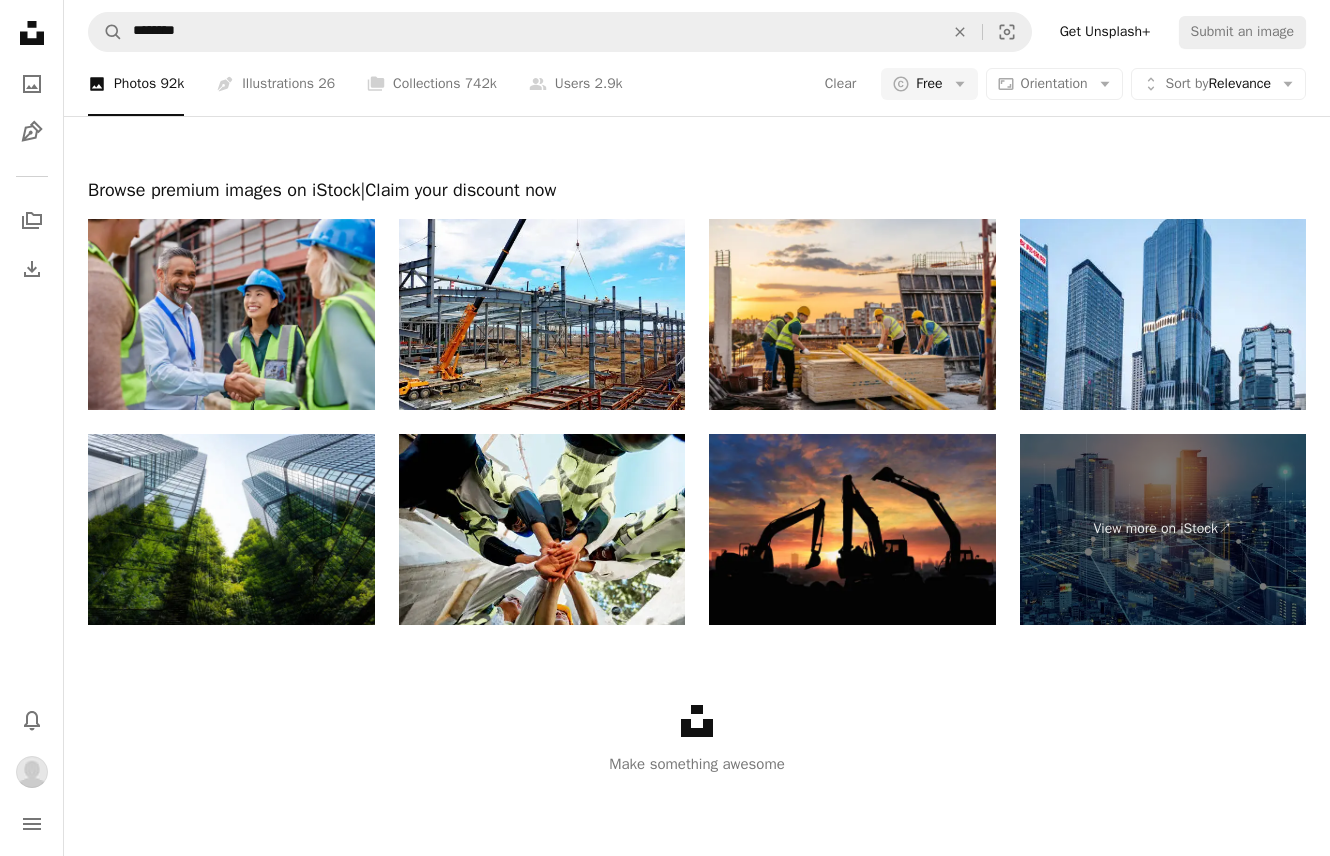 scroll, scrollTop: 4750, scrollLeft: 0, axis: vertical 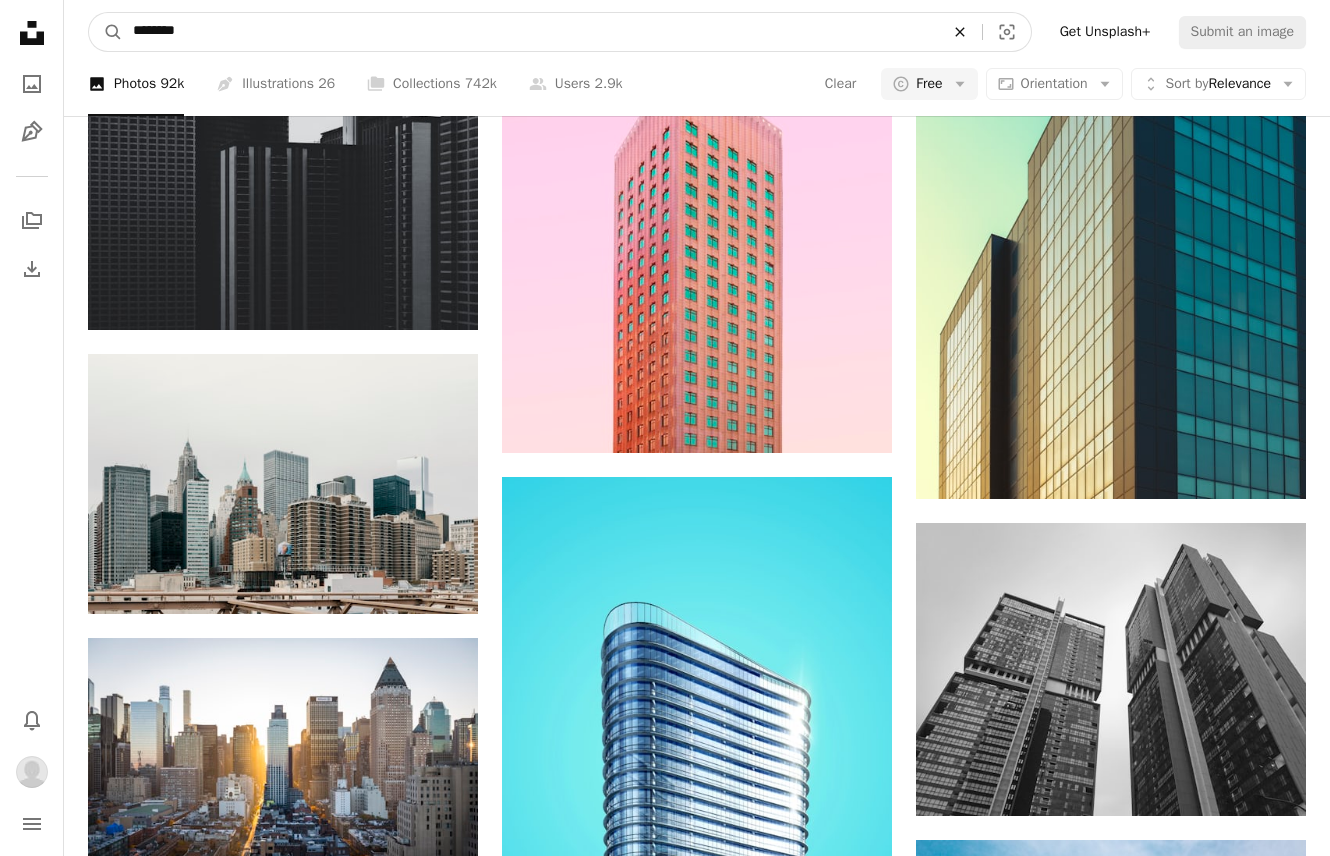 click on "An X shape" 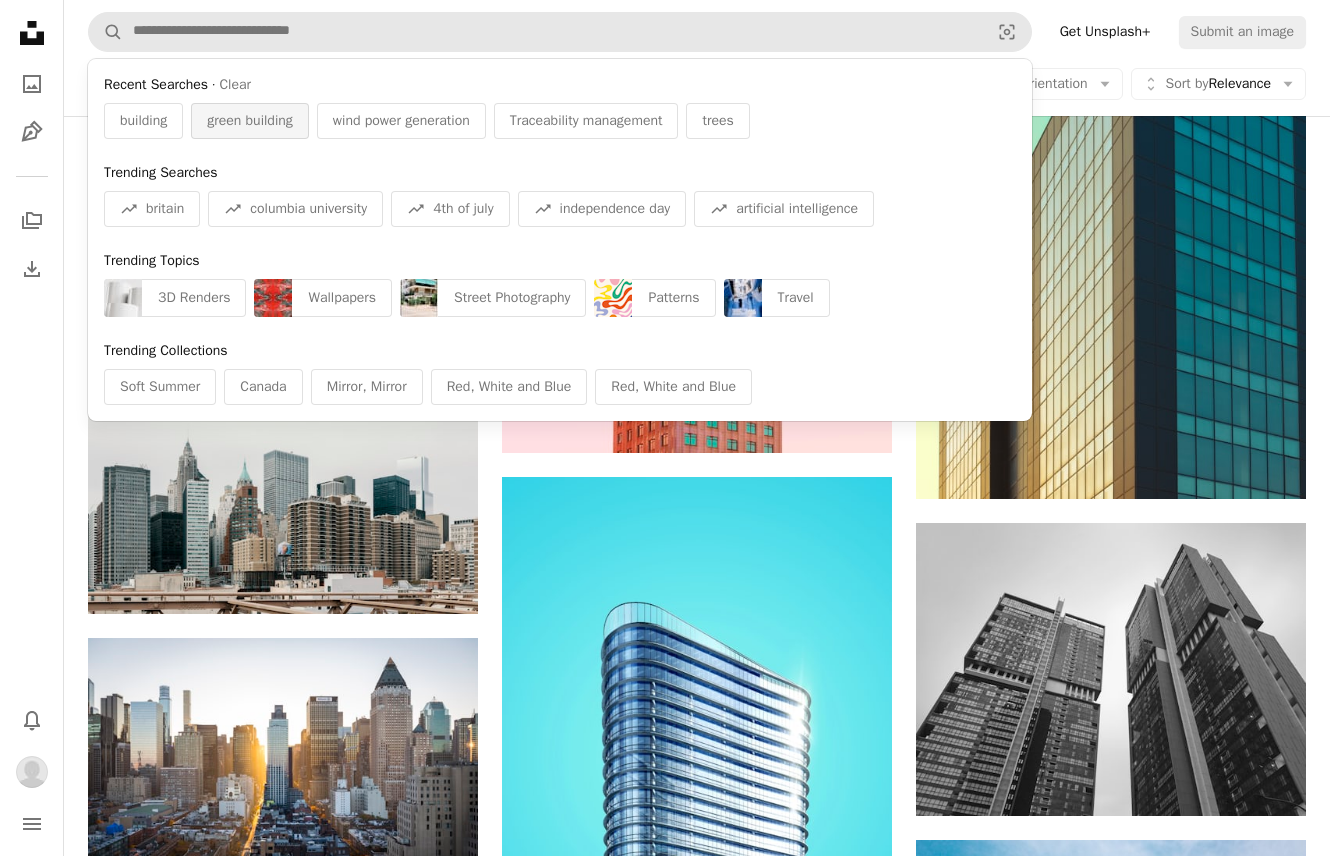 click on "green building" at bounding box center [250, 121] 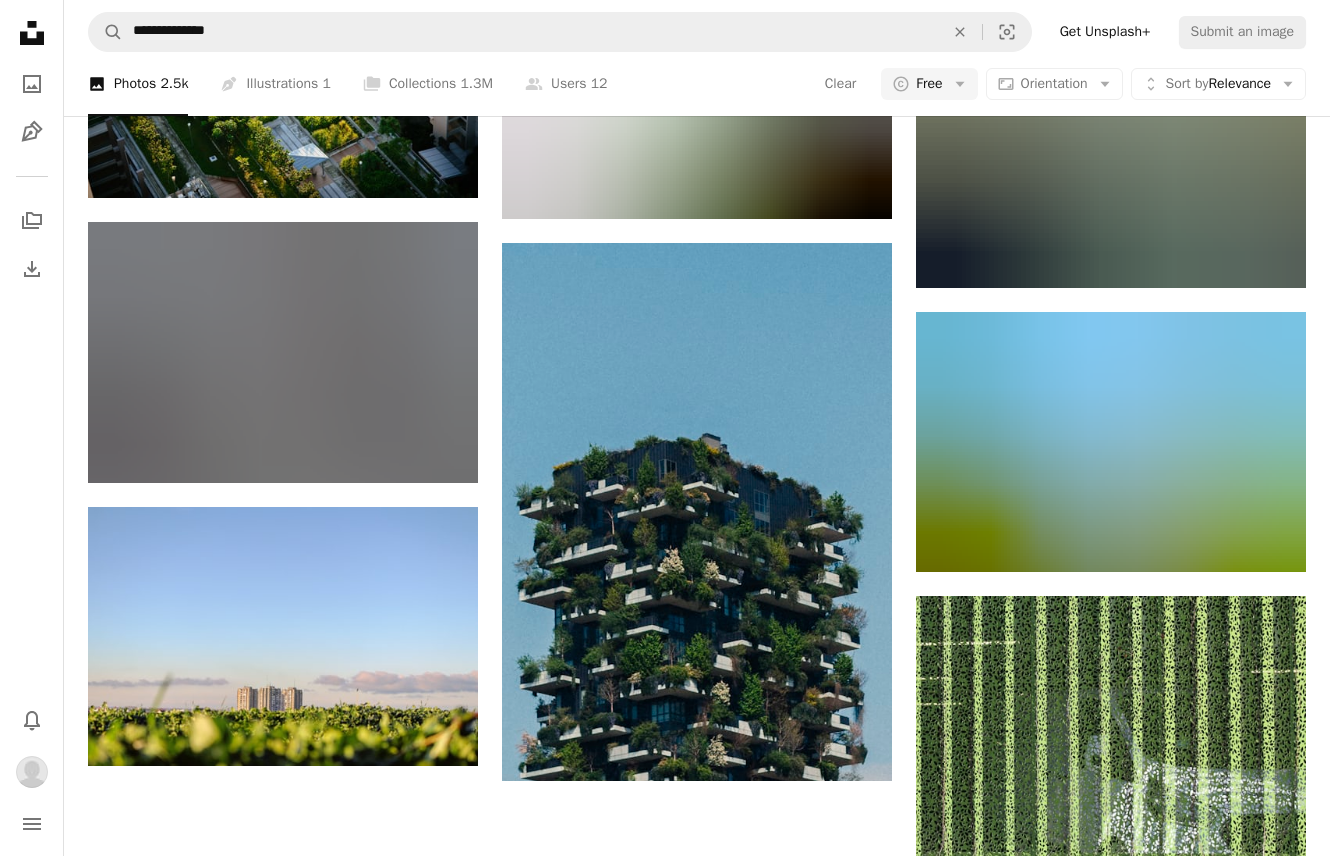 scroll, scrollTop: 2700, scrollLeft: 0, axis: vertical 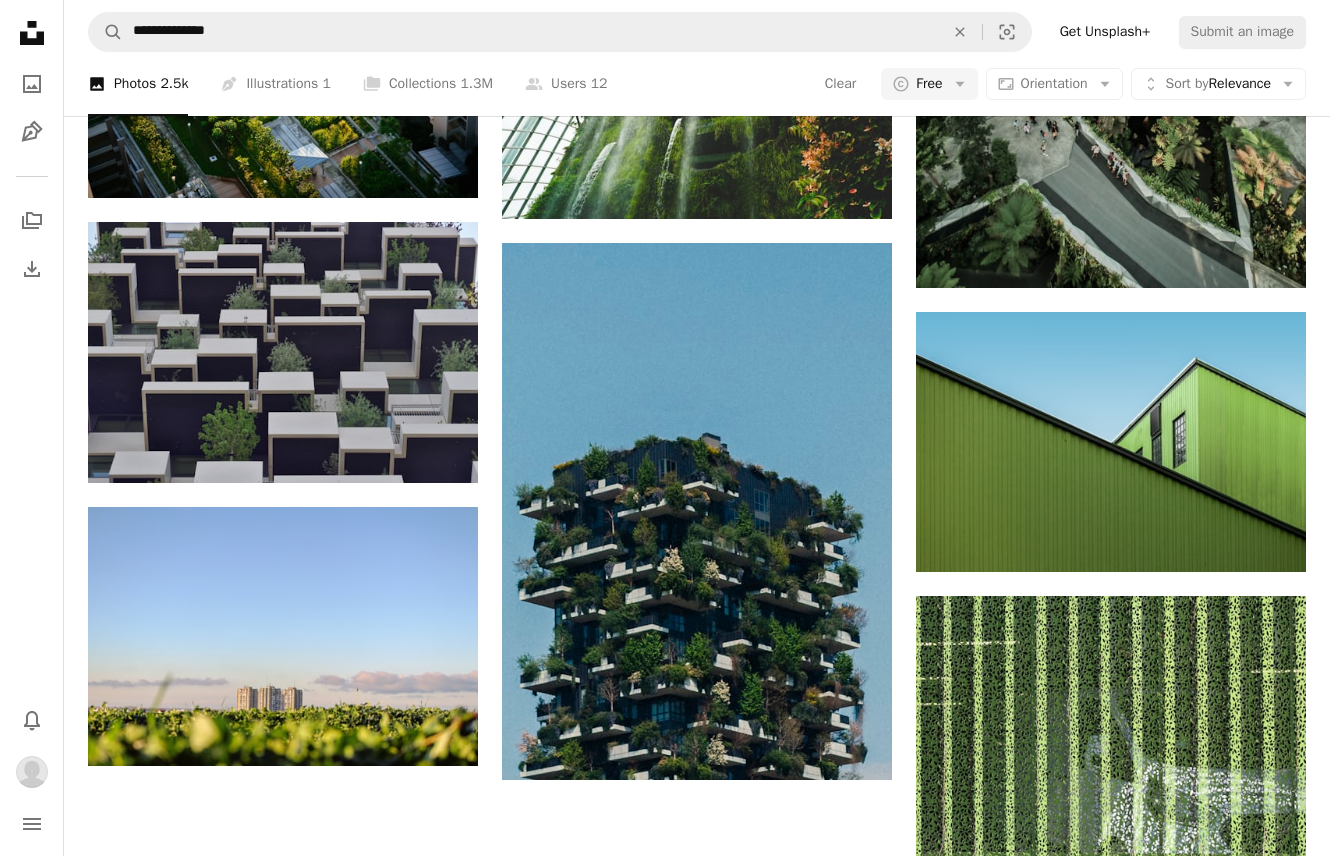 click at bounding box center [283, -1953] 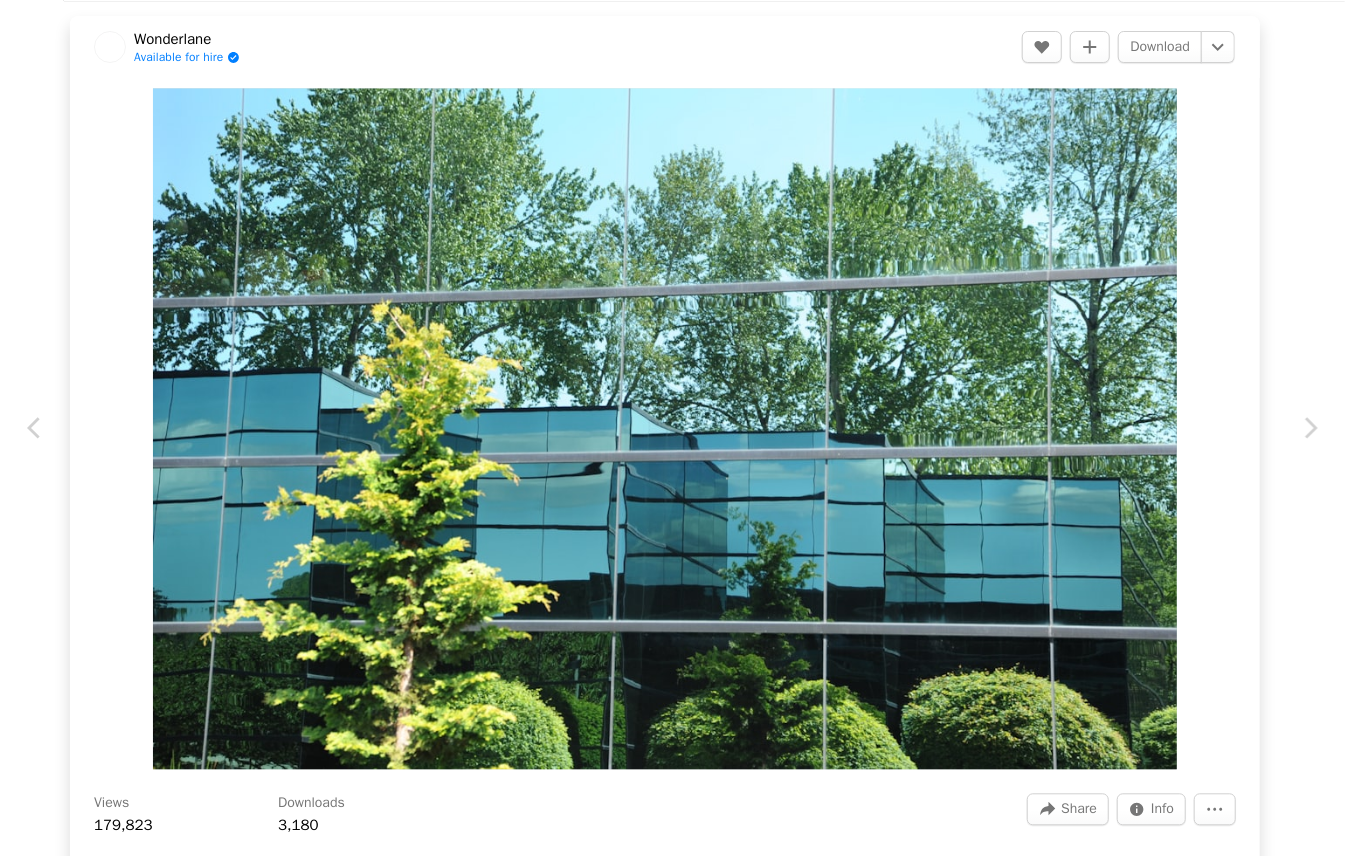 click on "An X shape" at bounding box center (20, 20) 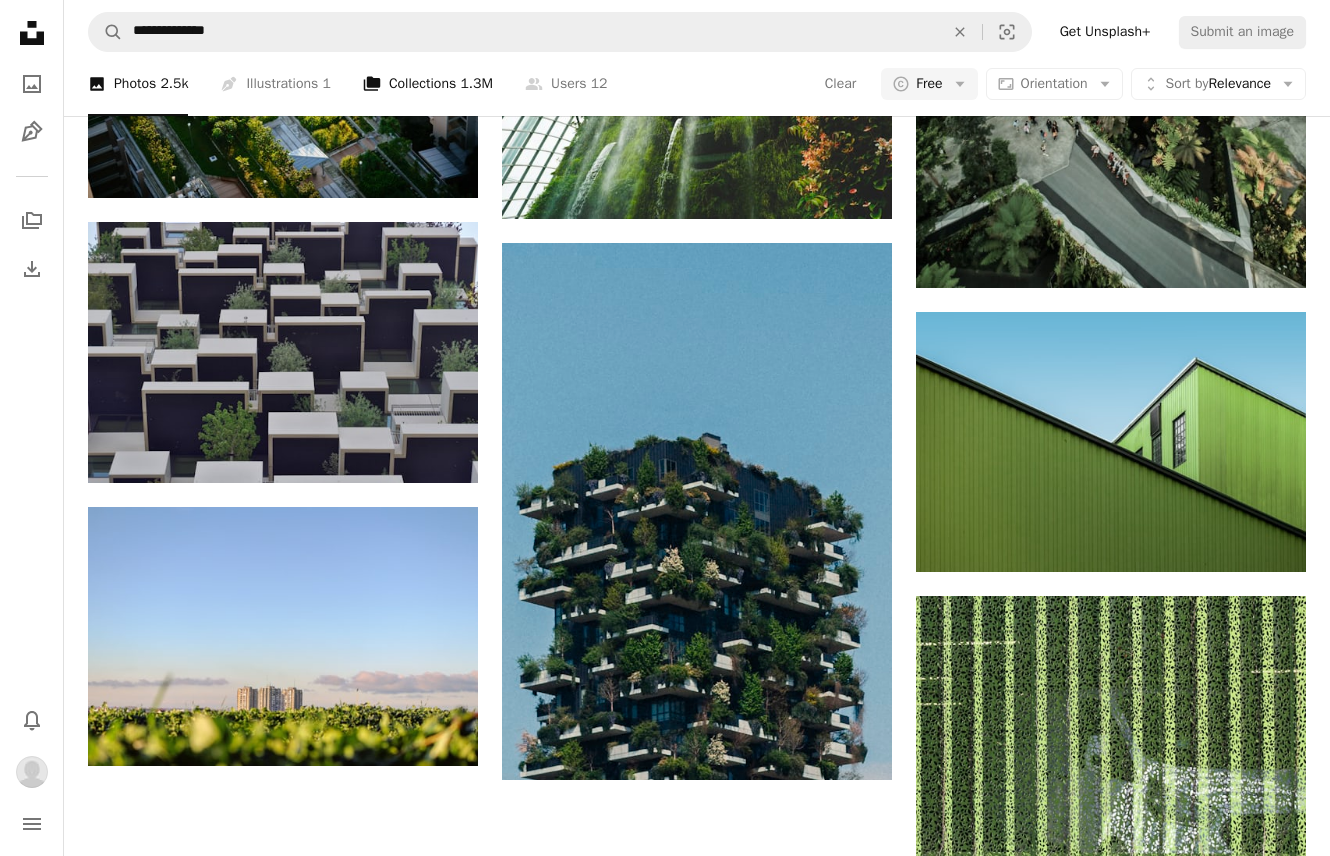 click on "A stack of folders Collections   1.3M" at bounding box center (428, 84) 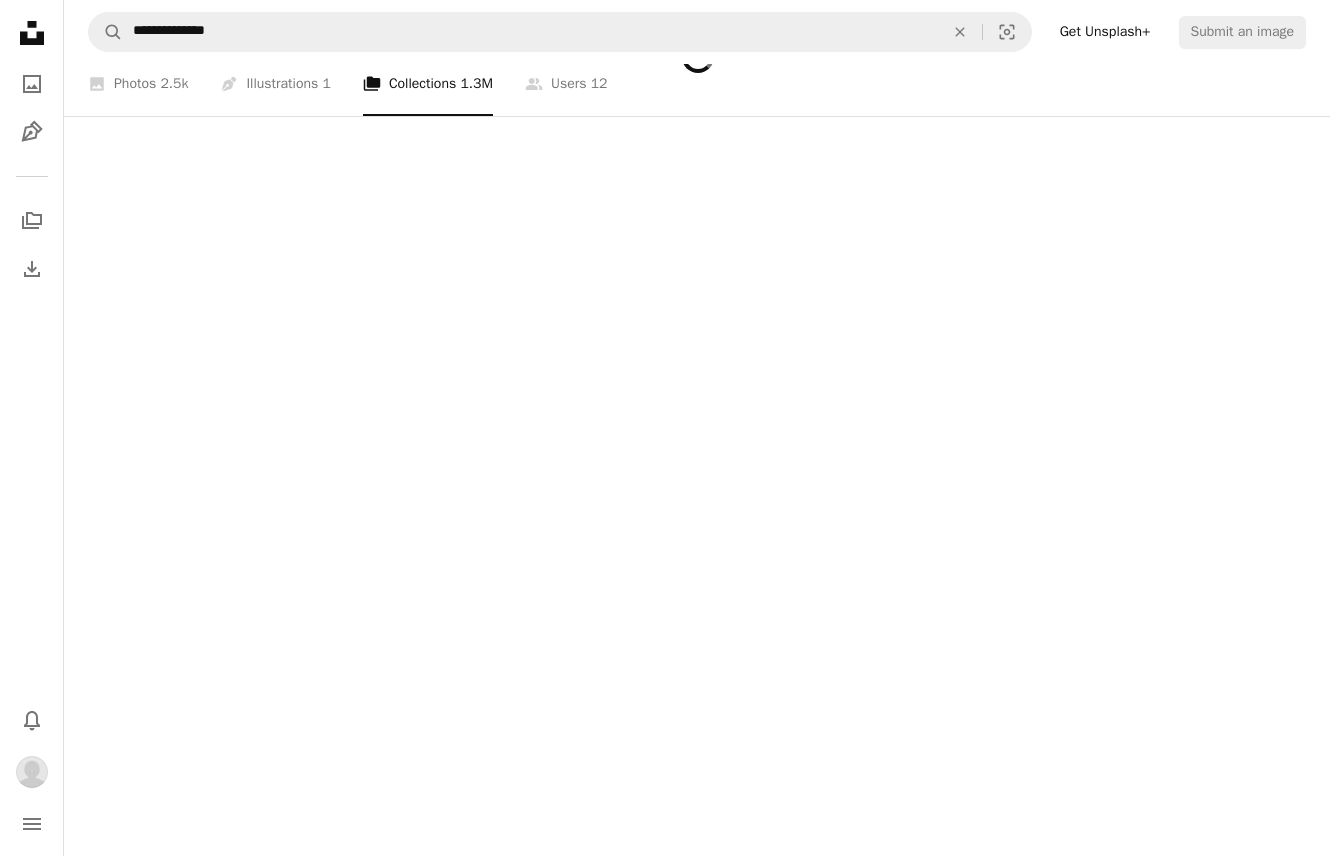 scroll, scrollTop: 300, scrollLeft: 0, axis: vertical 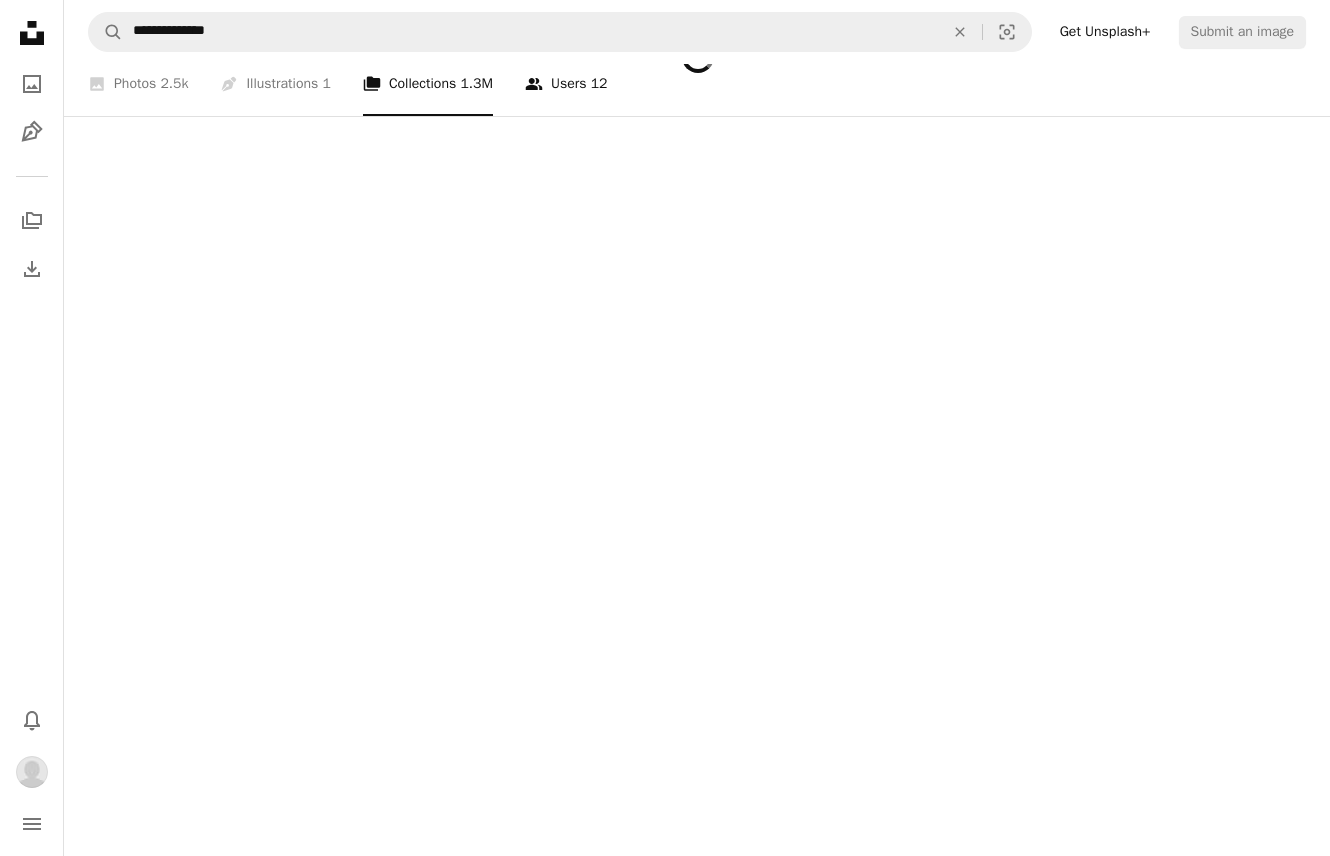 click on "A group of people Users   12" at bounding box center [566, 84] 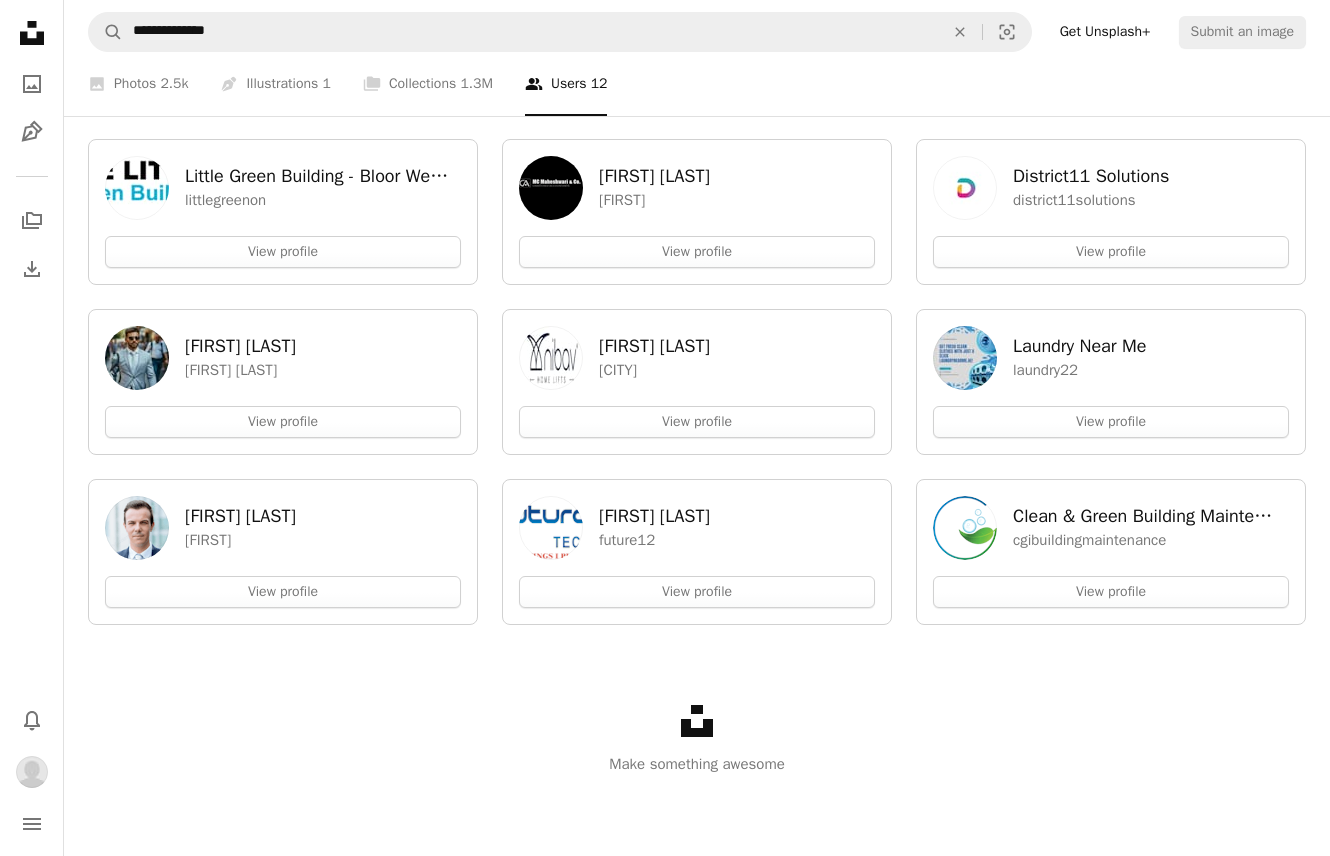 scroll, scrollTop: 0, scrollLeft: 0, axis: both 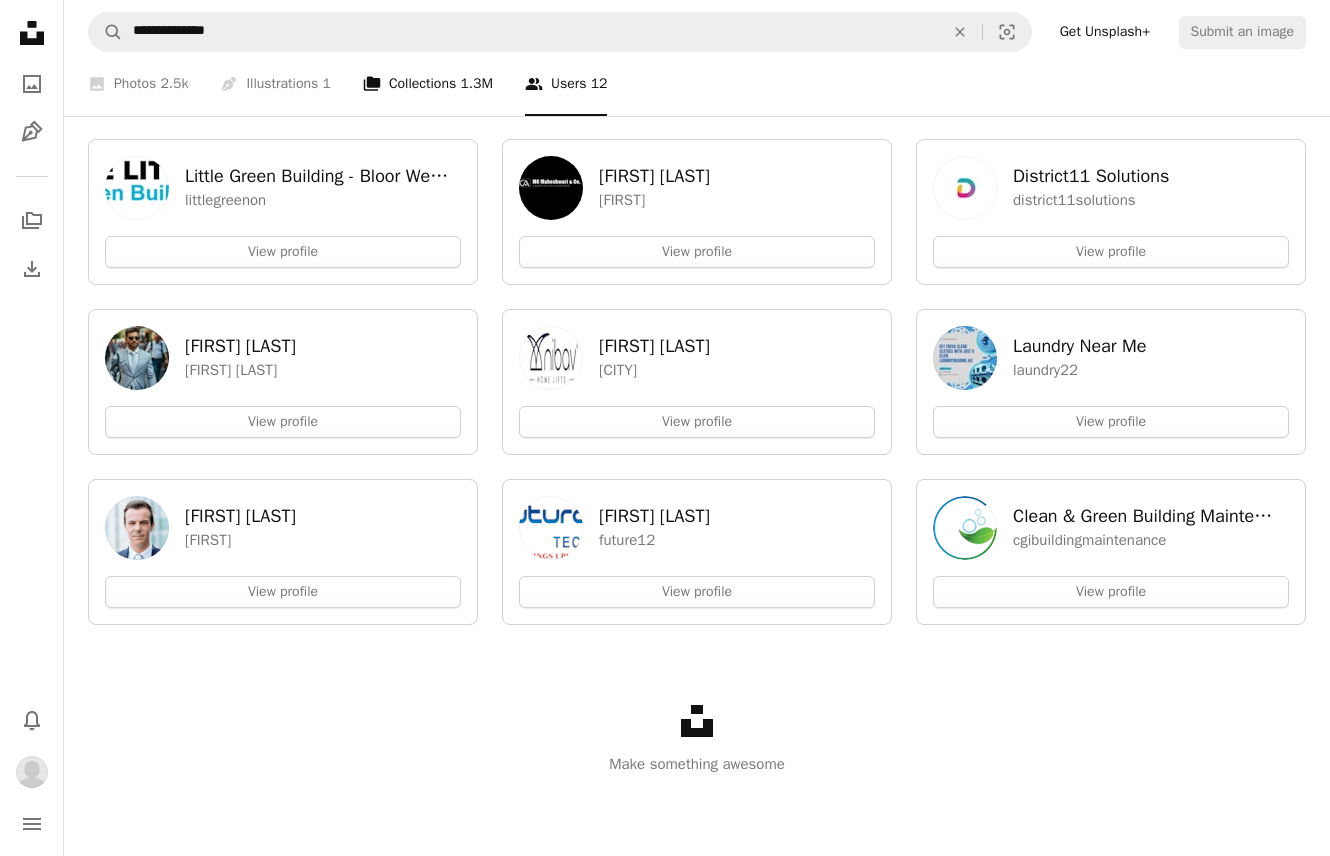 click on "A stack of folders Collections   1.3M" at bounding box center (428, 84) 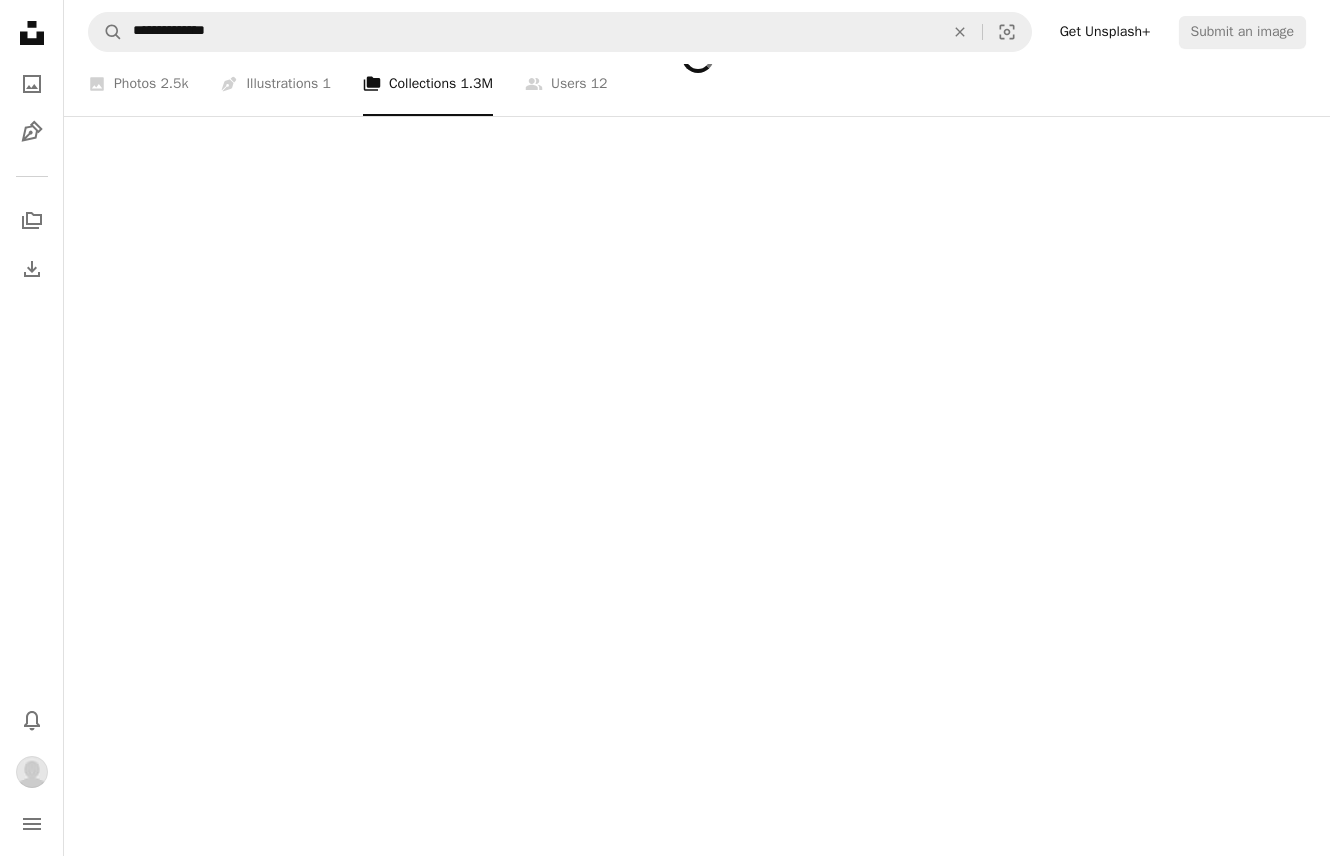 scroll, scrollTop: 1200, scrollLeft: 0, axis: vertical 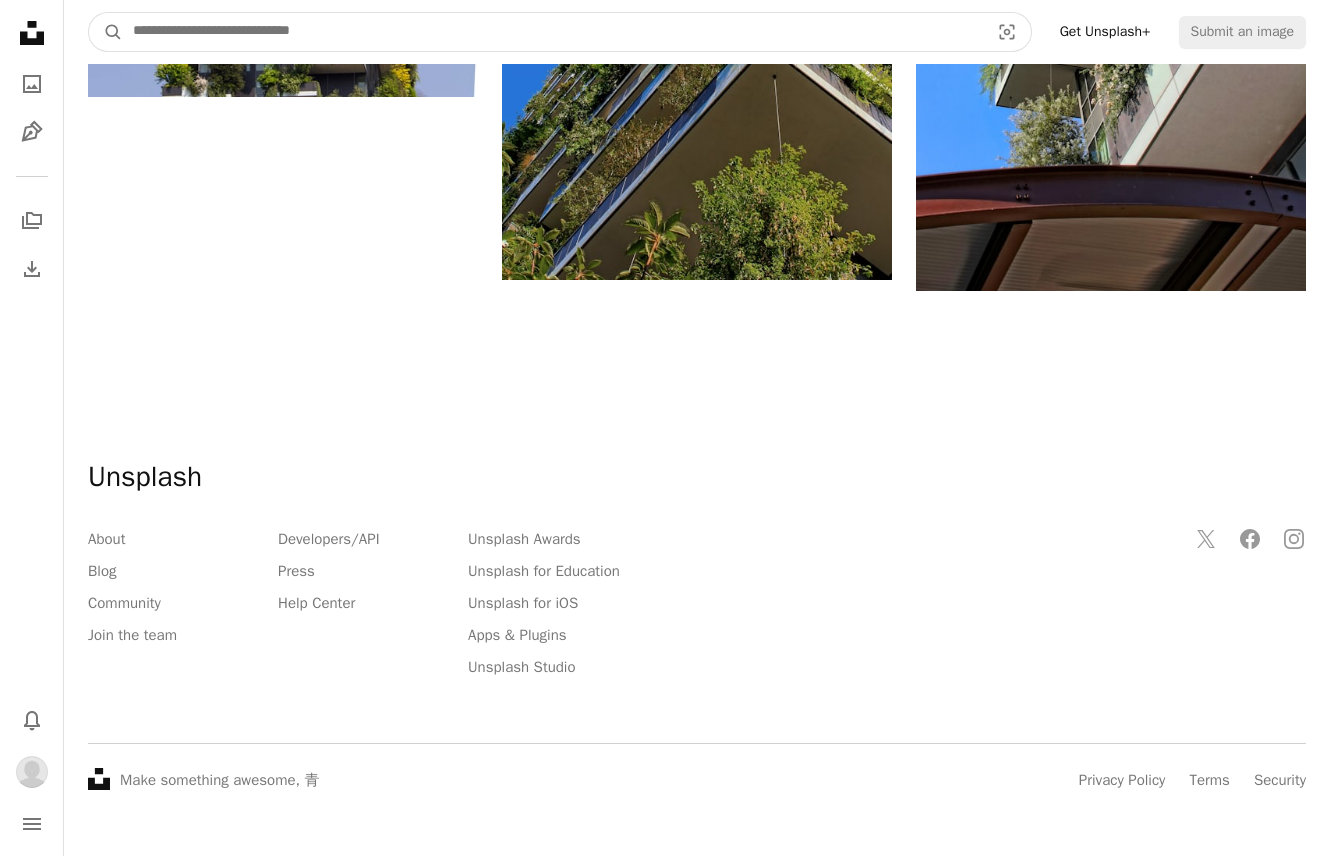 click at bounding box center [553, 32] 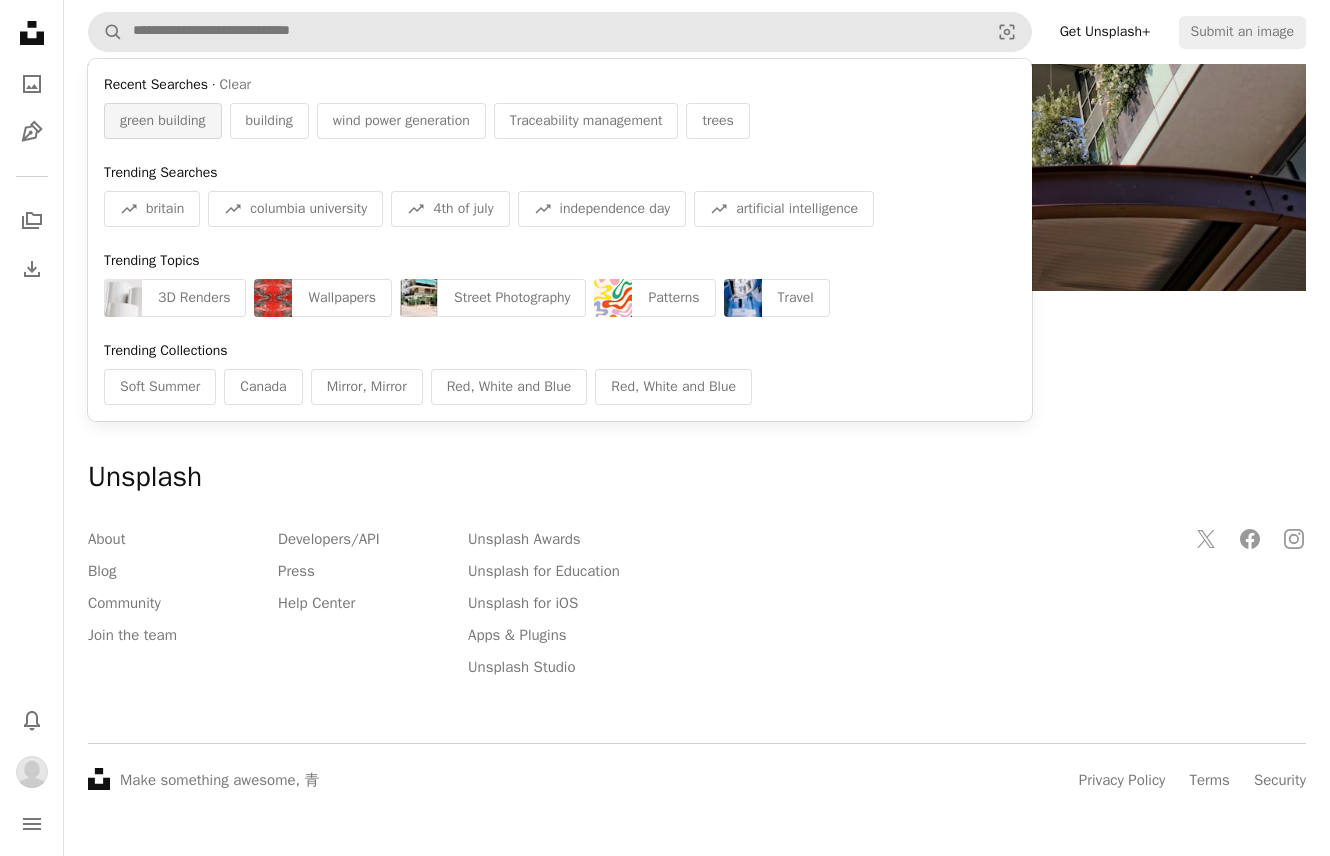 click on "green building" at bounding box center [163, 121] 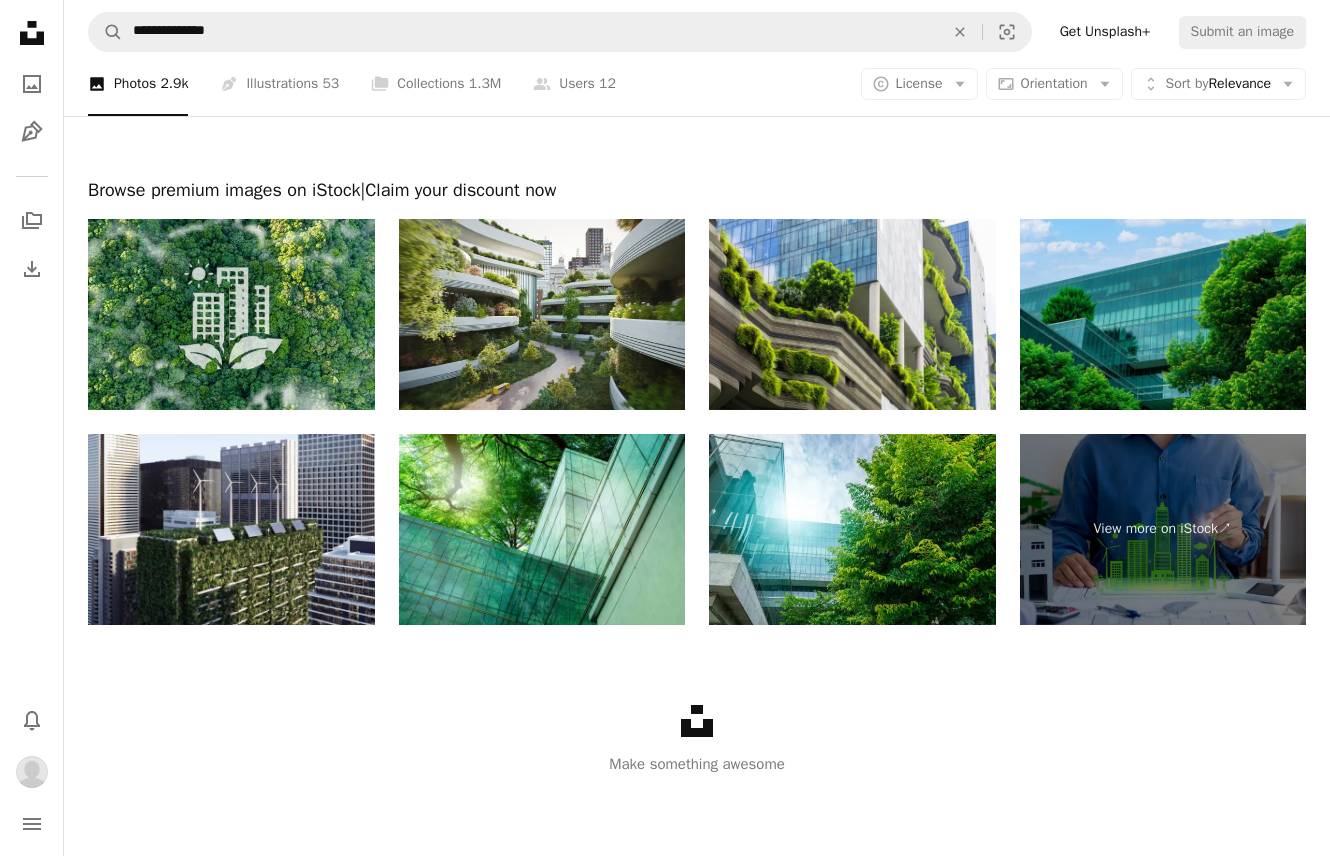 click at bounding box center [546, -3660] 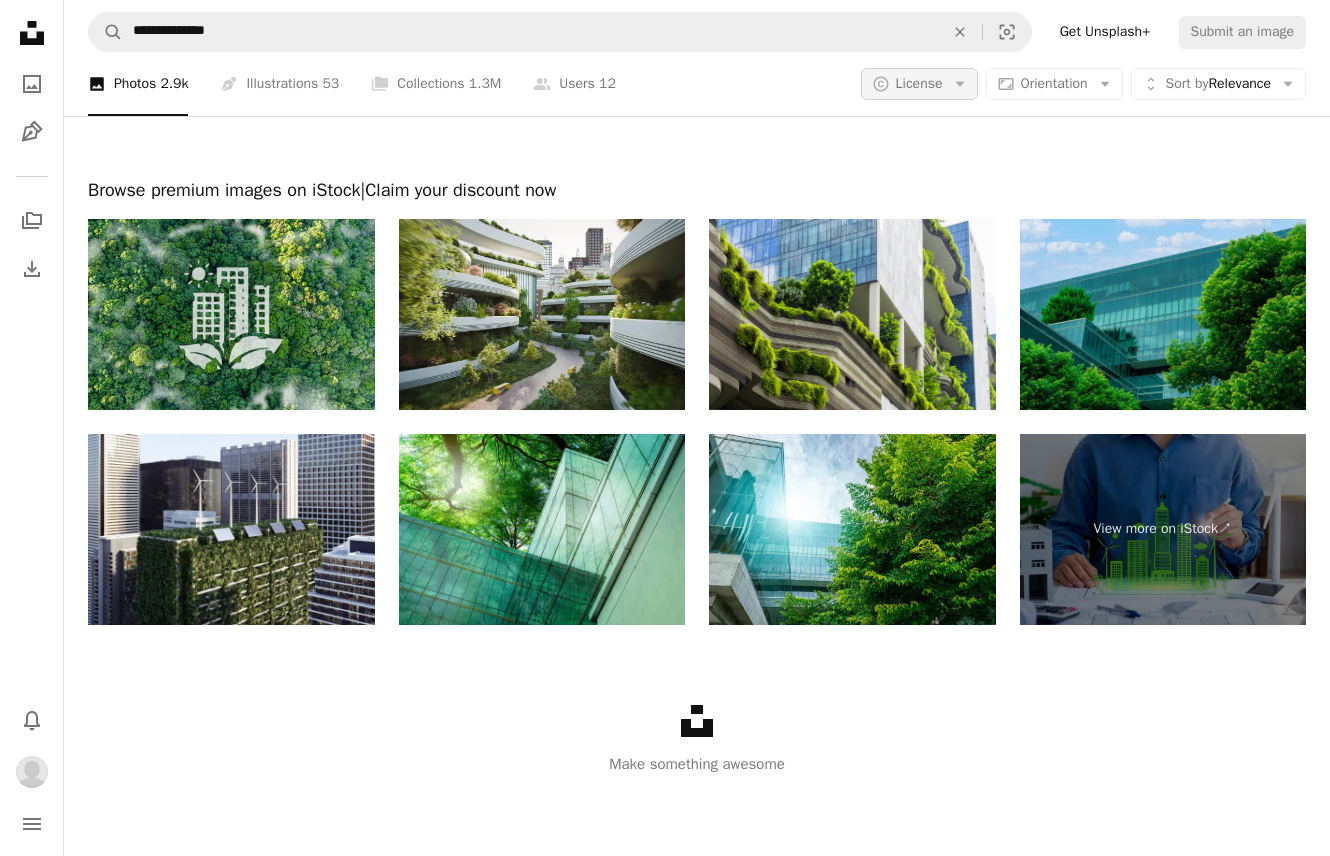 click on "License" at bounding box center [919, 83] 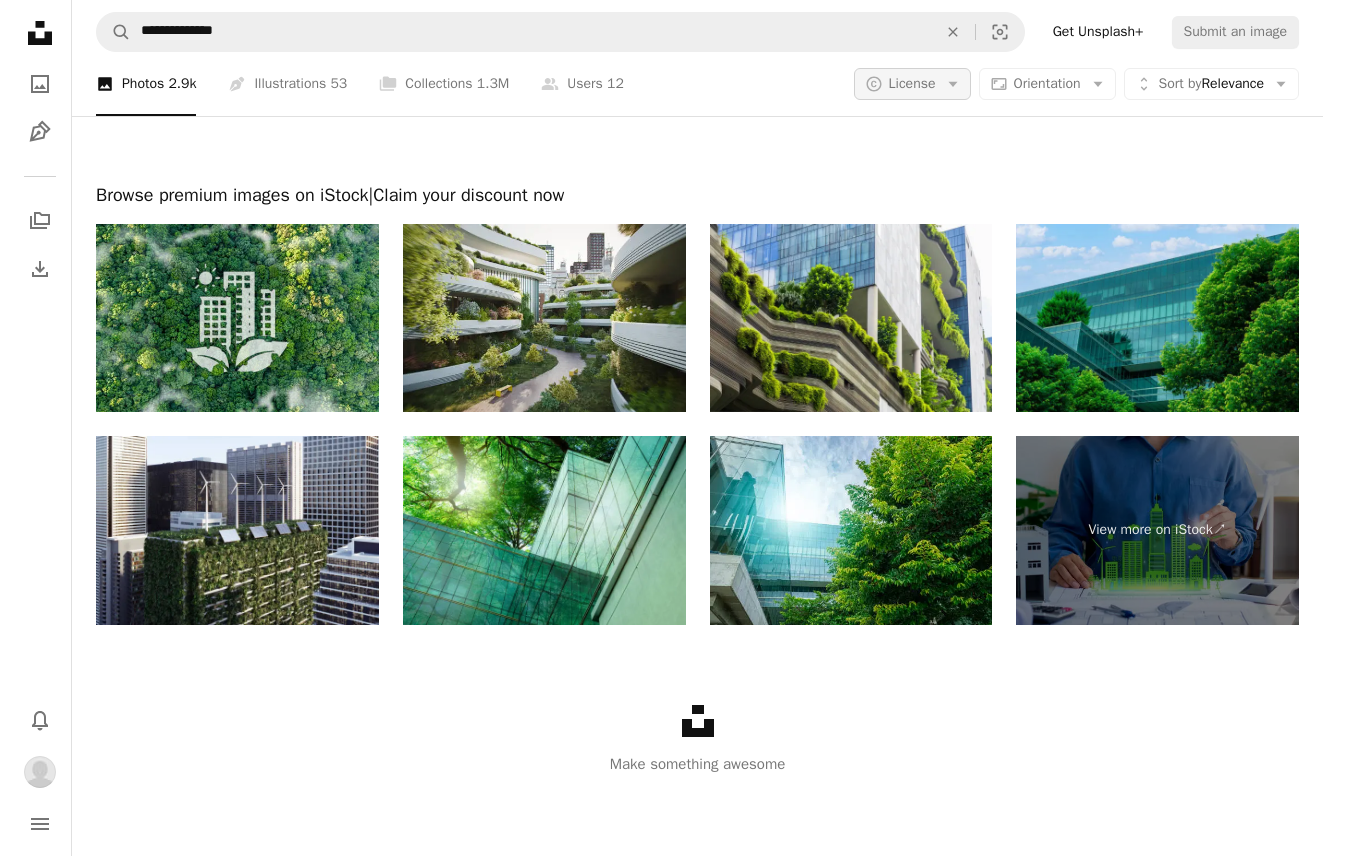 scroll, scrollTop: 0, scrollLeft: 0, axis: both 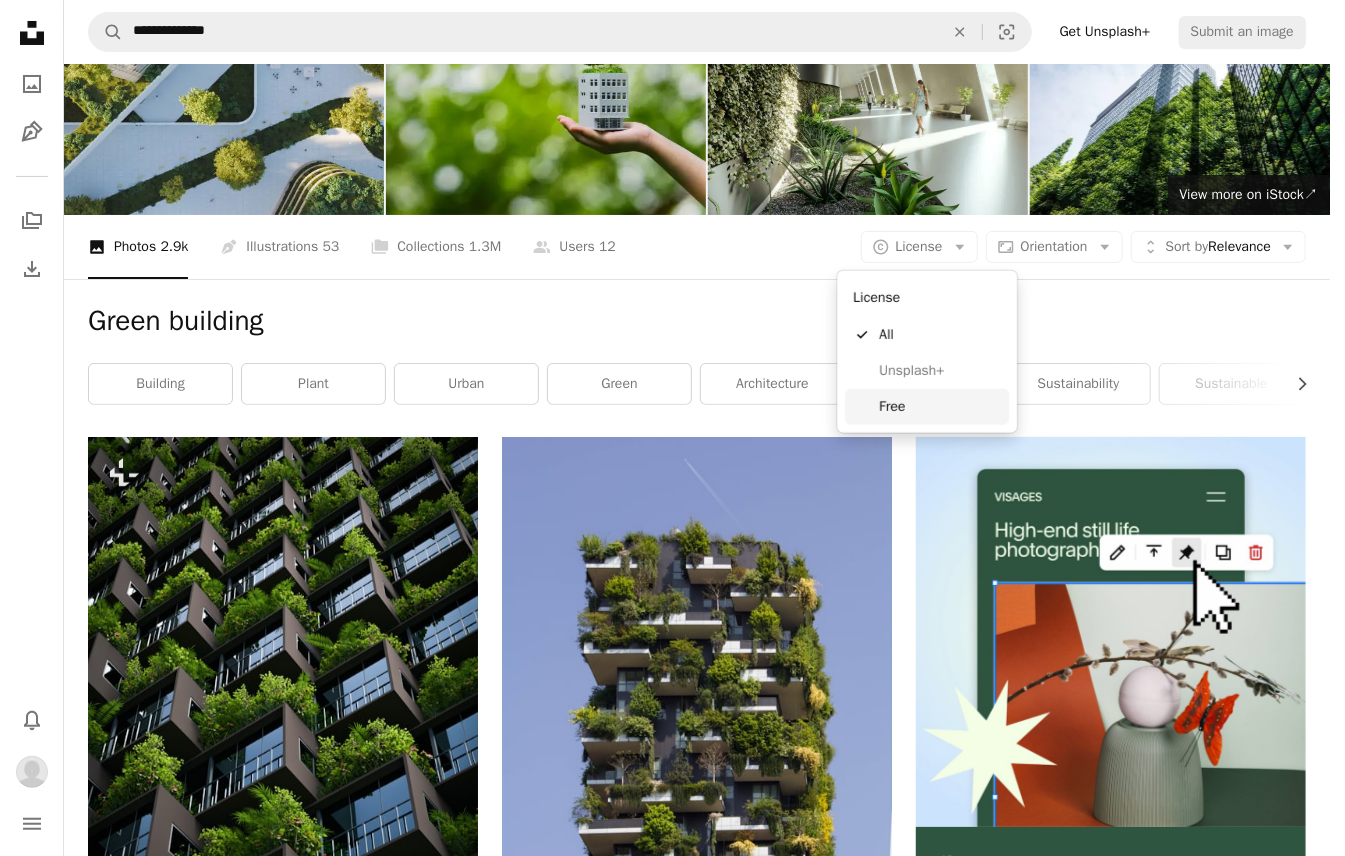 click on "Free" at bounding box center [940, 407] 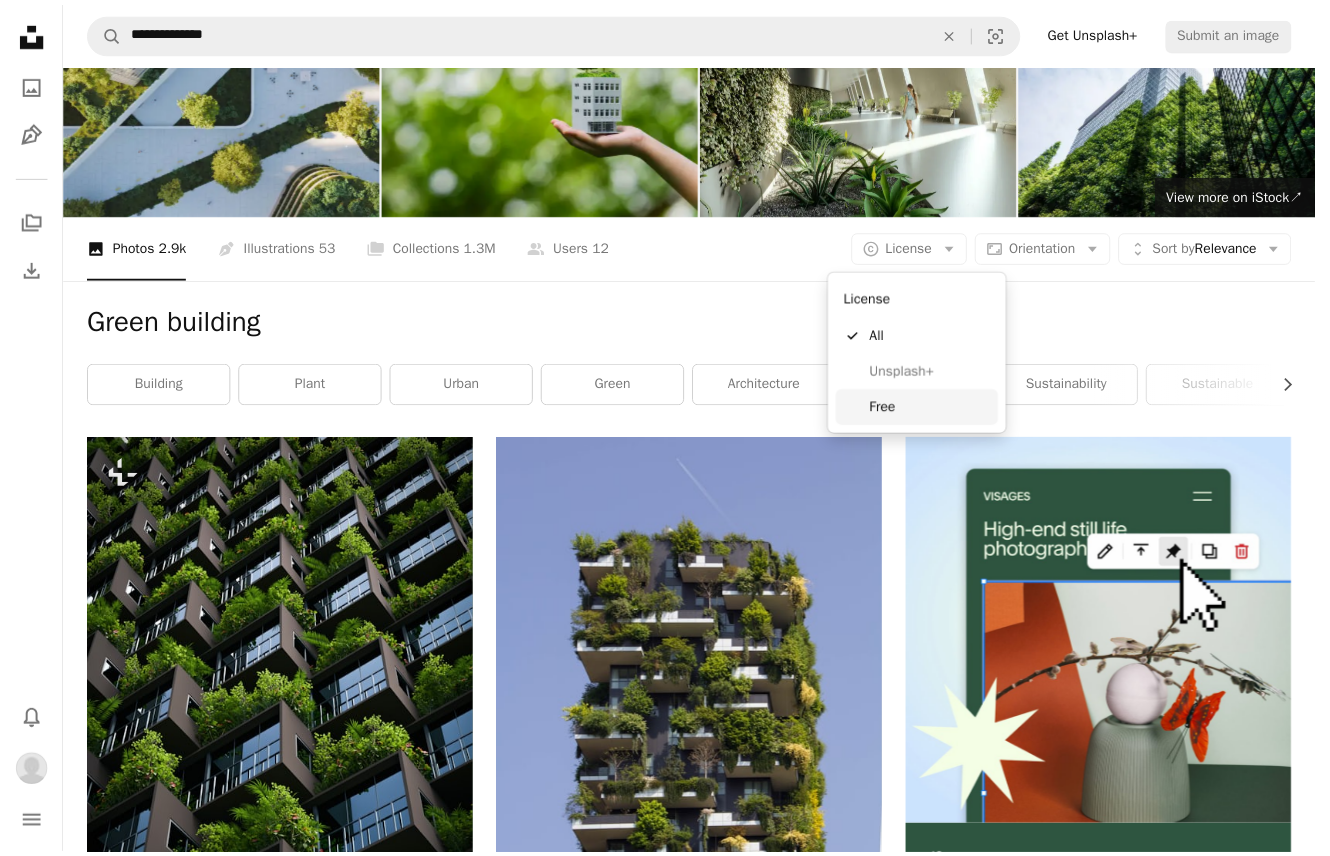 scroll, scrollTop: 100, scrollLeft: 0, axis: vertical 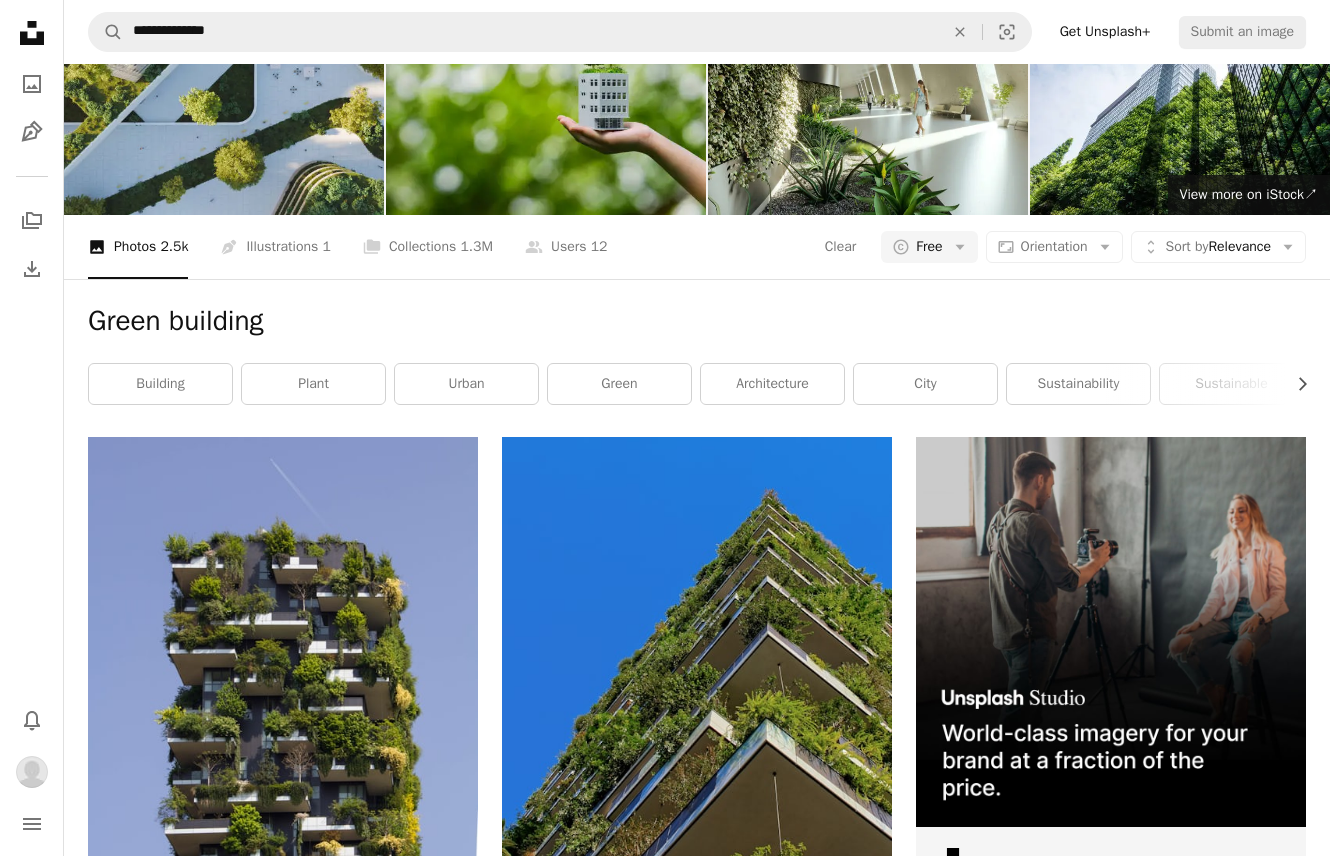 click on "Load more" at bounding box center [697, 5982] 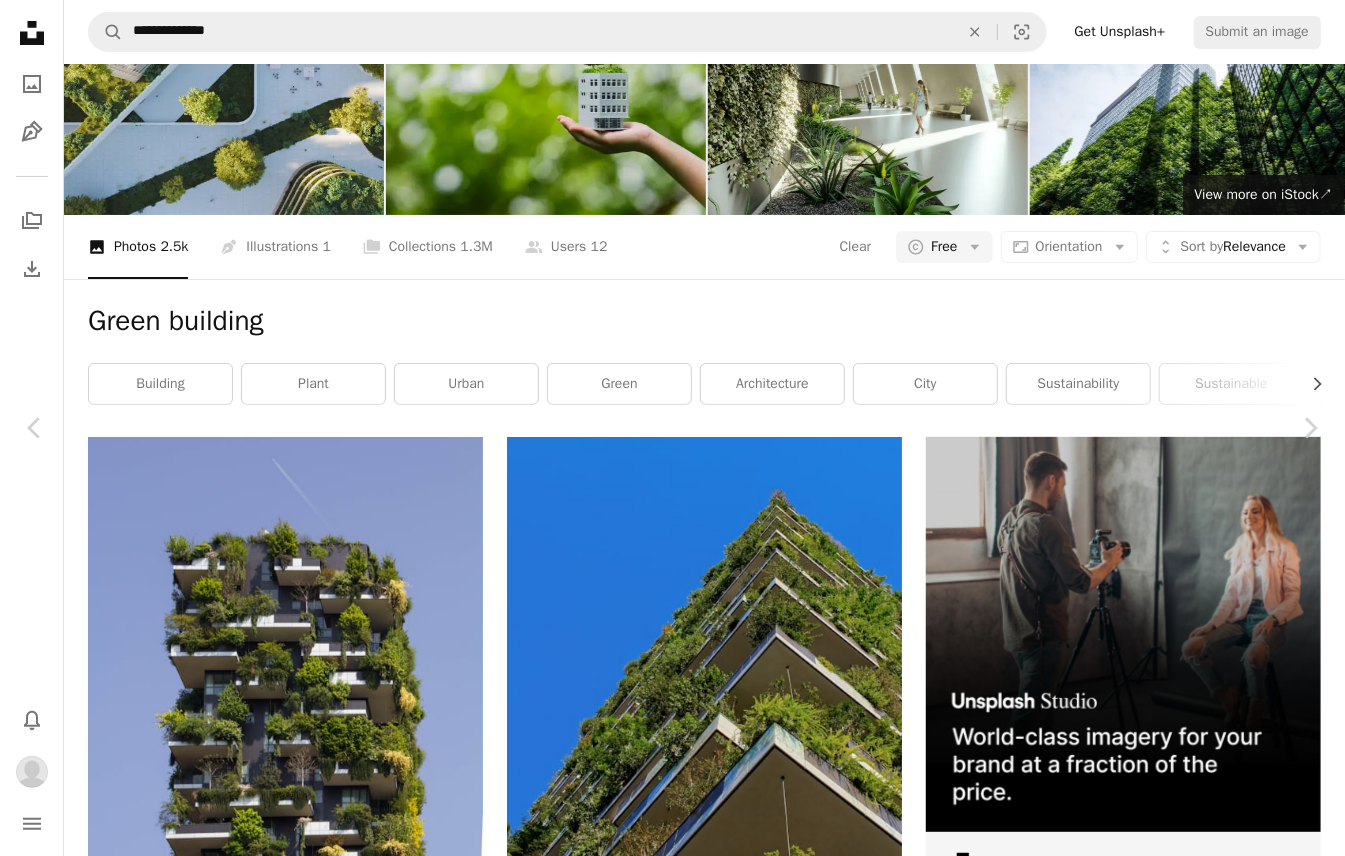 click on "An X shape" at bounding box center (20, 20) 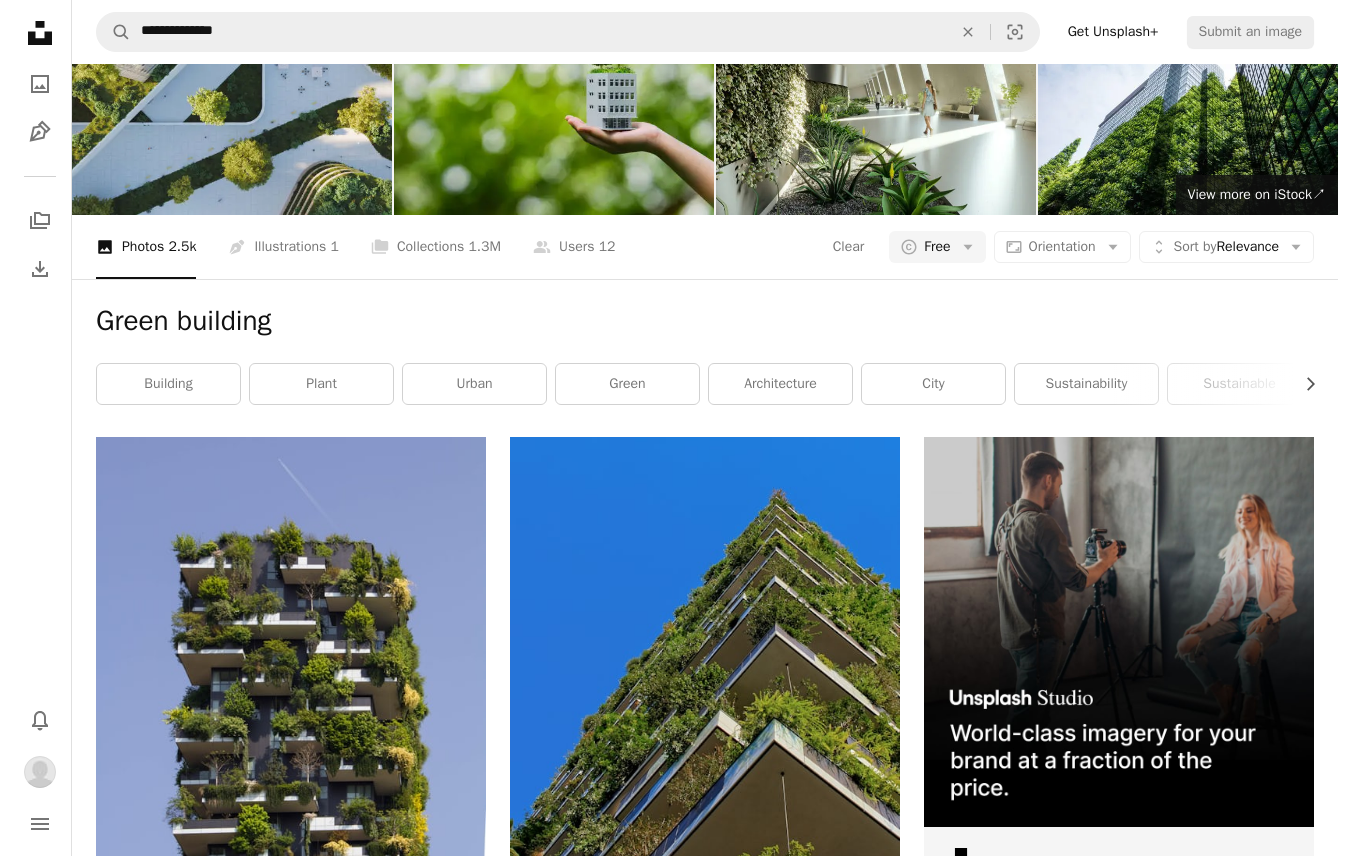 scroll, scrollTop: 2800, scrollLeft: 0, axis: vertical 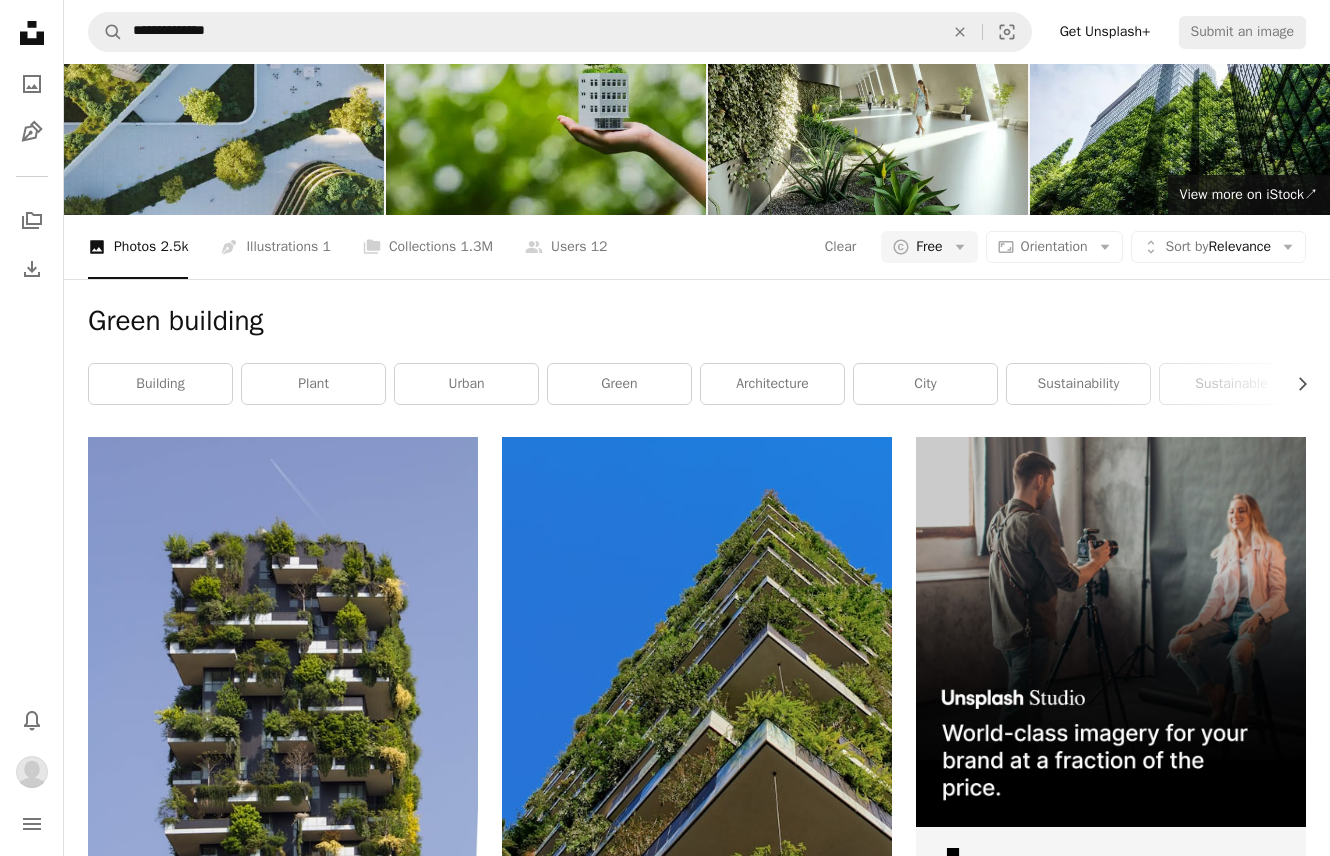 click at bounding box center [283, 3093] 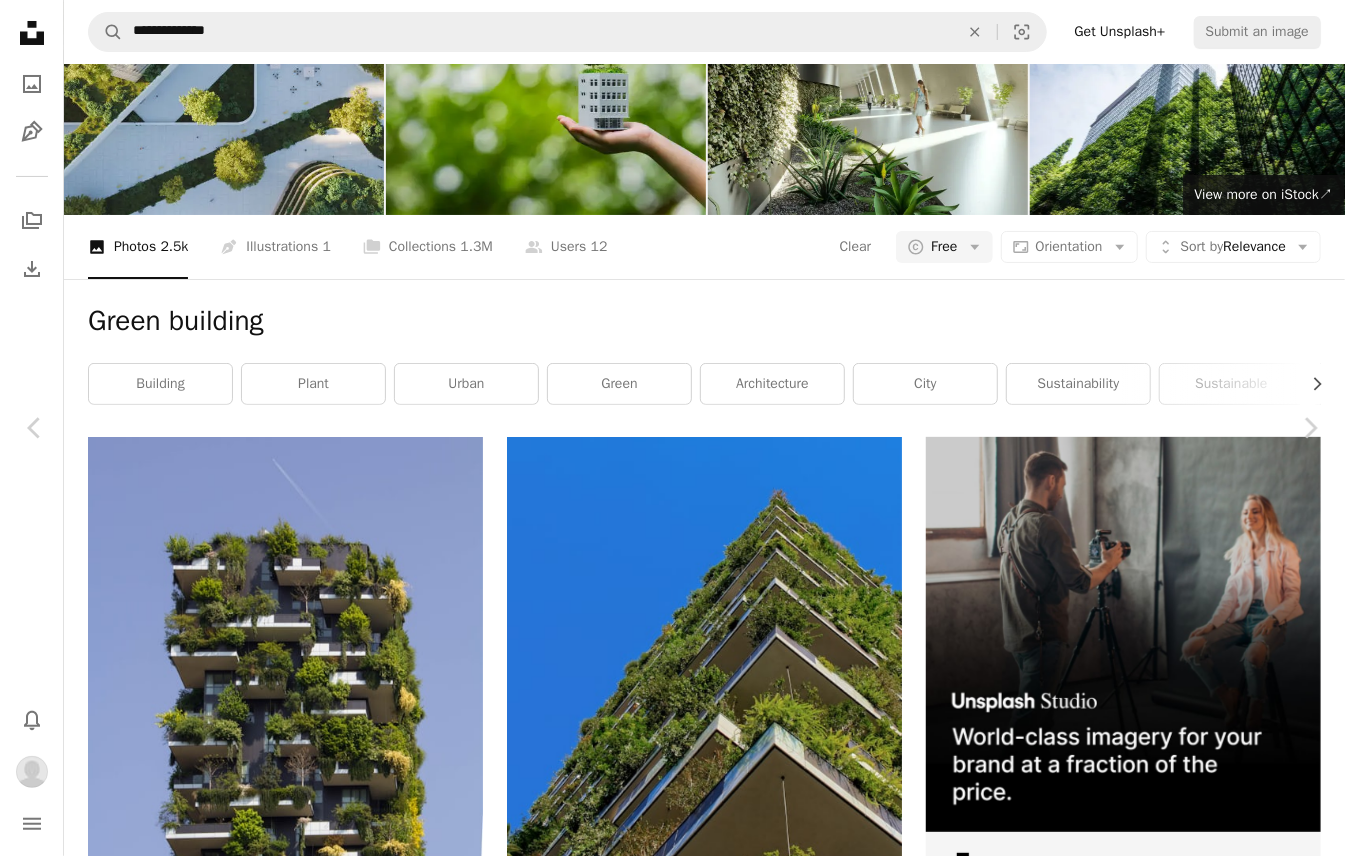 click on "Download" at bounding box center (1160, 36419) 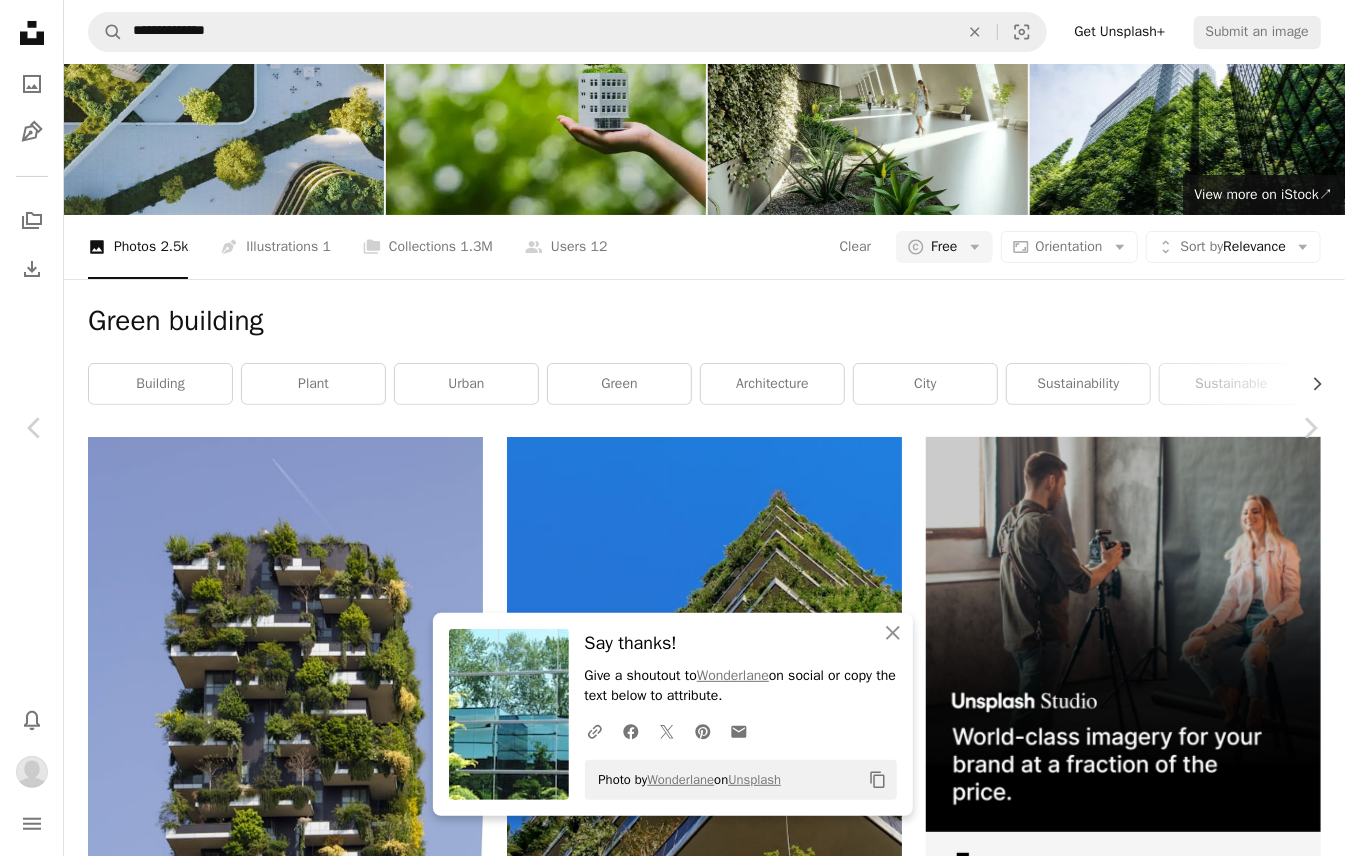 click at bounding box center [664, 36800] 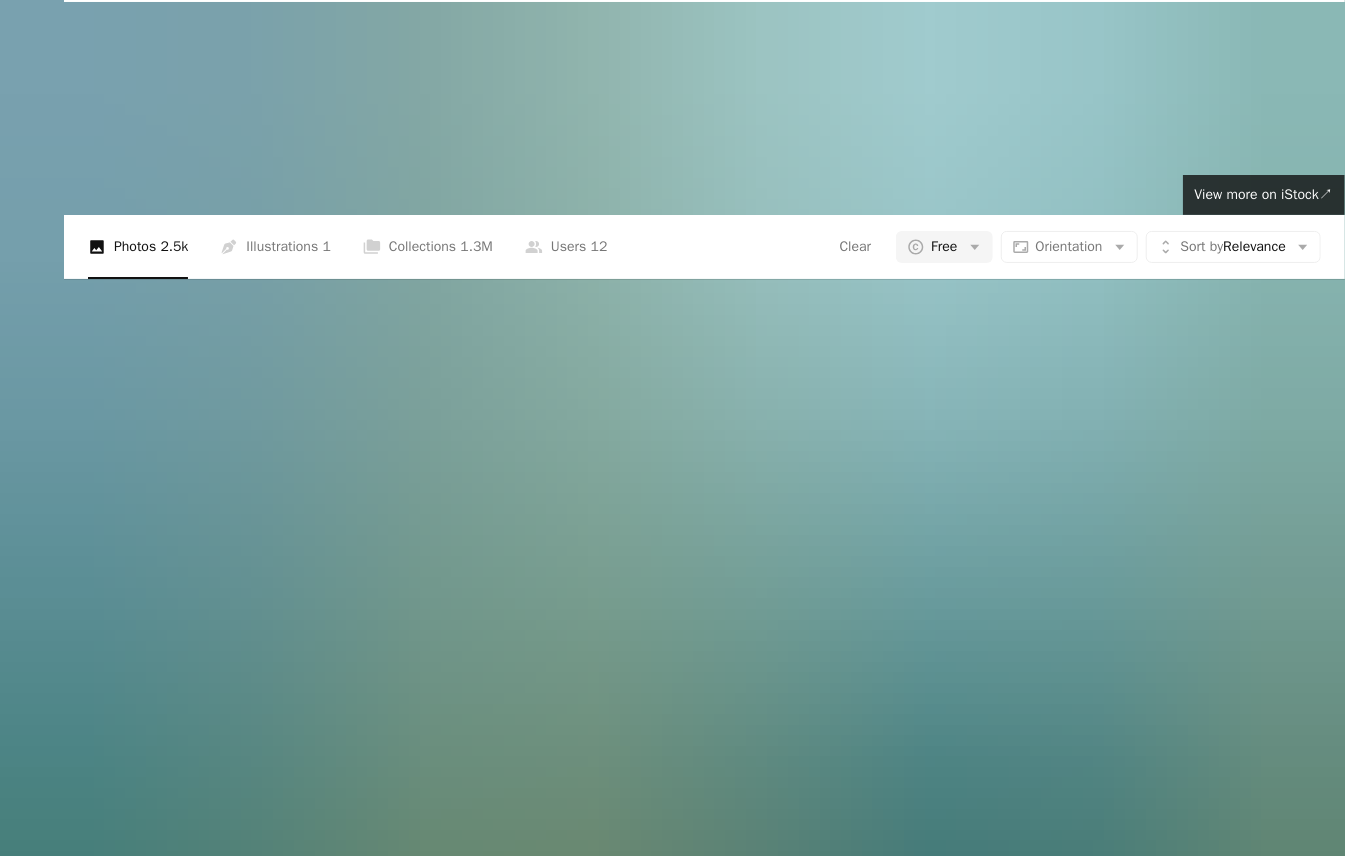 scroll, scrollTop: 2900, scrollLeft: 0, axis: vertical 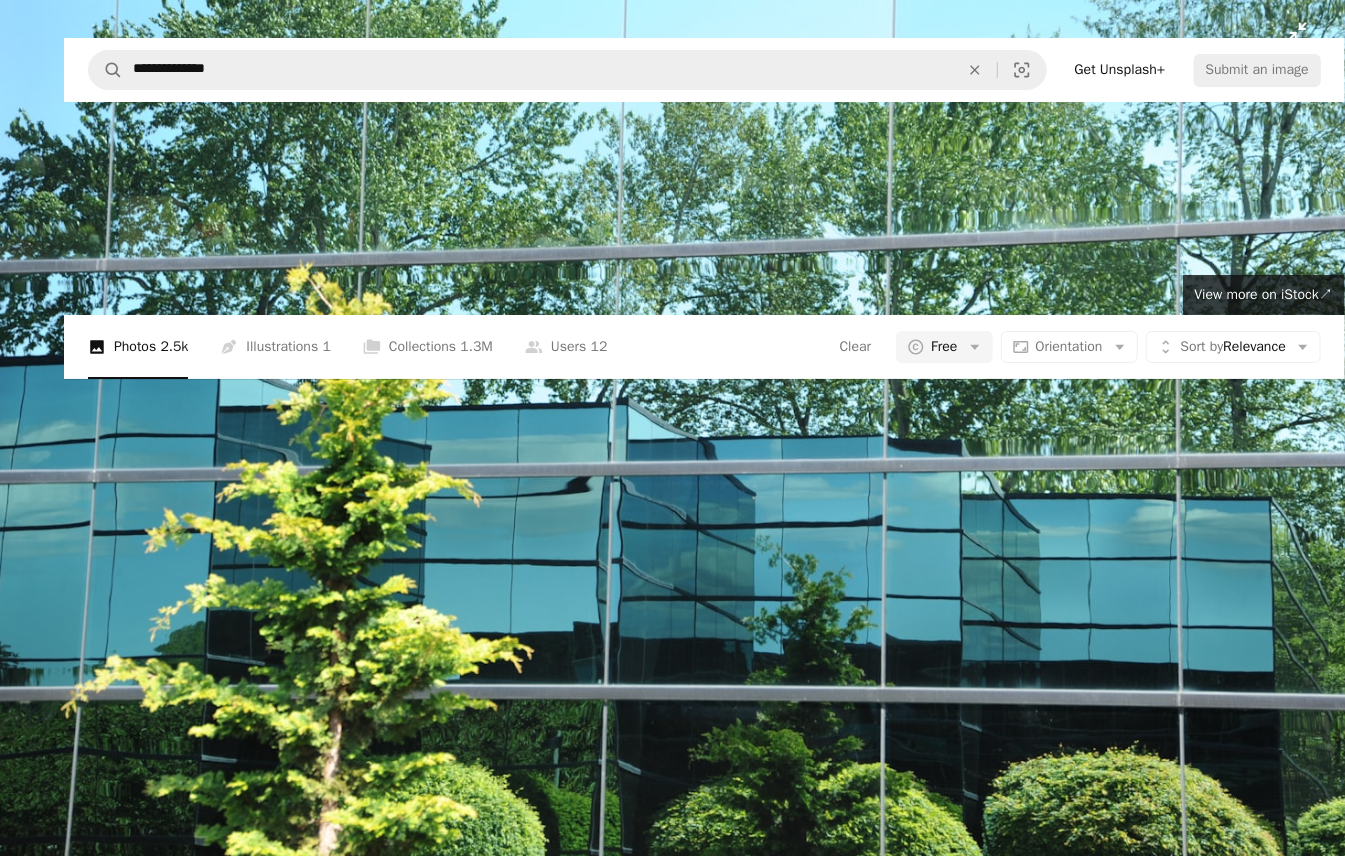 drag, startPoint x: 487, startPoint y: 208, endPoint x: 1053, endPoint y: 340, distance: 581.1884 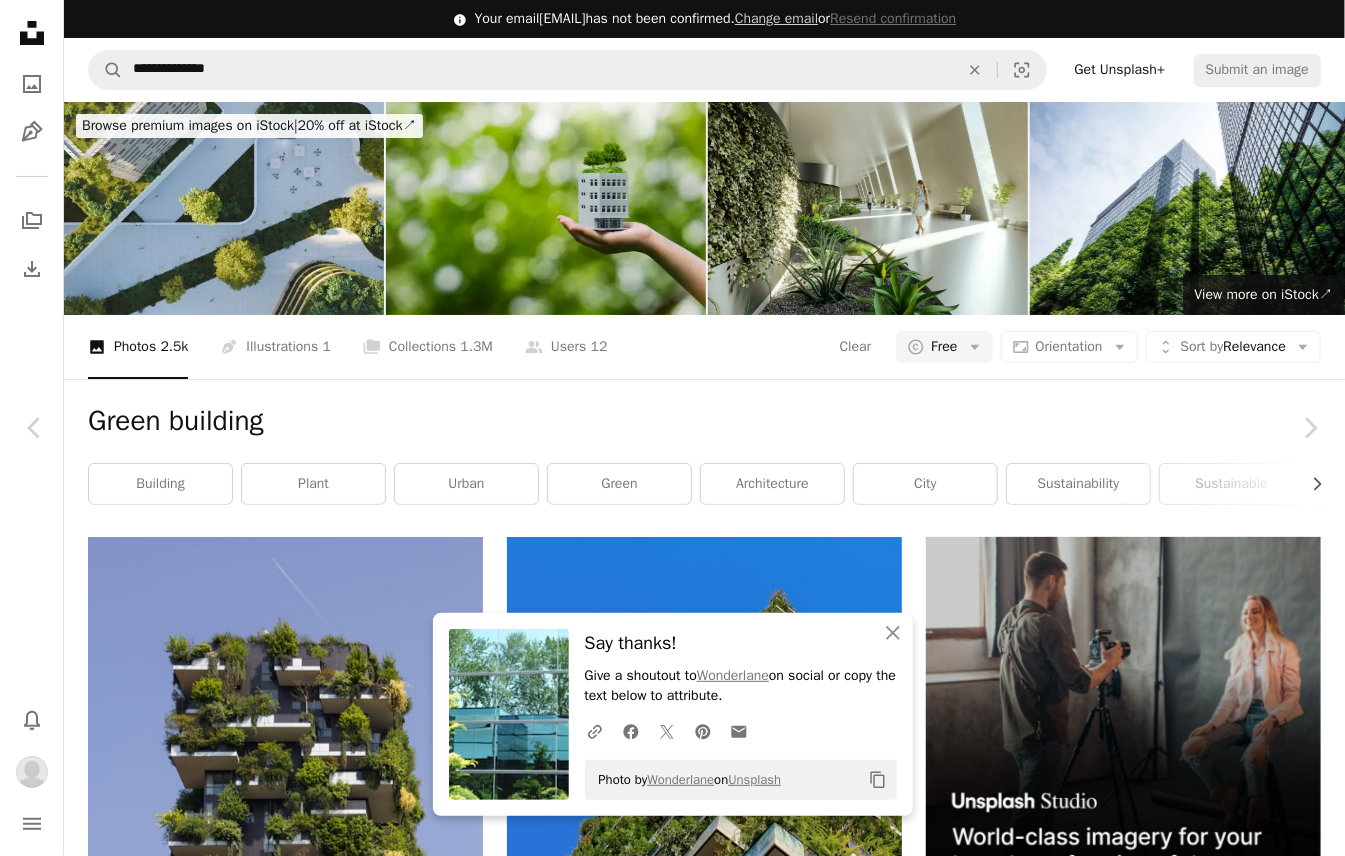 click at bounding box center (664, 36900) 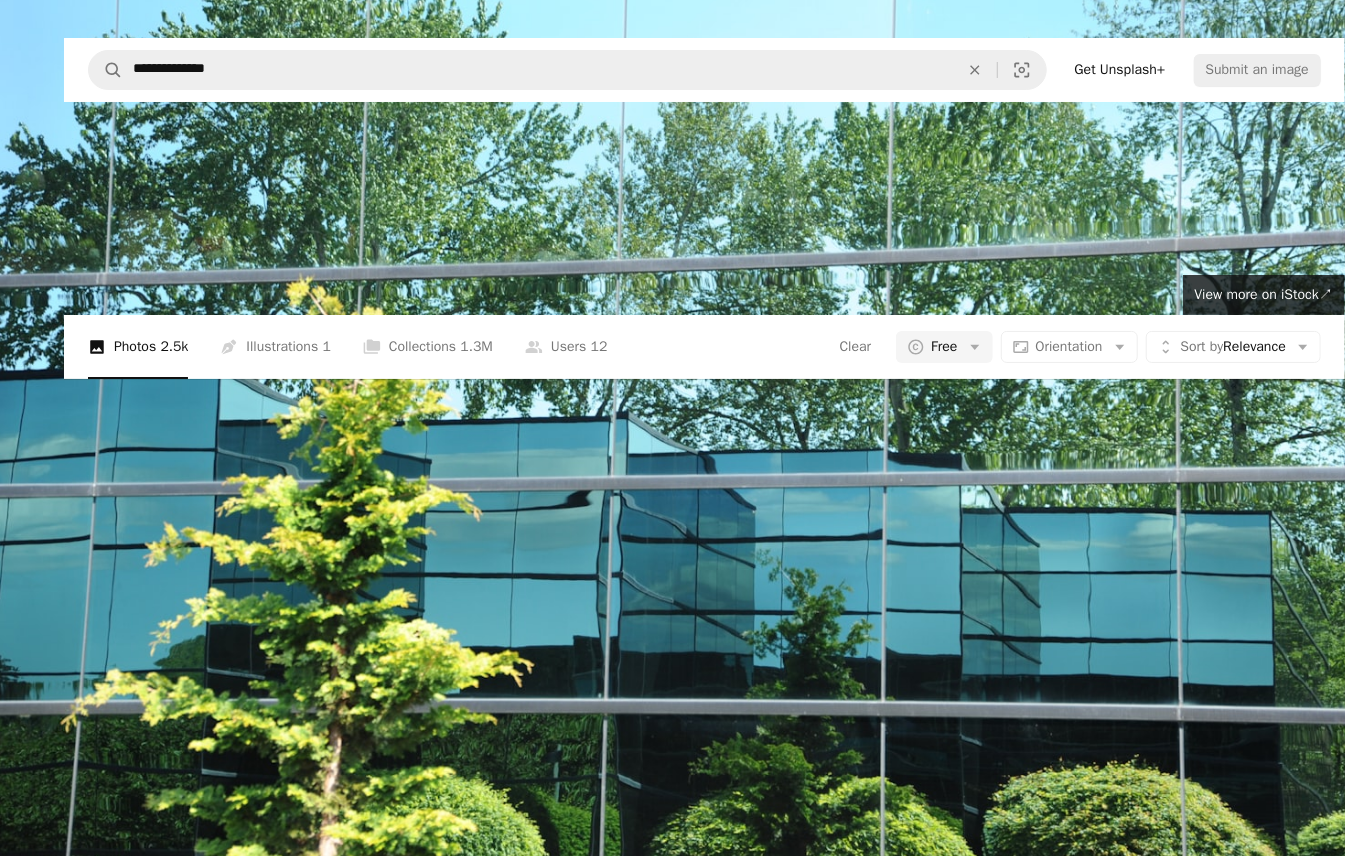 scroll, scrollTop: 14, scrollLeft: 0, axis: vertical 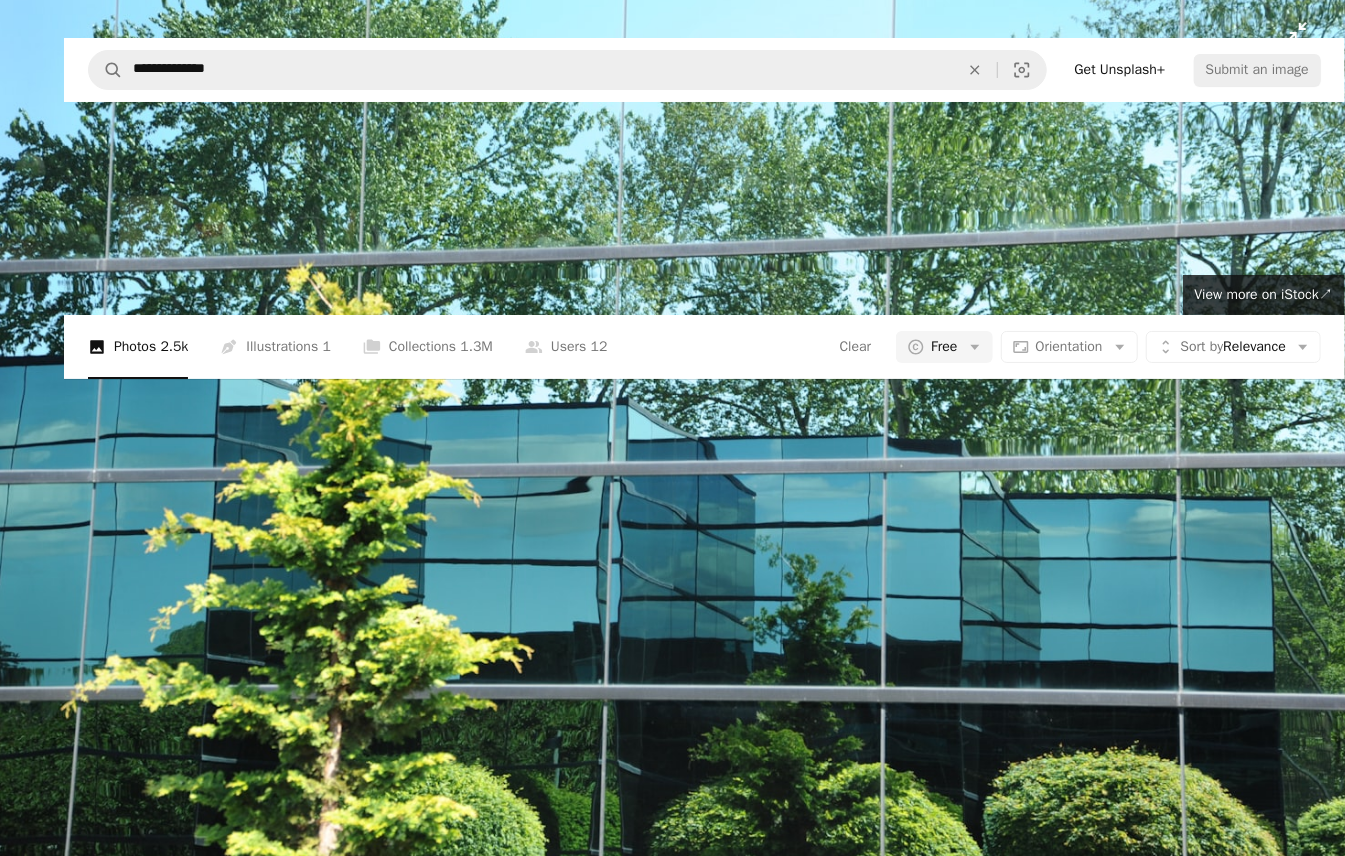 click at bounding box center (672, 433) 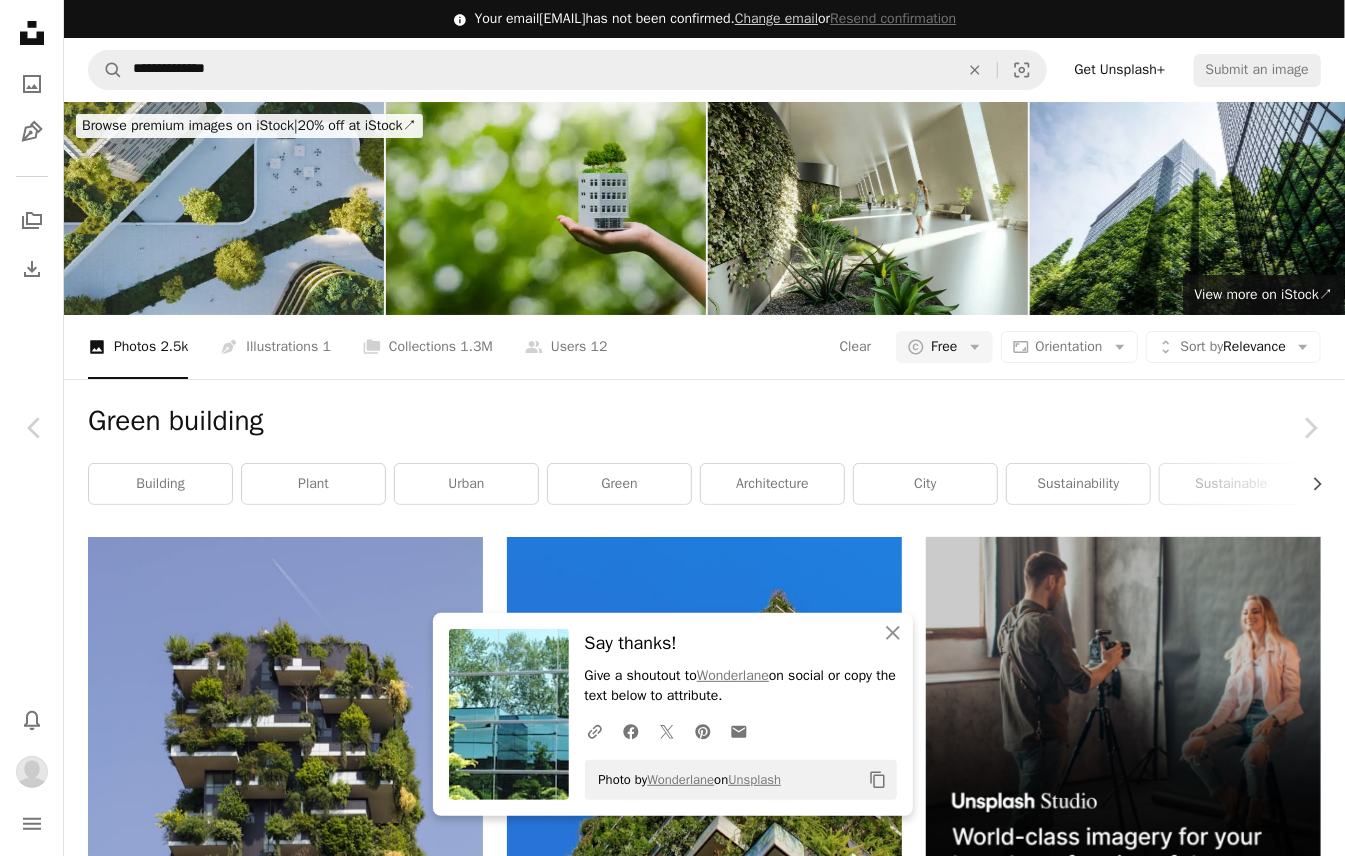click on "An X shape" at bounding box center (20, 20) 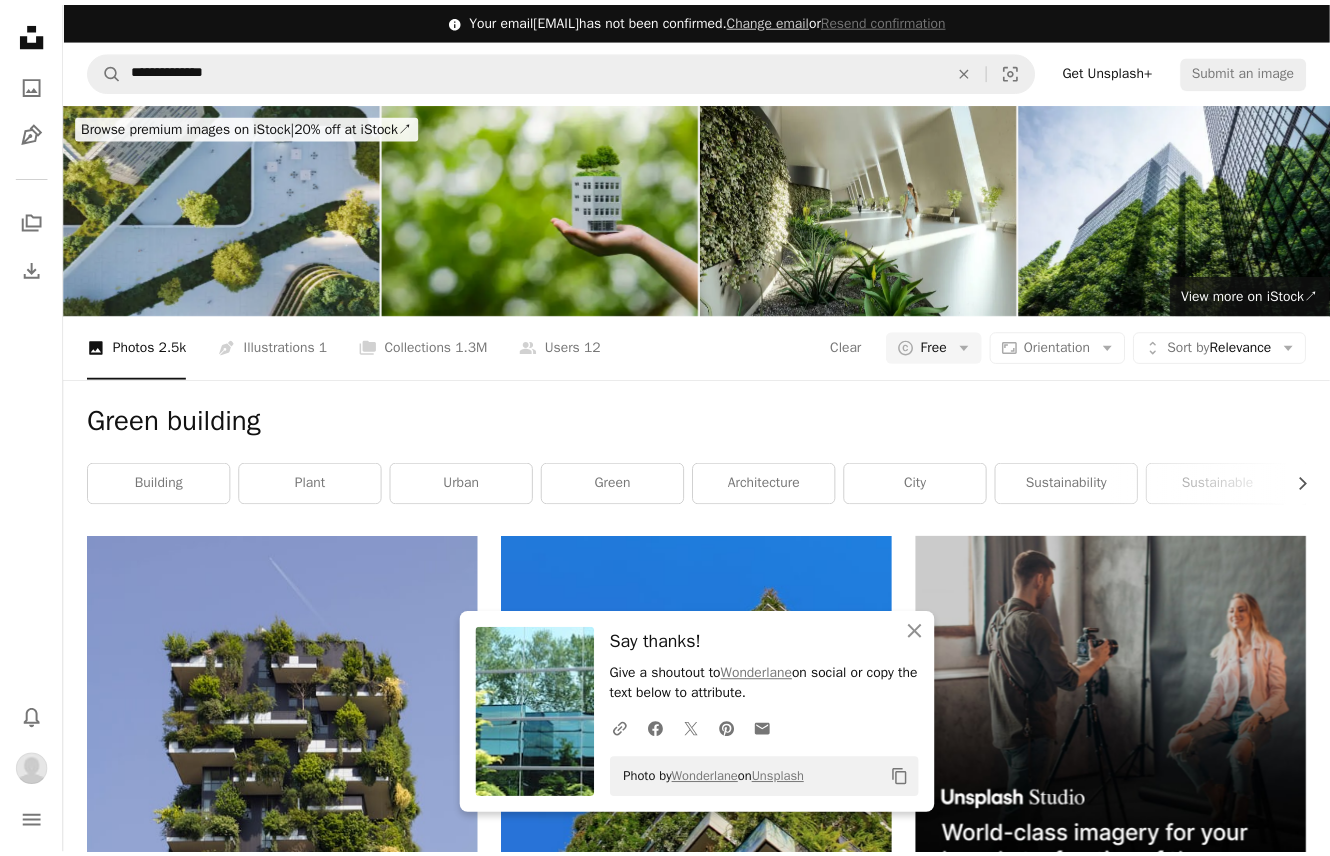 scroll, scrollTop: 2800, scrollLeft: 0, axis: vertical 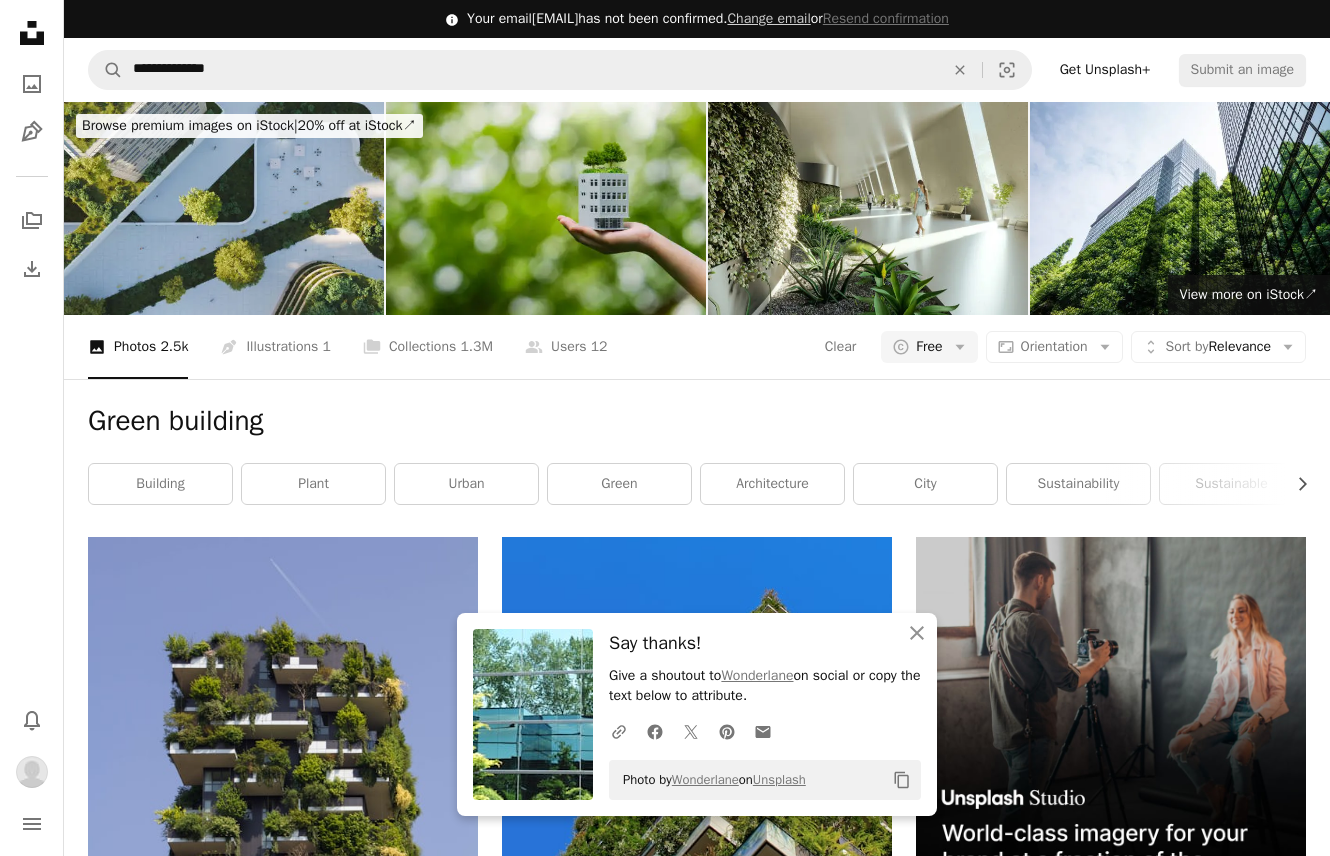 click 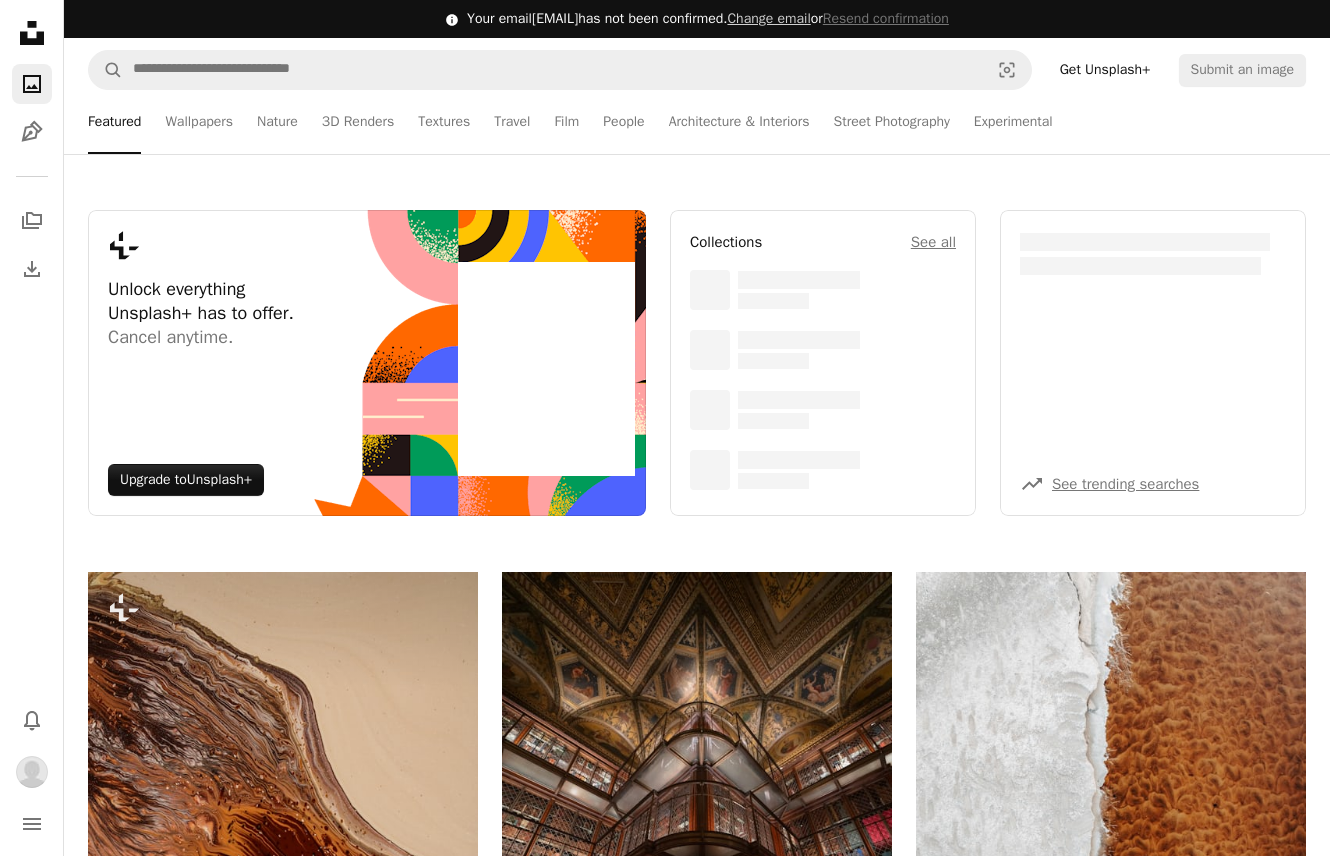 click on "A magnifying glass Visual search Get Unsplash+ Submit an image" at bounding box center (697, 70) 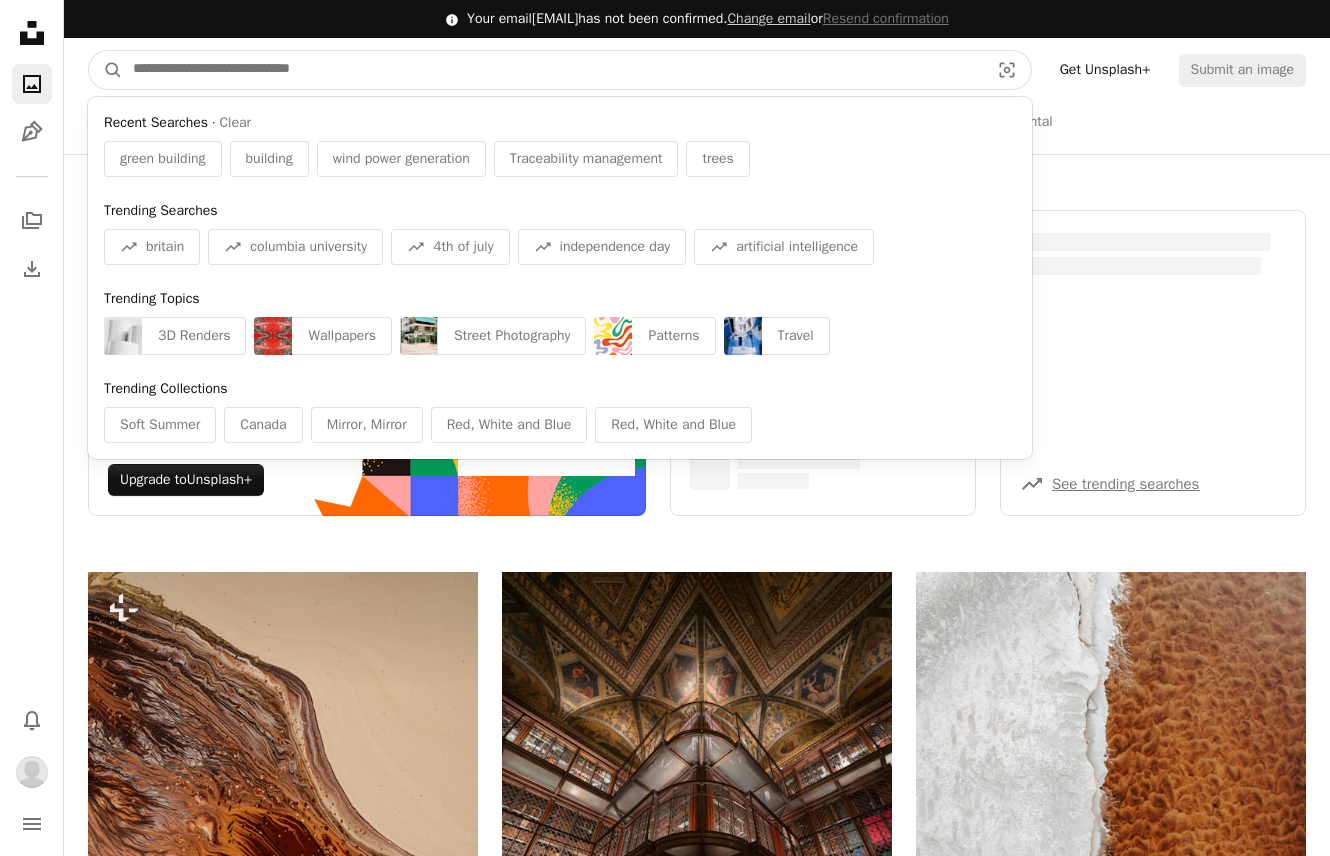 click at bounding box center (553, 70) 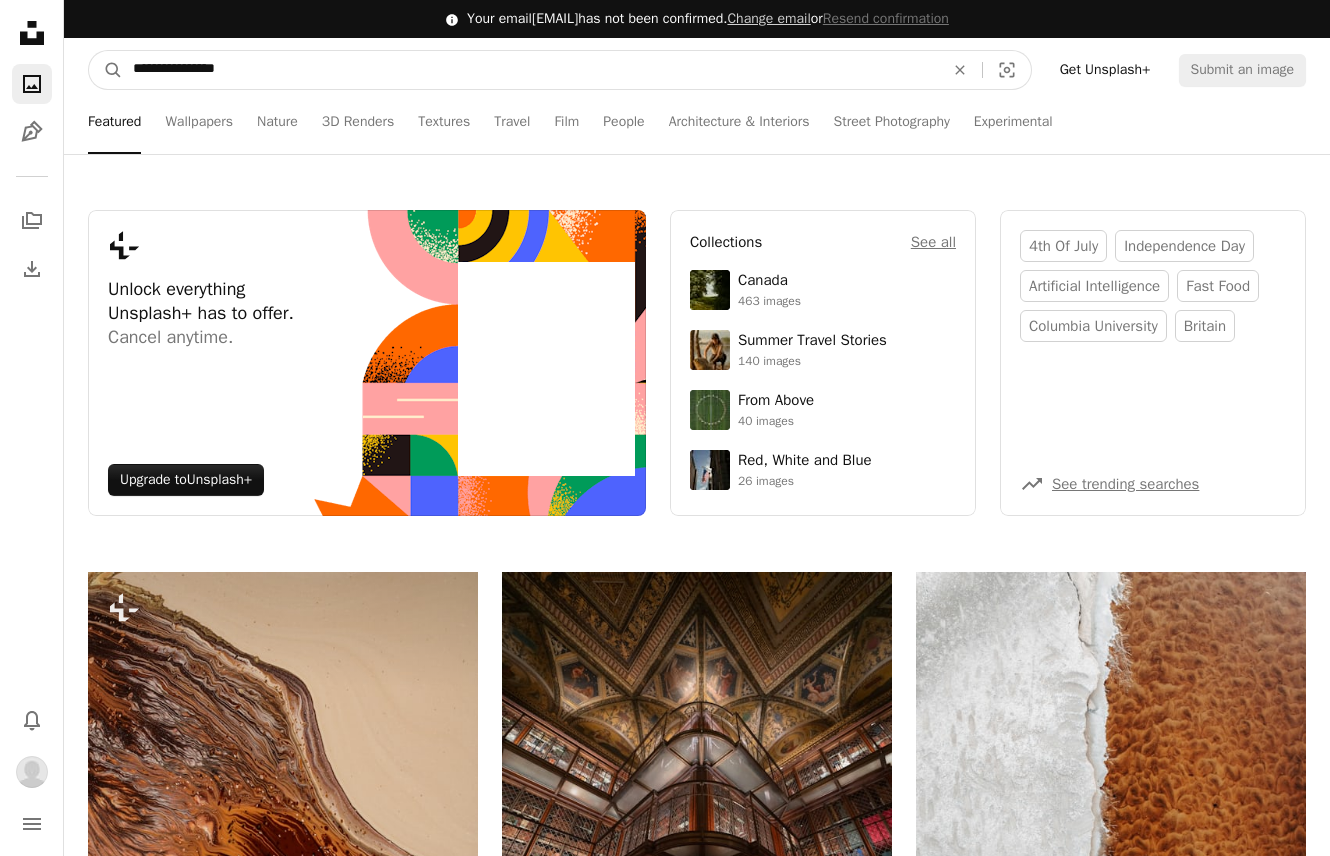 type on "**********" 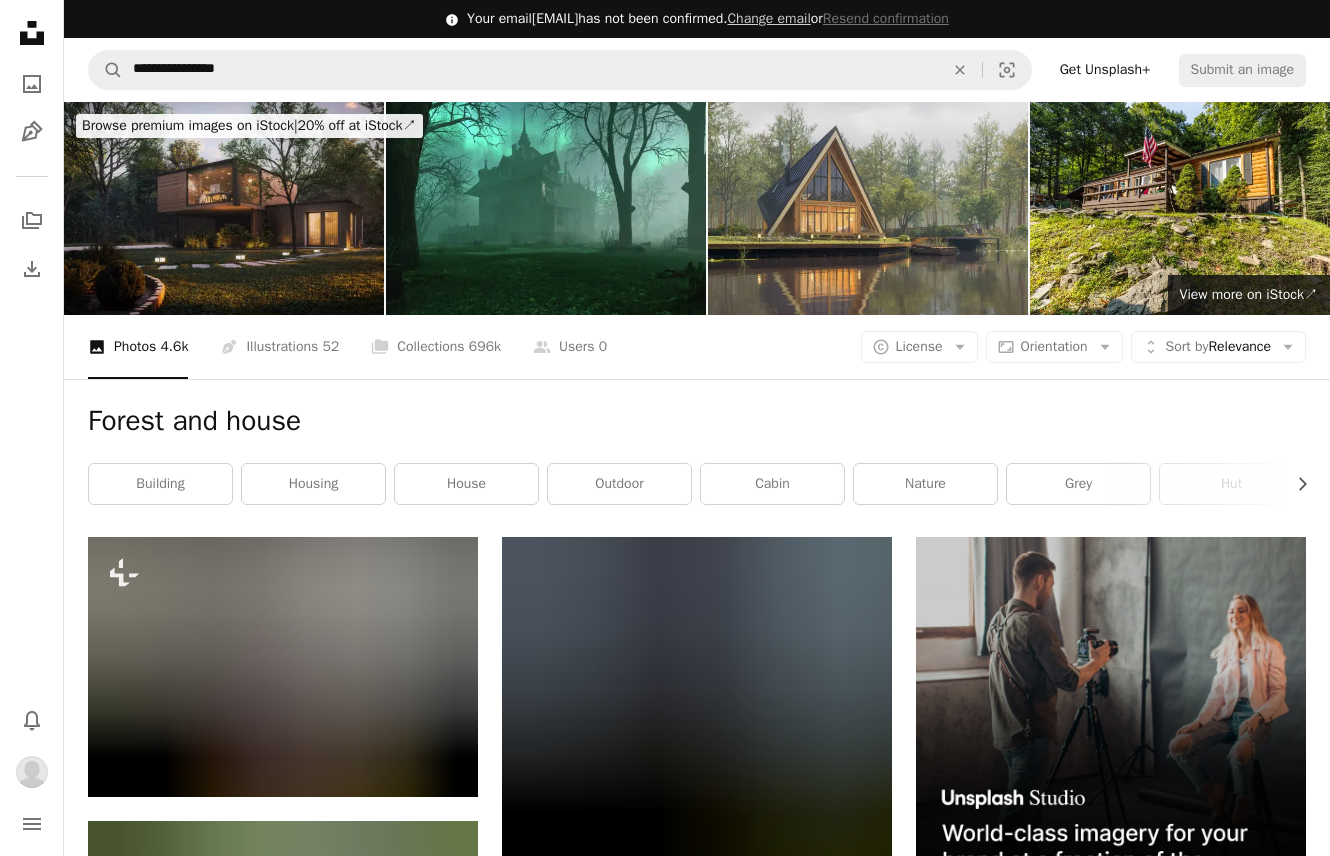 scroll, scrollTop: 900, scrollLeft: 0, axis: vertical 